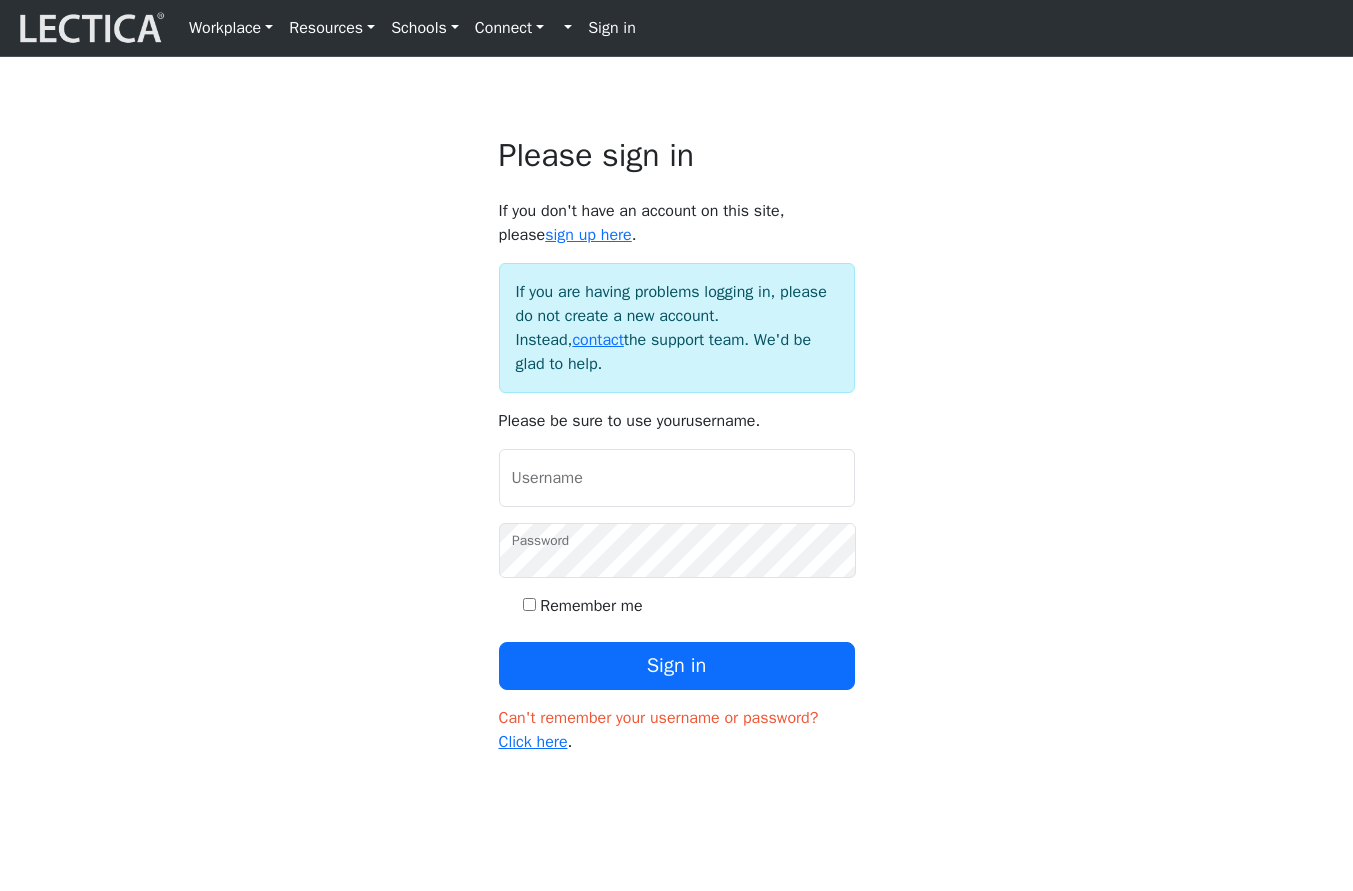 scroll, scrollTop: 0, scrollLeft: 0, axis: both 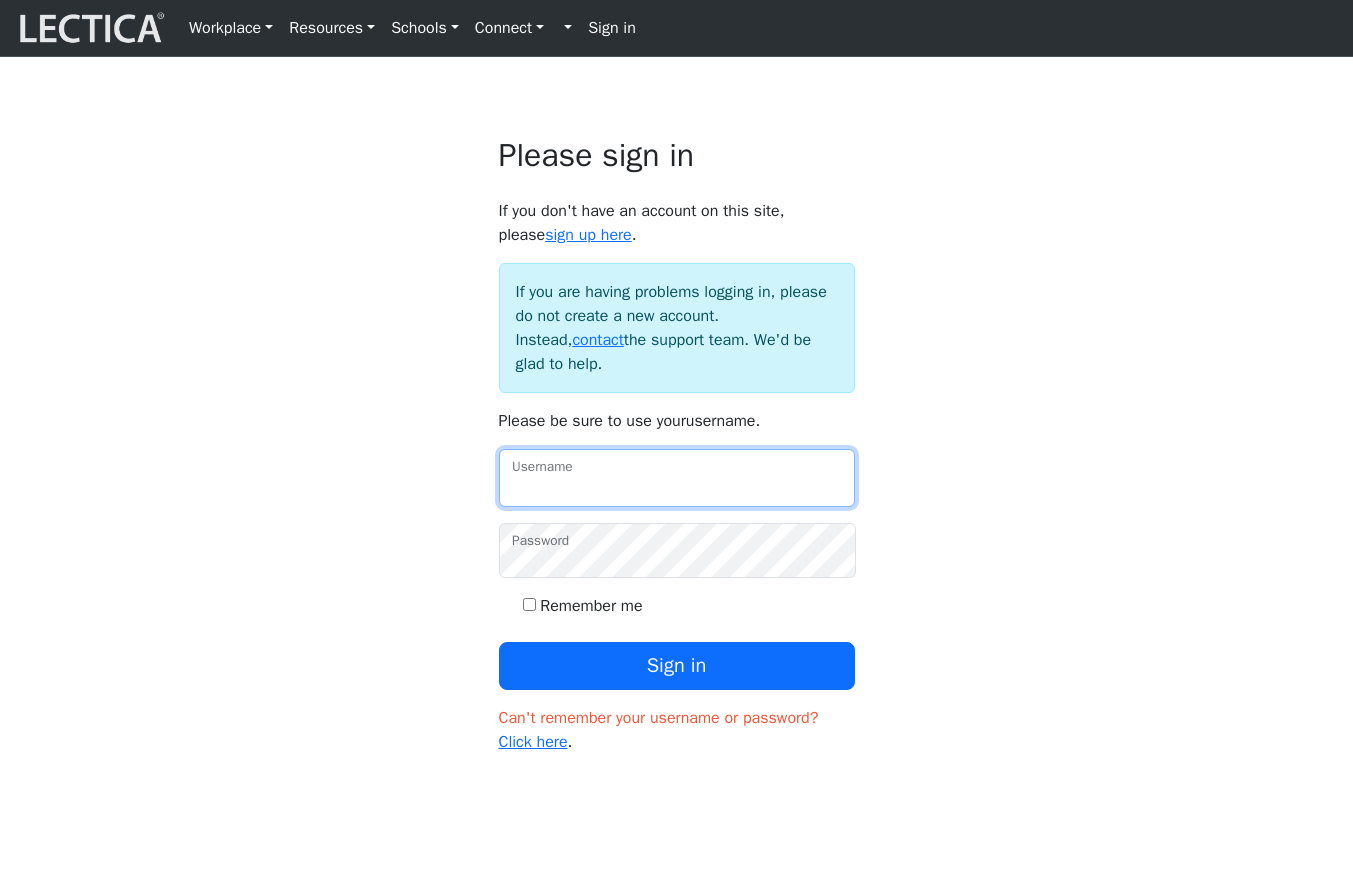 click on "Username" at bounding box center [677, 478] 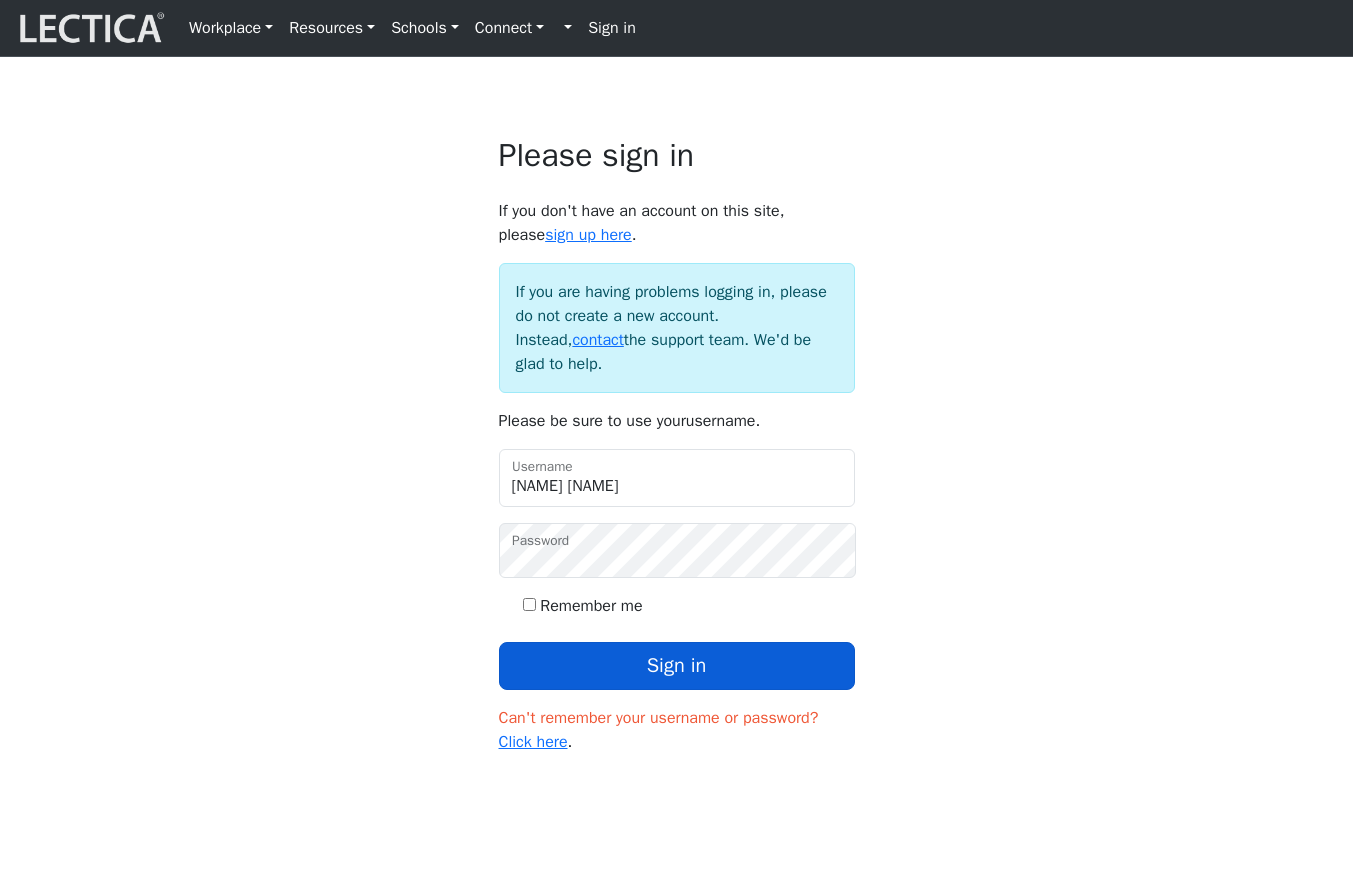 click on "Sign in" at bounding box center (677, 666) 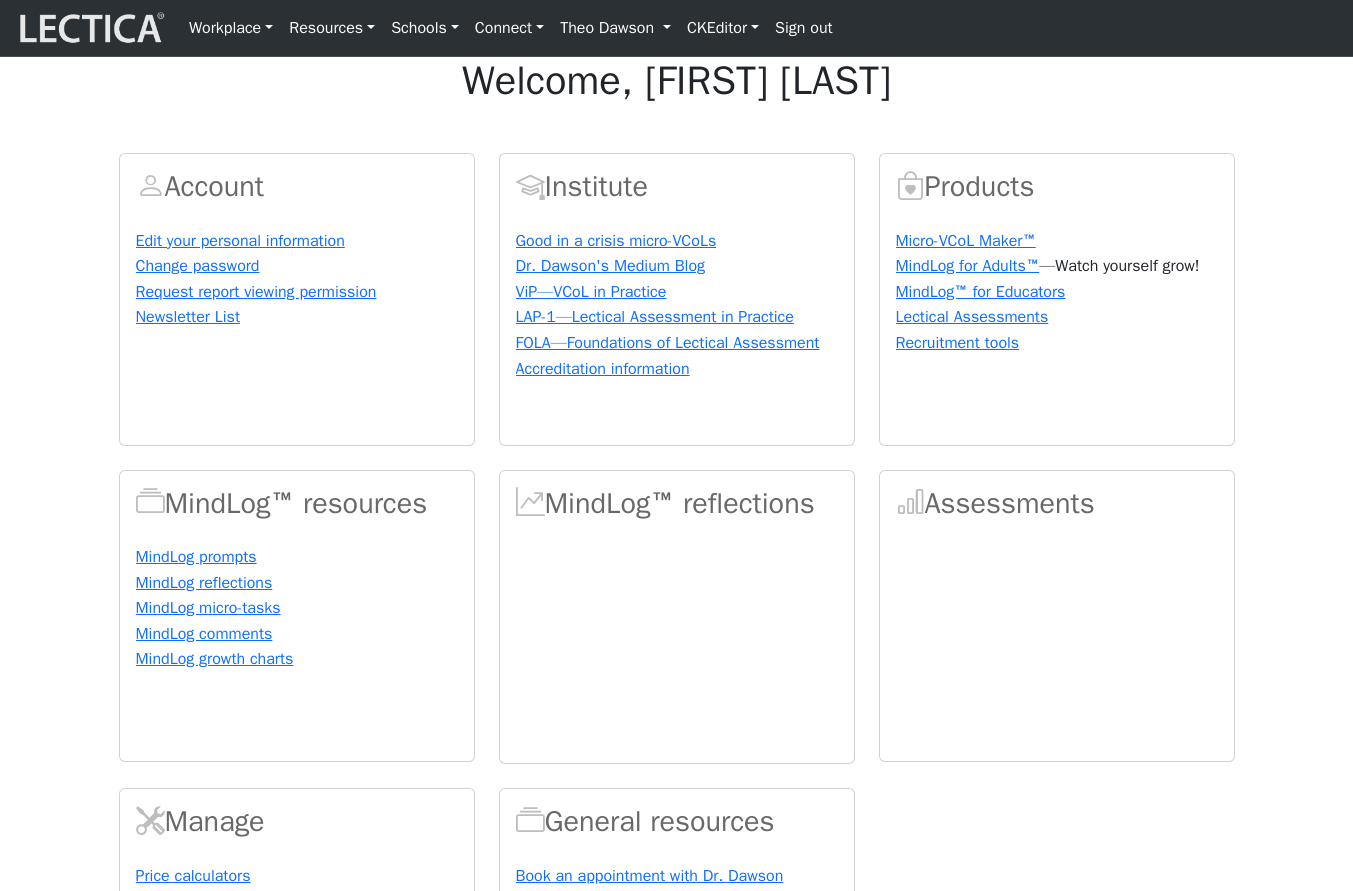 scroll, scrollTop: 0, scrollLeft: 0, axis: both 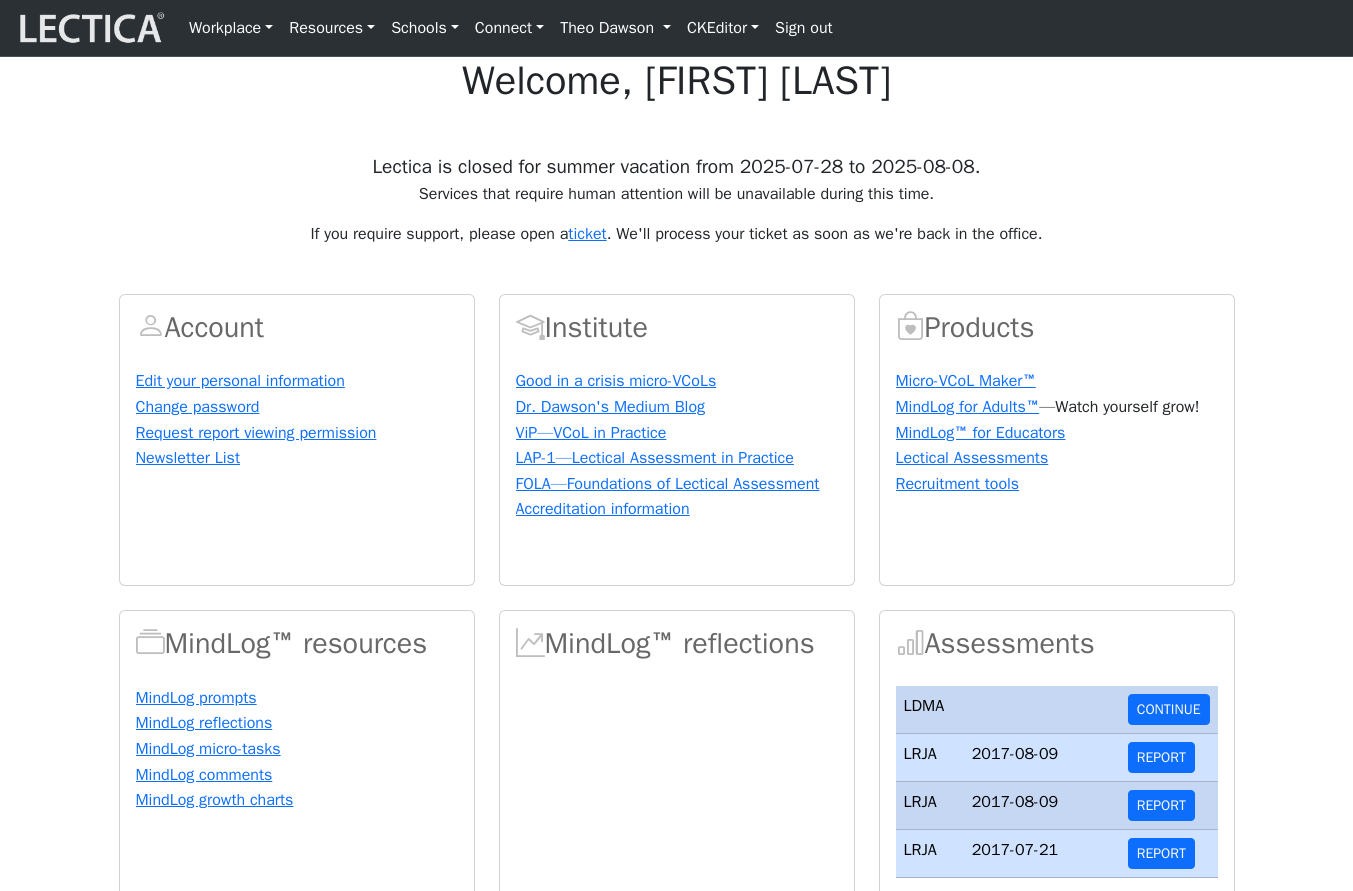 click on "Theo Dawson" at bounding box center (615, 28) 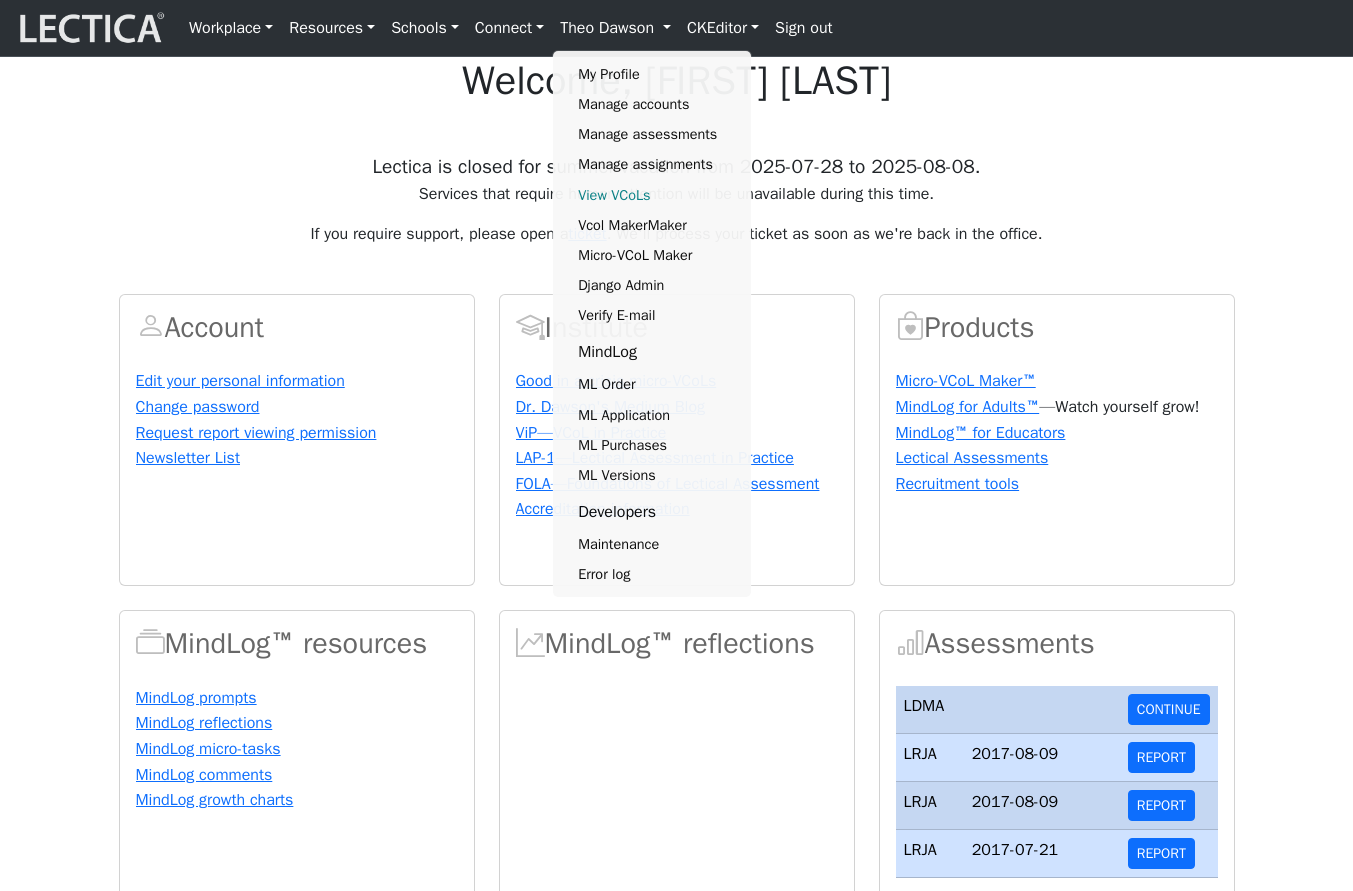 click on "View VCoLs" at bounding box center (653, 195) 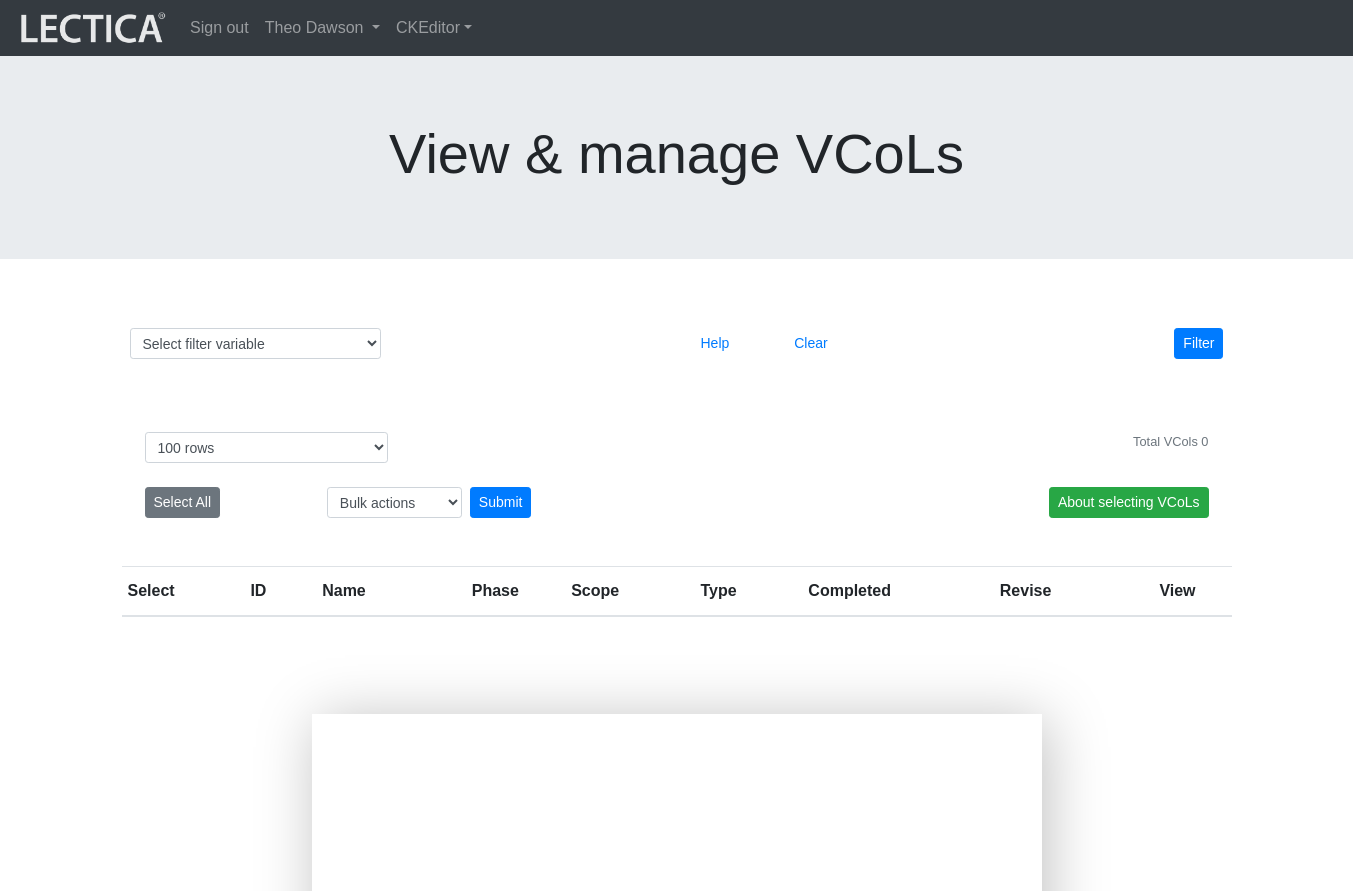 select on "100" 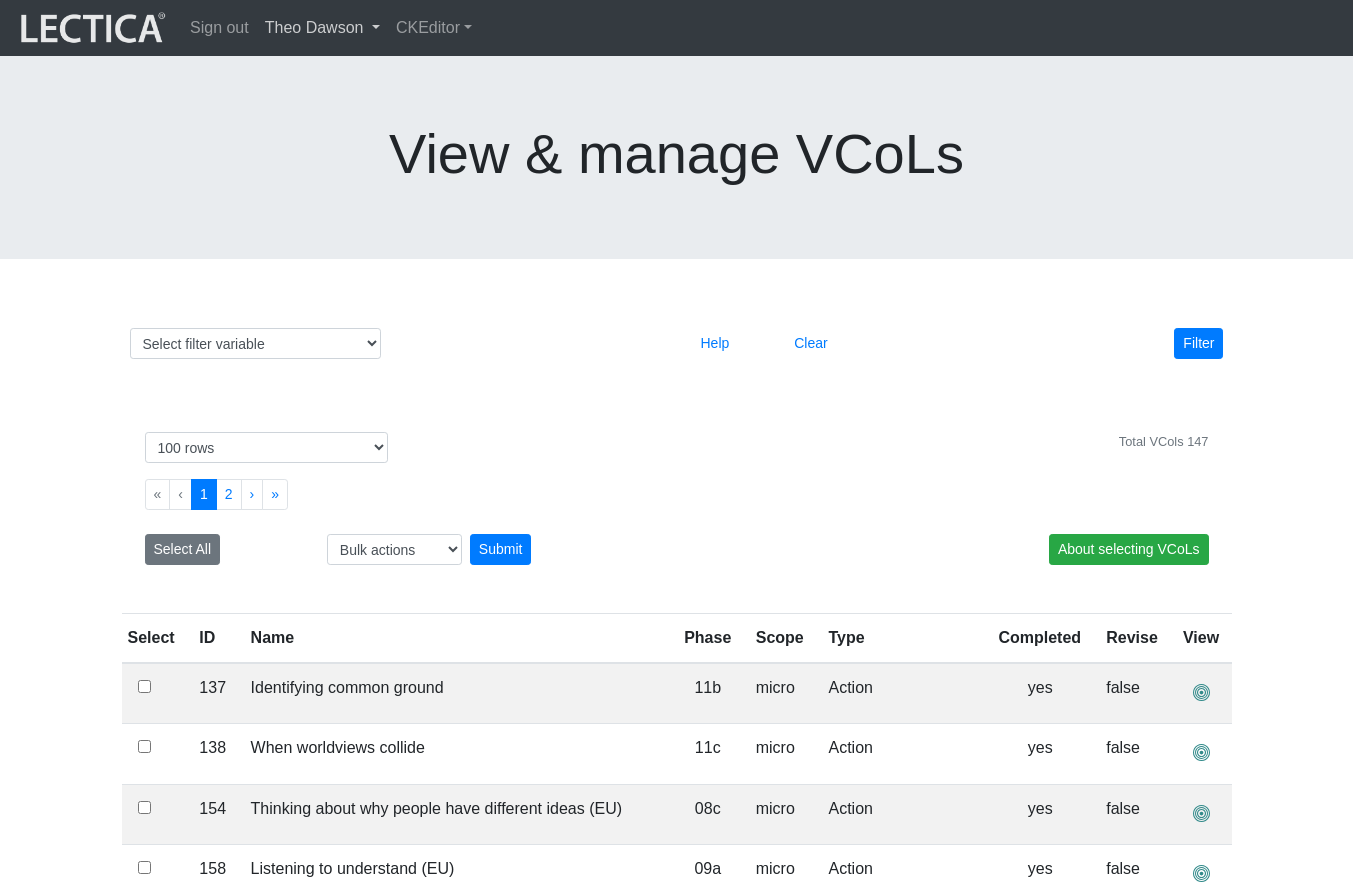 click on "Theo Dawson" at bounding box center [322, 28] 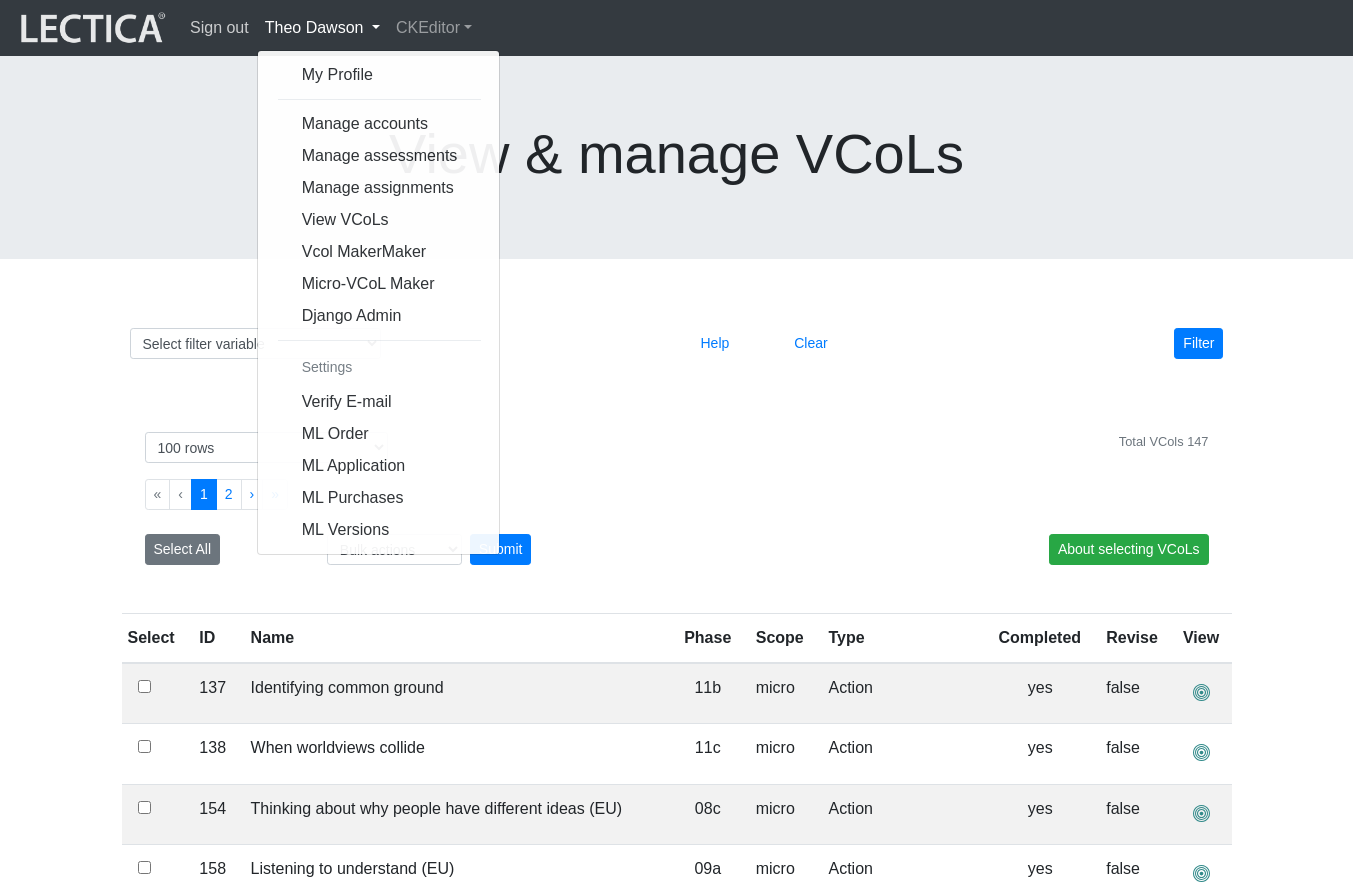 click on "Sign out" at bounding box center [219, 28] 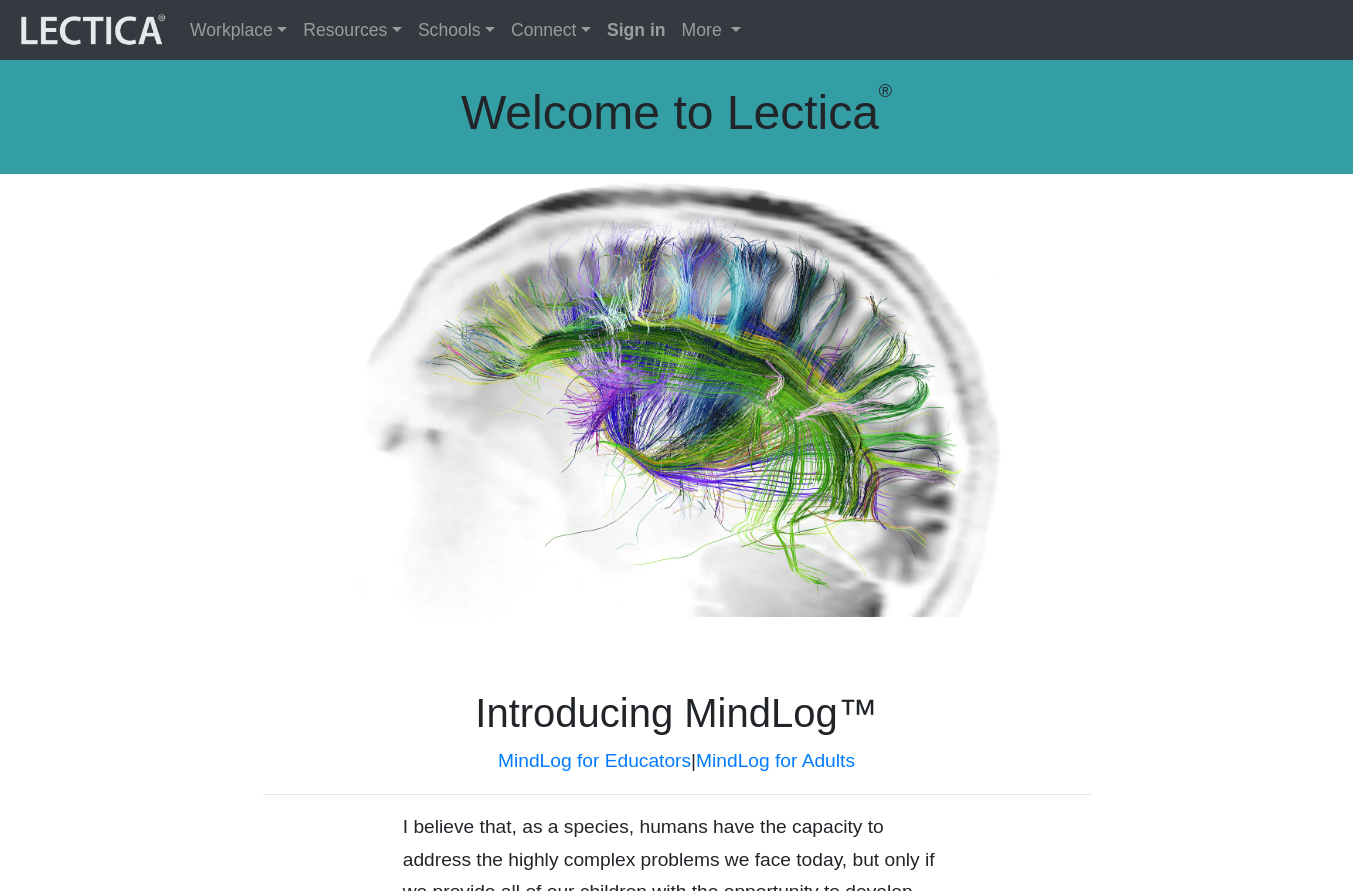 scroll, scrollTop: 0, scrollLeft: 0, axis: both 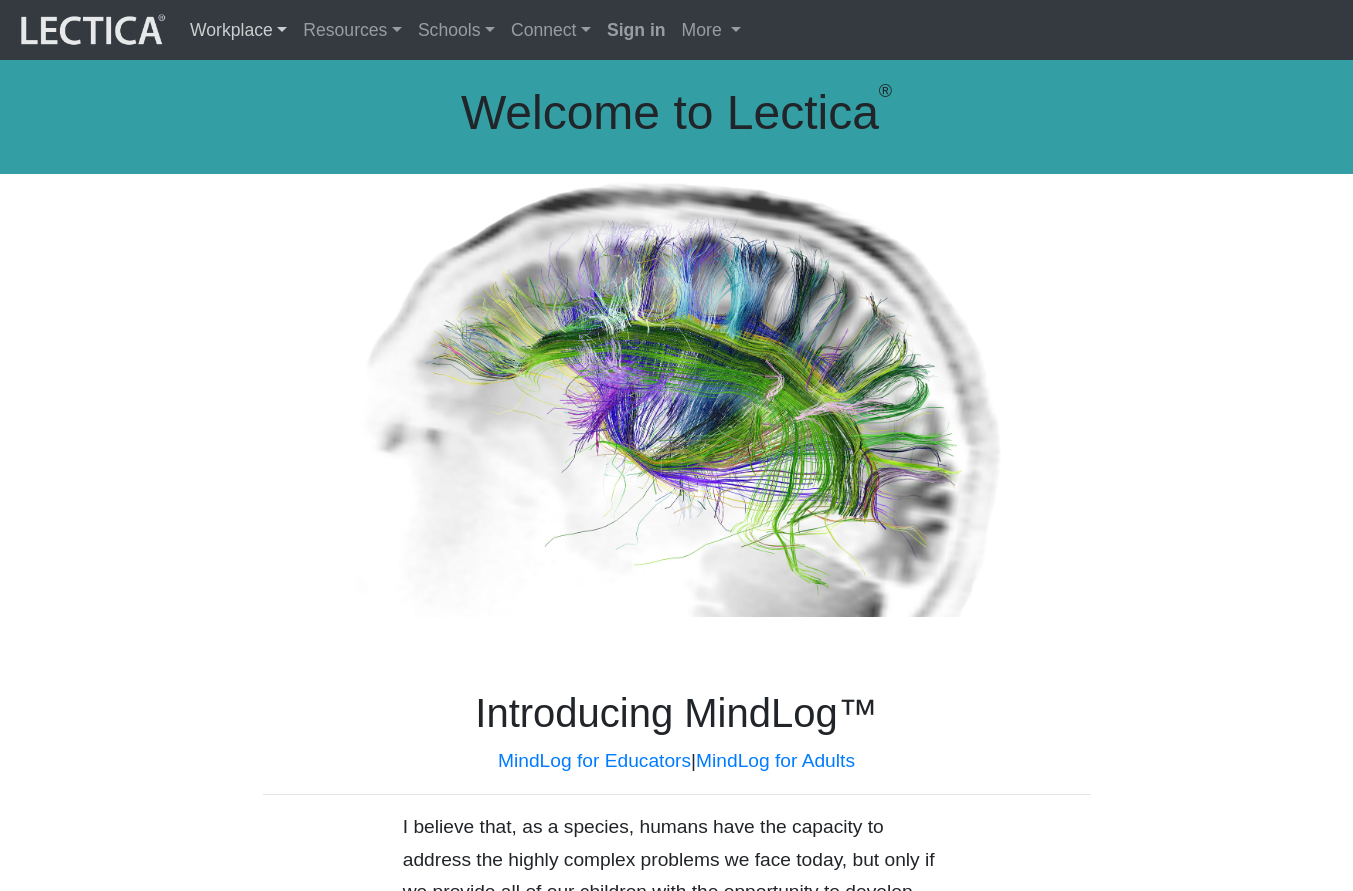 click on "Workplace" at bounding box center [238, 30] 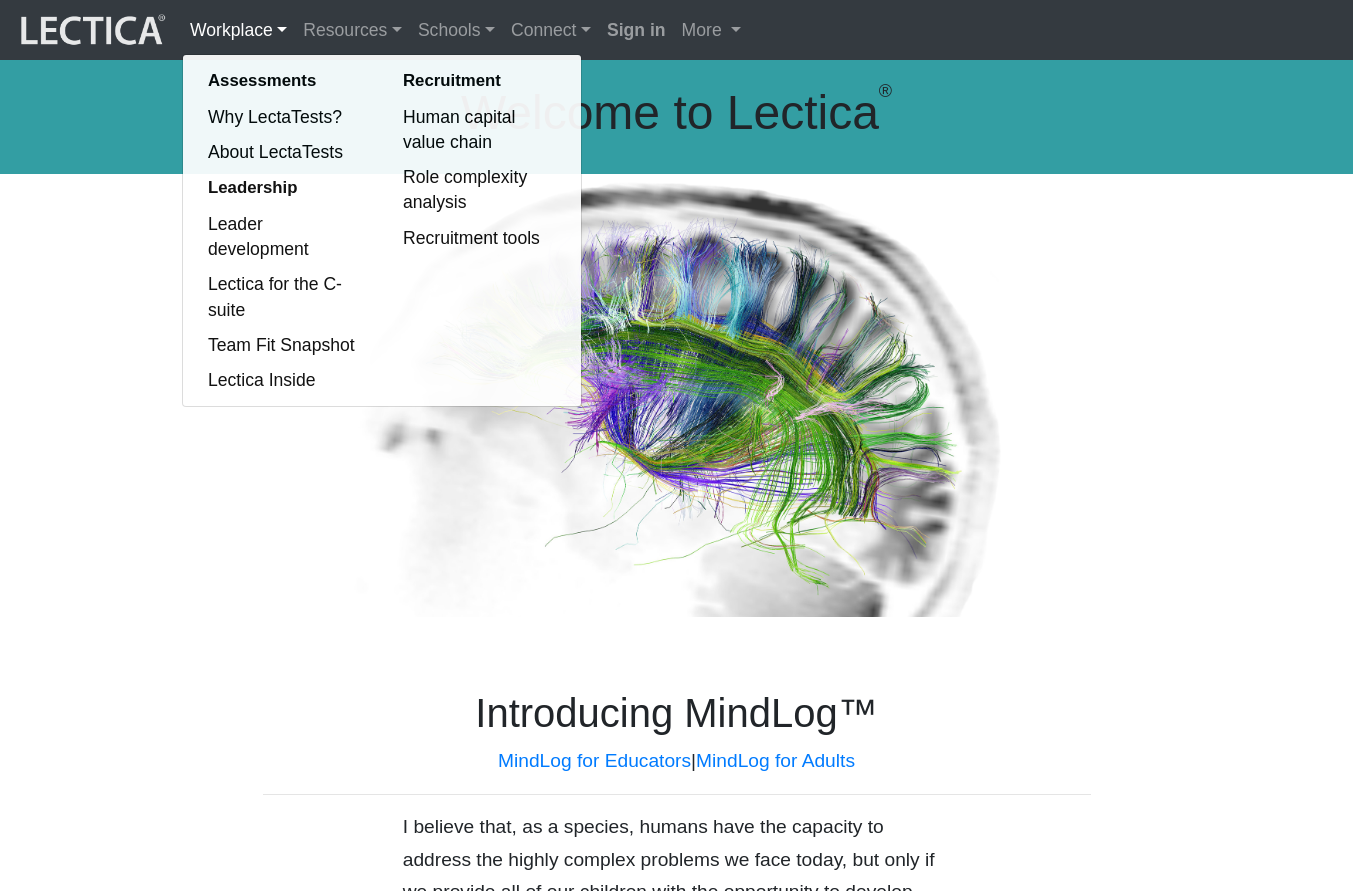 click at bounding box center (677, 396) 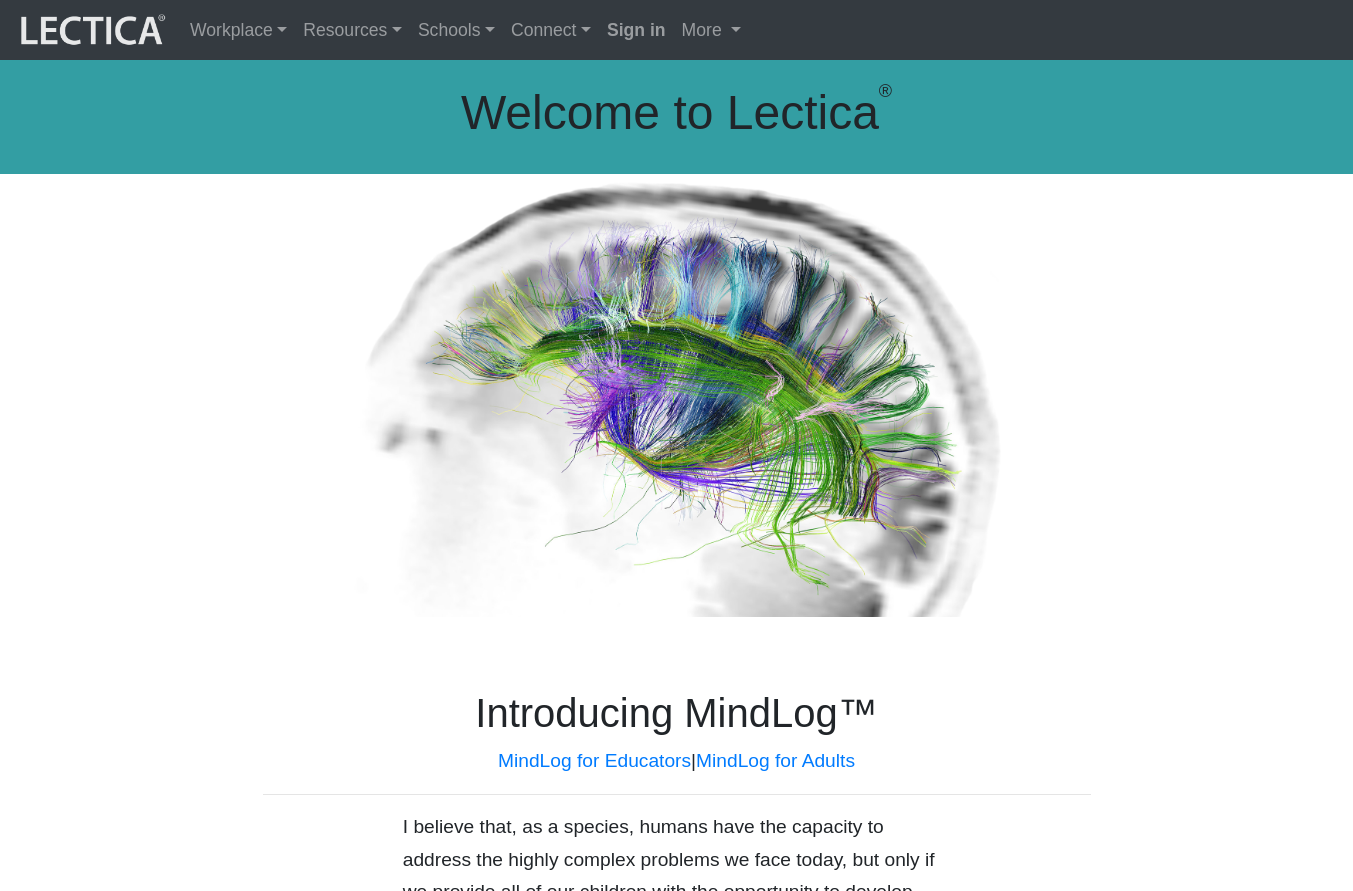 click at bounding box center (677, 396) 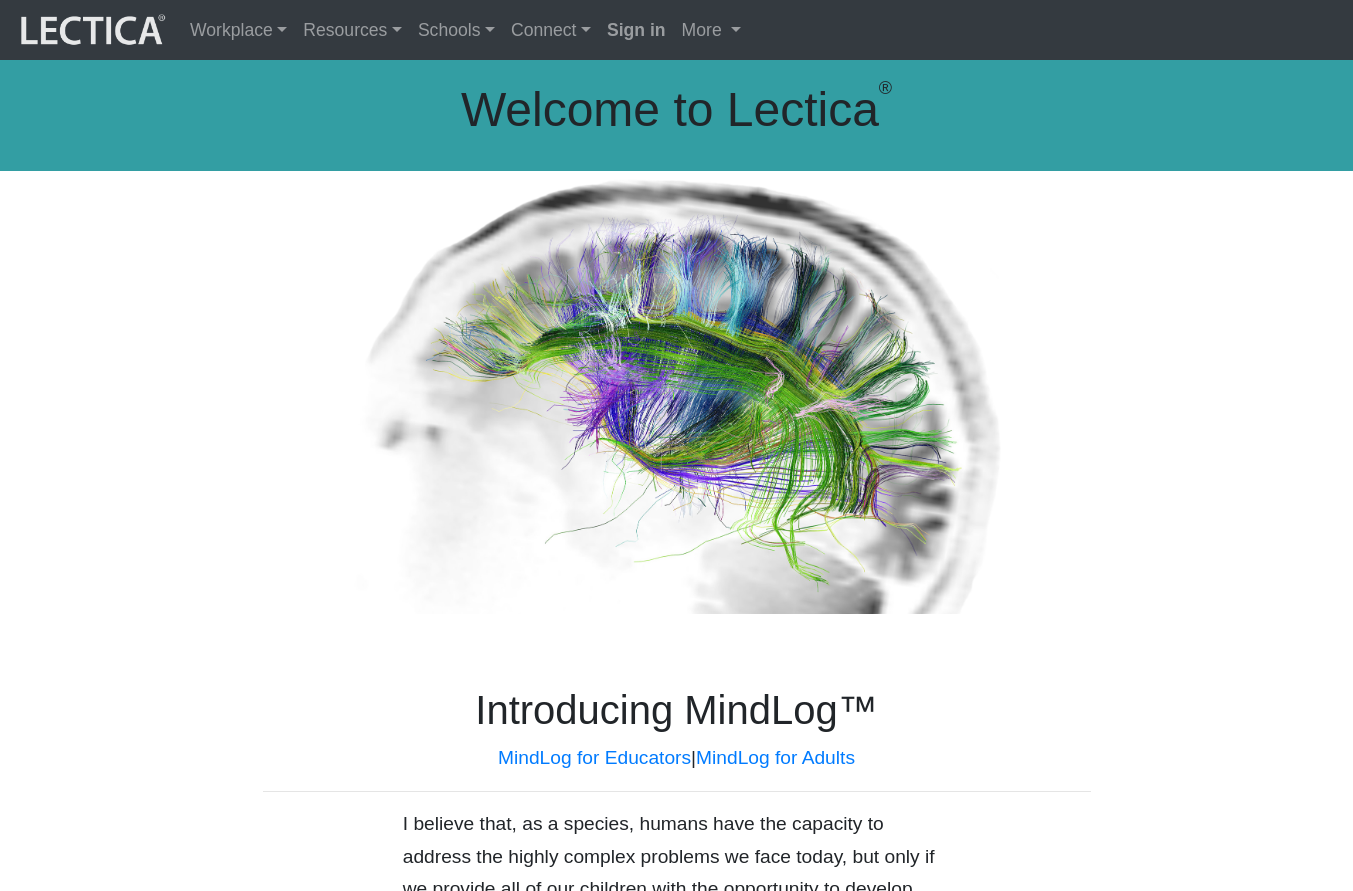 click at bounding box center [677, 393] 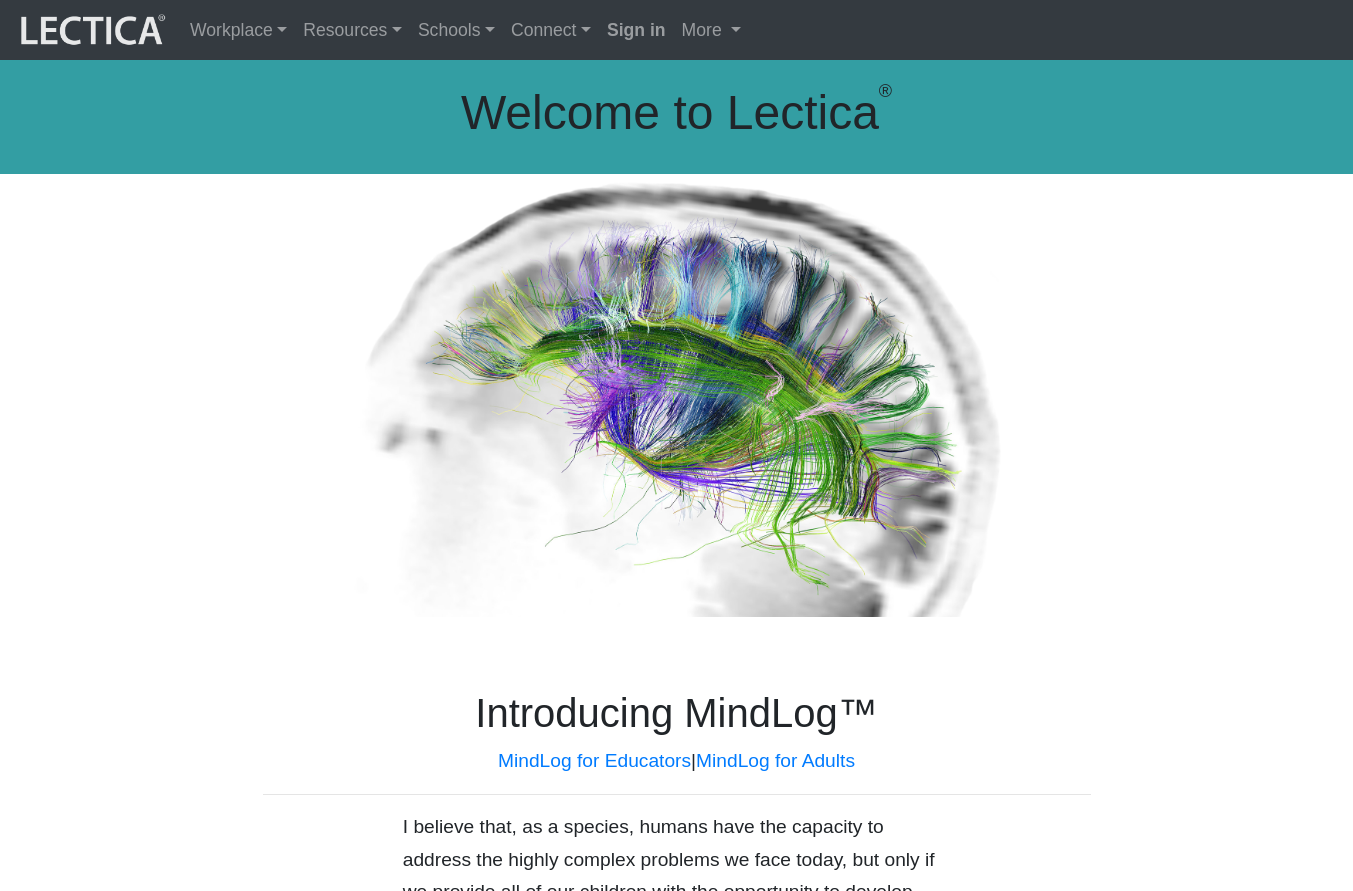 scroll, scrollTop: 10, scrollLeft: 0, axis: vertical 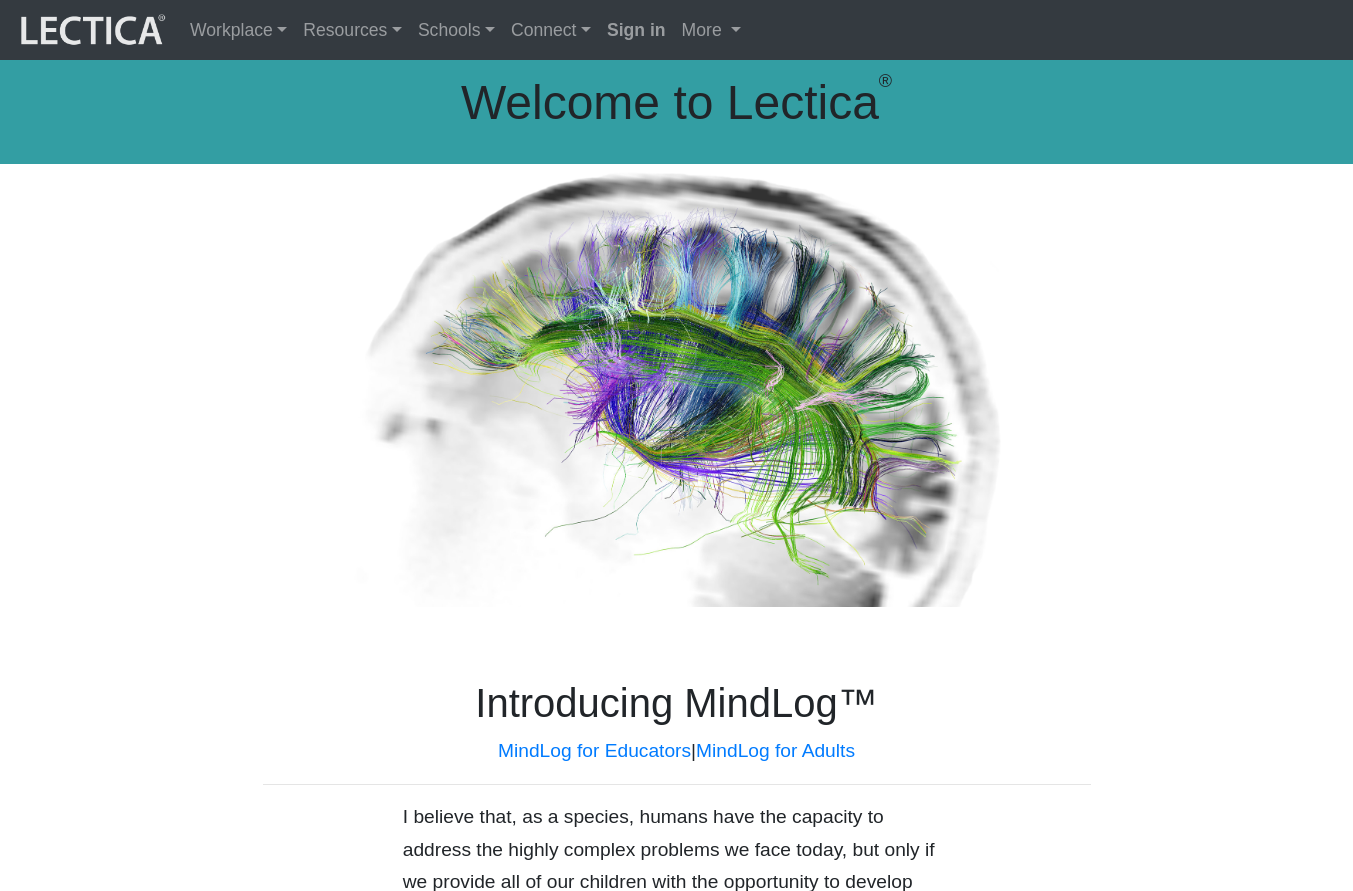 click on "Workplace
Assessments
Why LectaTests?
About LectaTests
Leadership
Leader development
Lectica for the C-suite
Team Fit Snapshot
Lectica Inside
Recruitment
Human capital value chain
Role complexity analysis
Recruitment tools
Resources
Lectica Institute
Event Calendar" at bounding box center [759, 30] 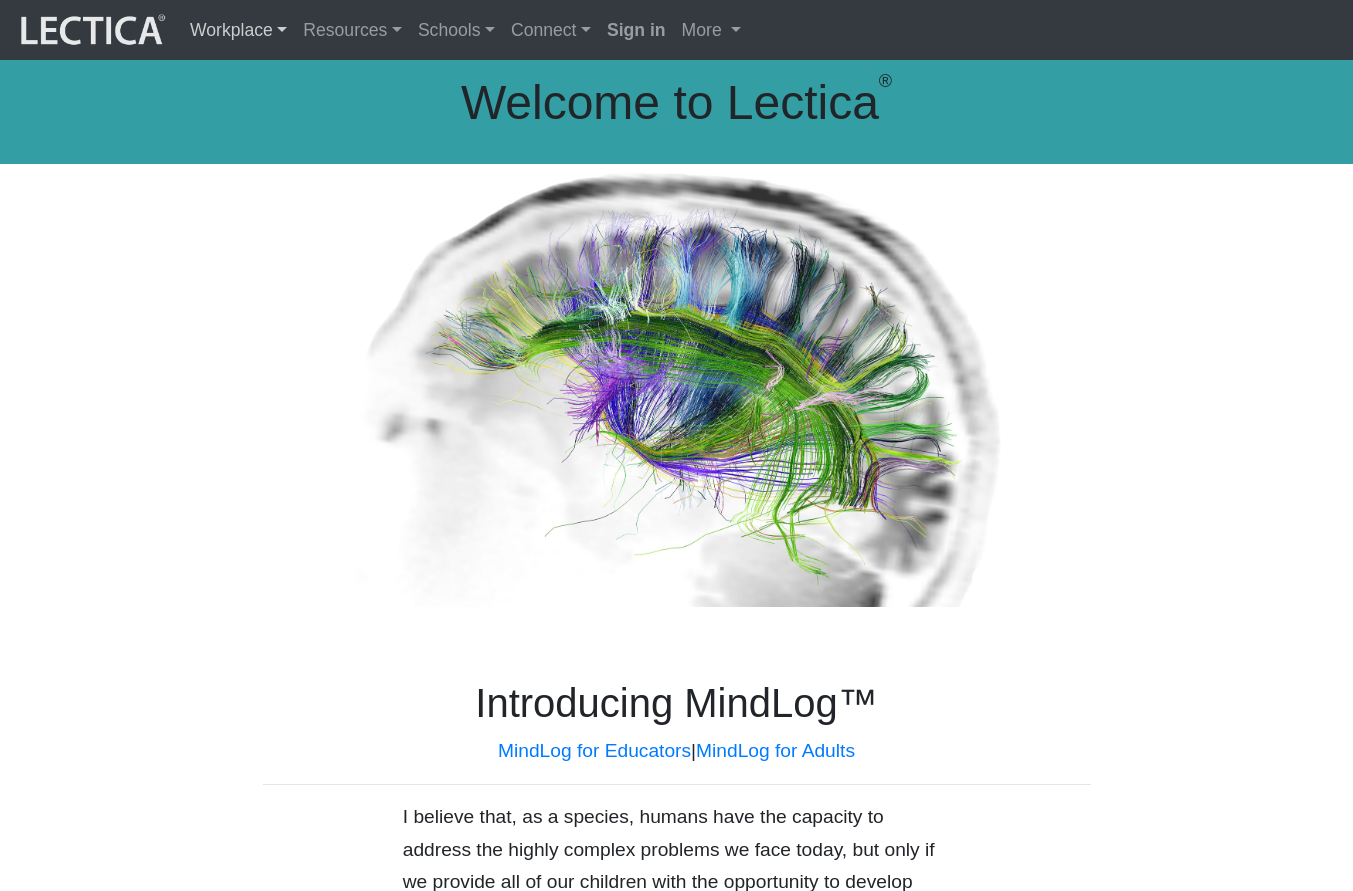 scroll, scrollTop: 17, scrollLeft: 0, axis: vertical 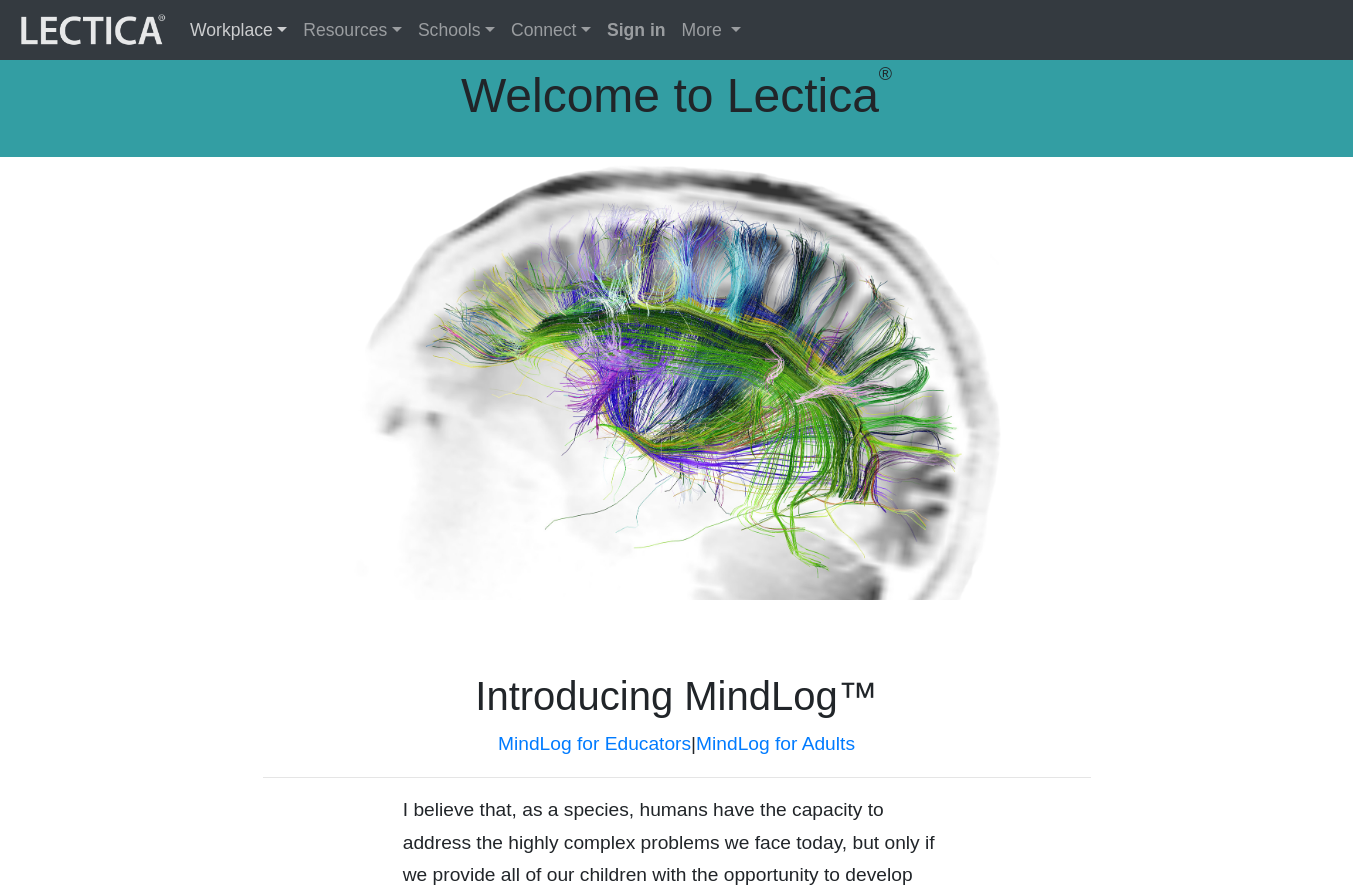 click on "Workplace" at bounding box center [238, 30] 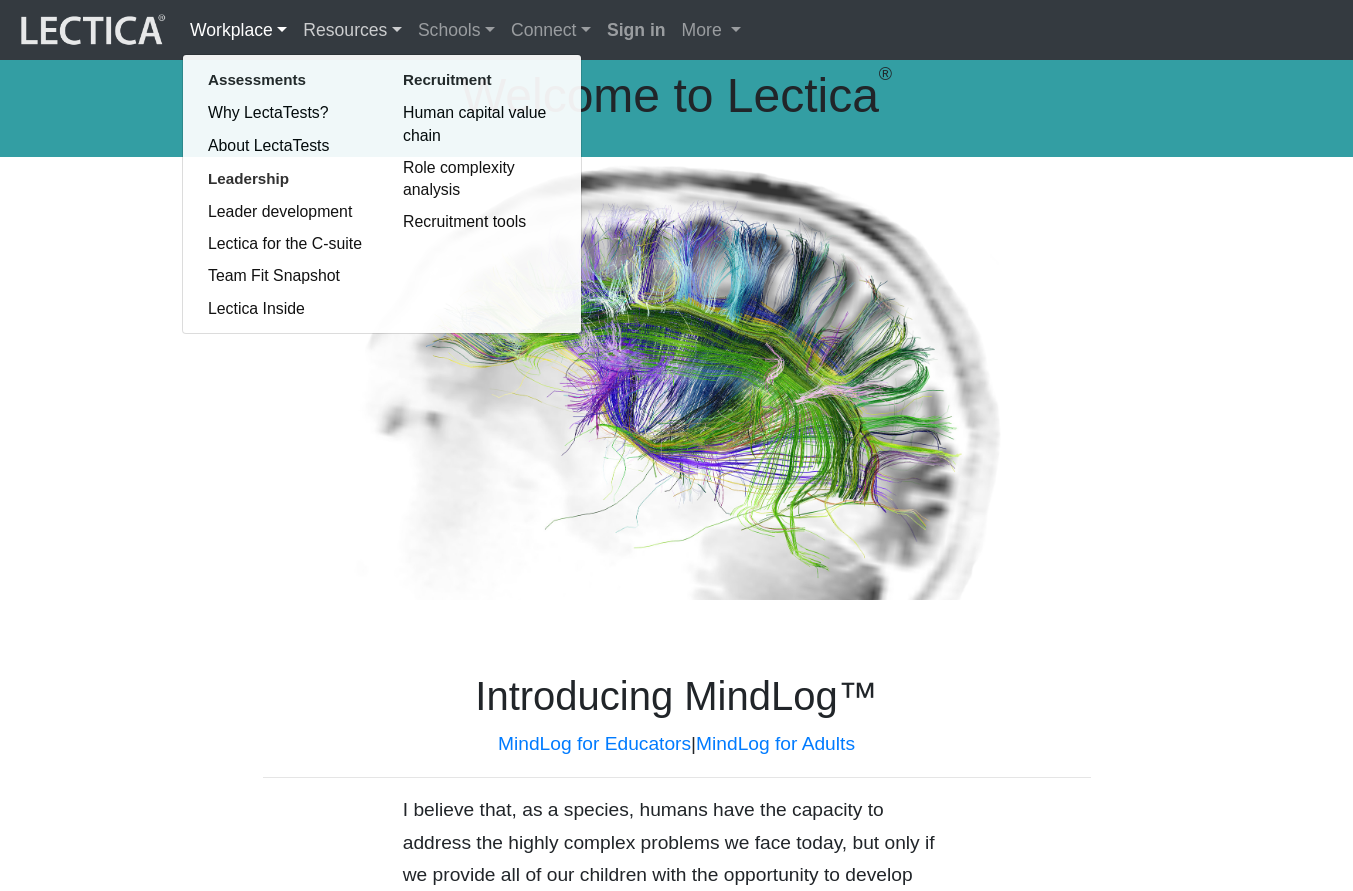 click on "Resources" at bounding box center (352, 30) 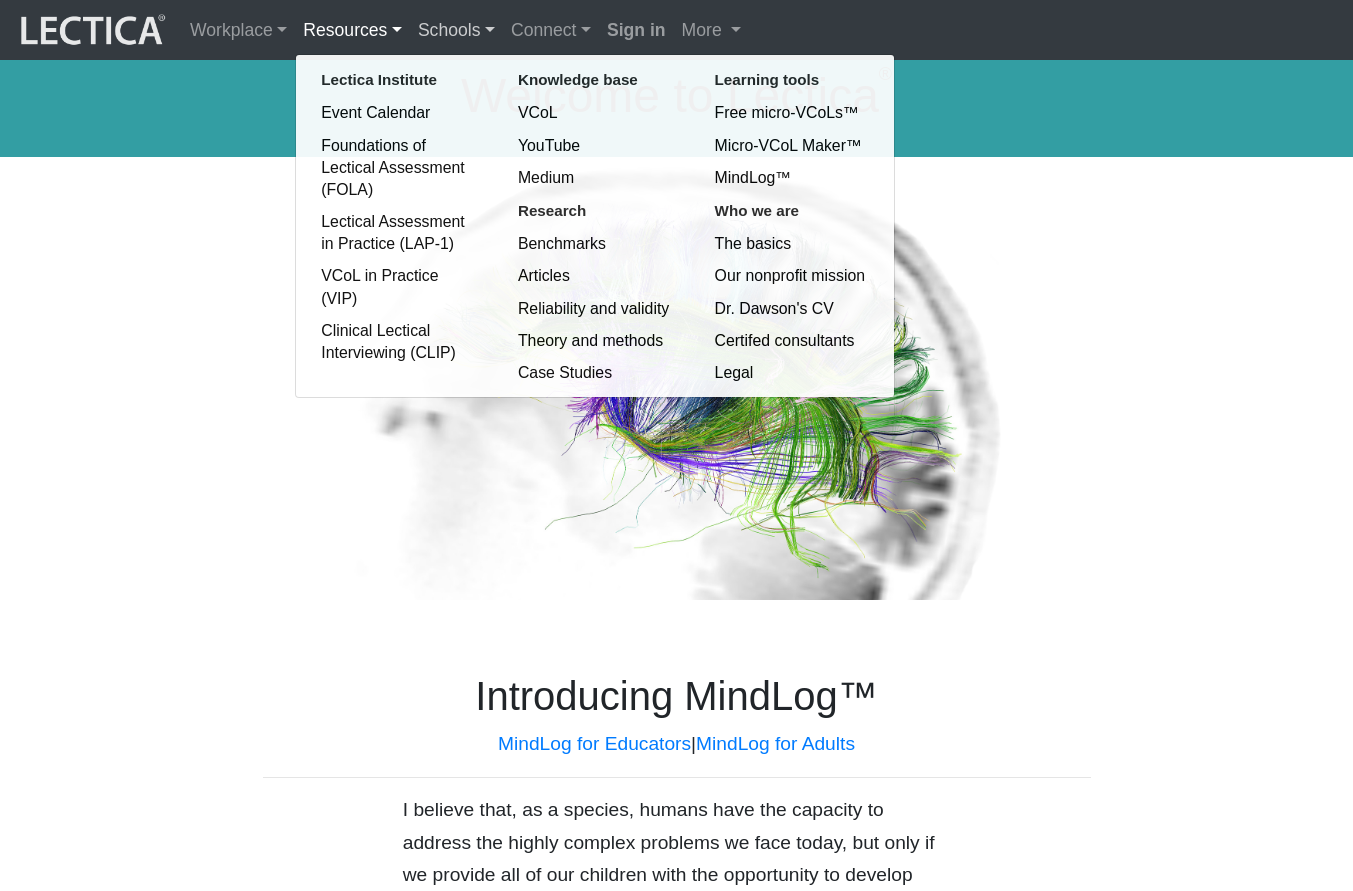 click on "Schools" at bounding box center (456, 30) 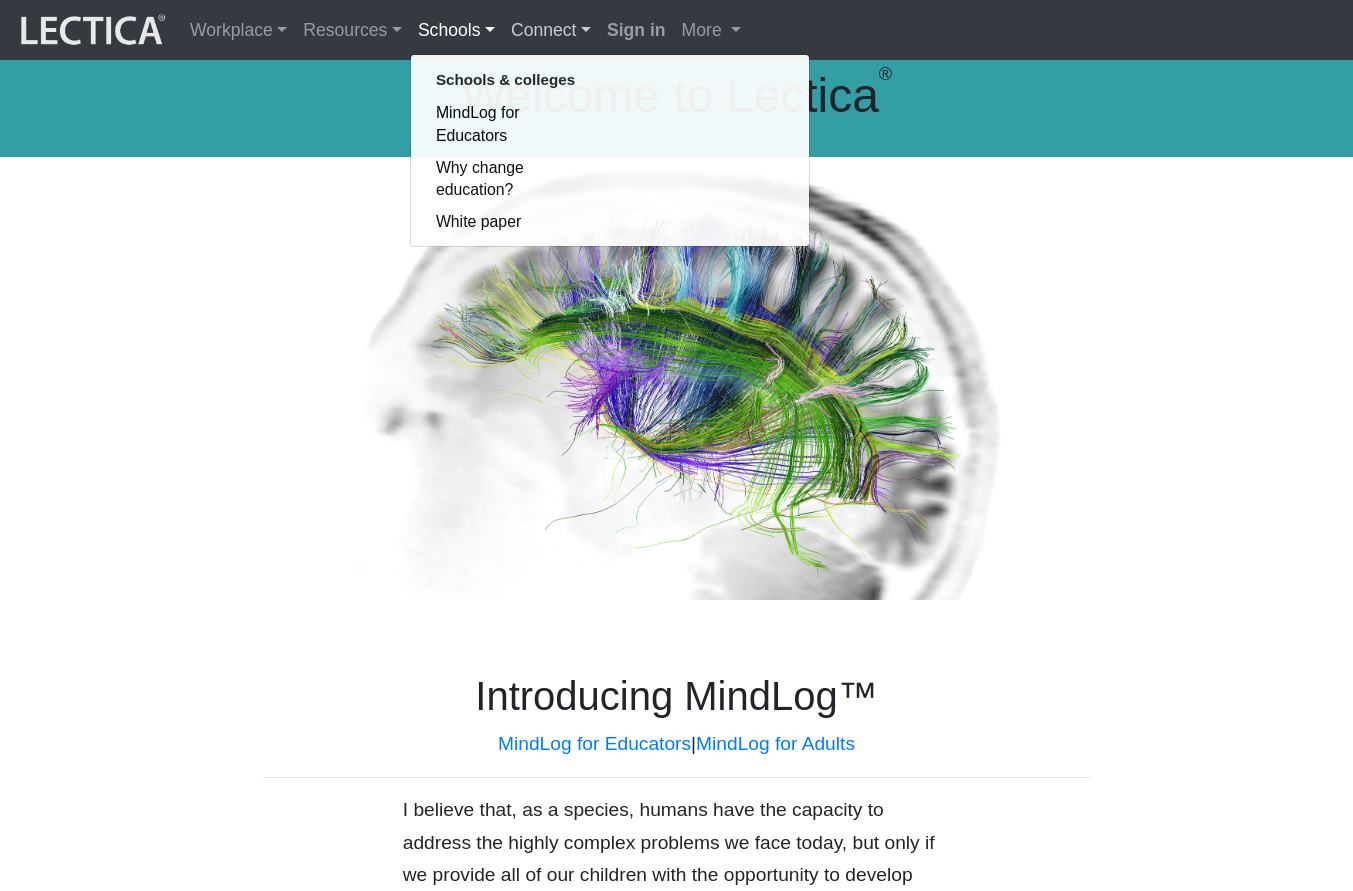 scroll, scrollTop: 32, scrollLeft: 0, axis: vertical 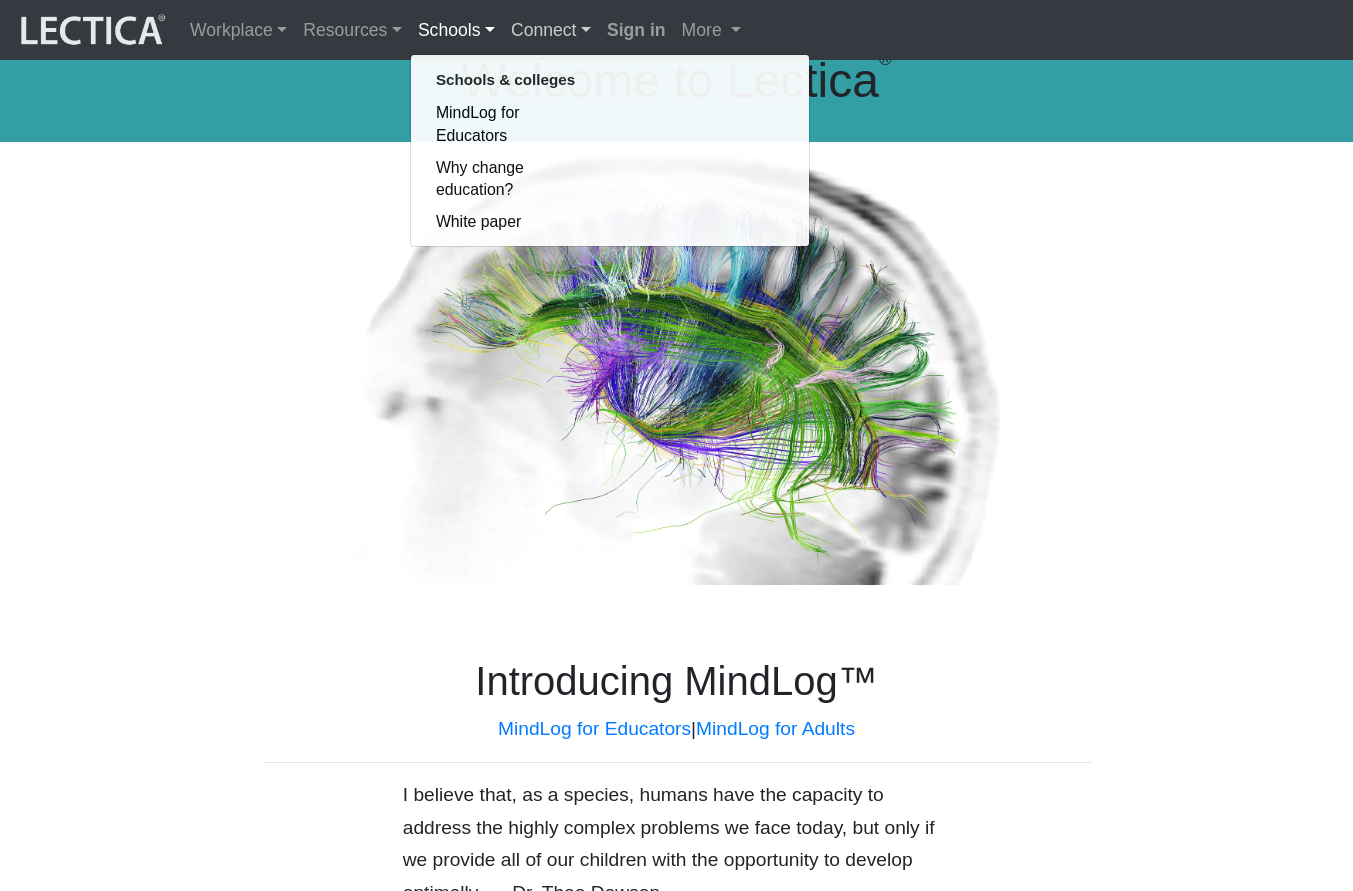 click on "Connect" at bounding box center [551, 30] 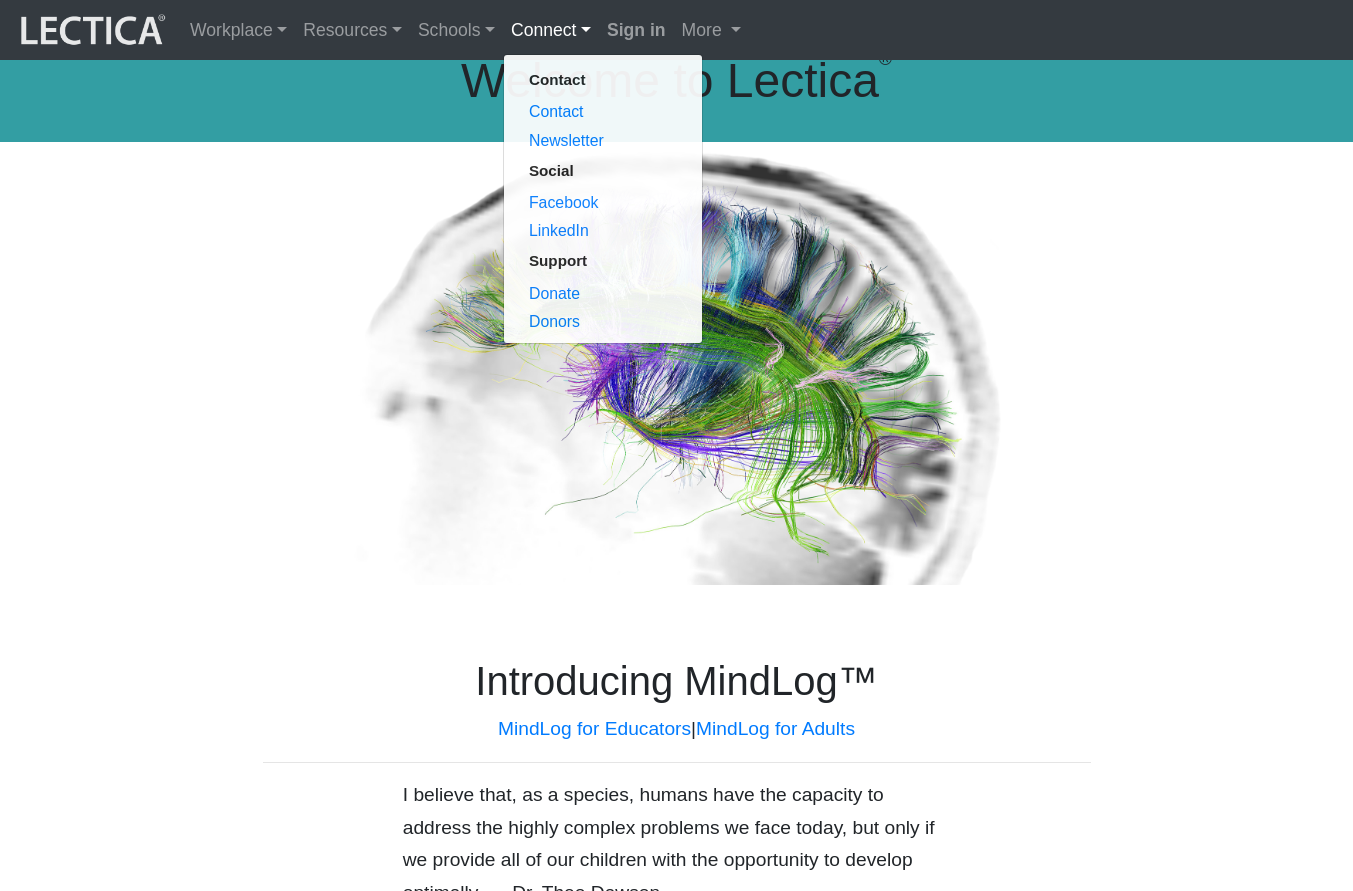 scroll, scrollTop: 33, scrollLeft: 0, axis: vertical 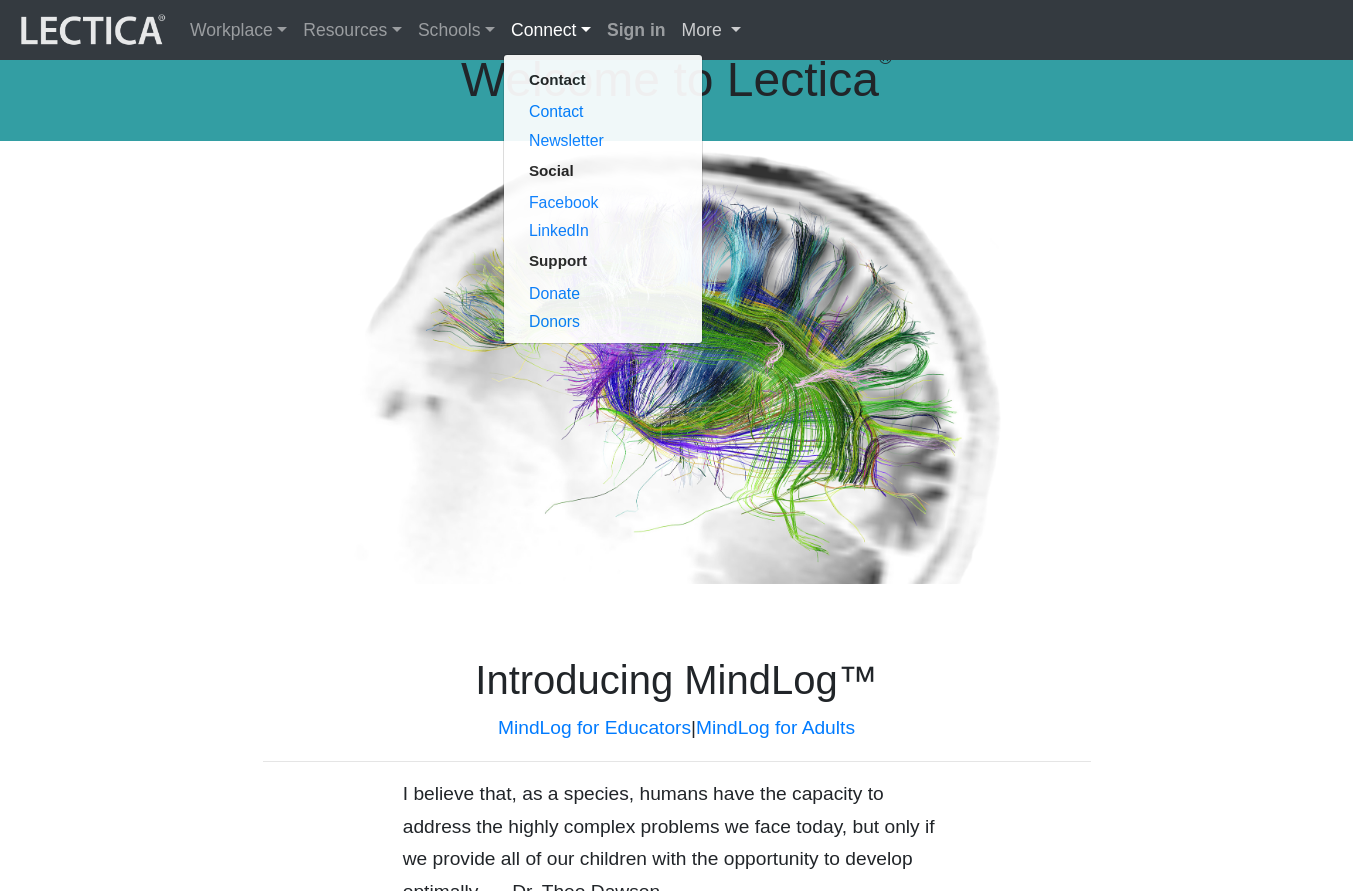 click on "More" at bounding box center [711, 30] 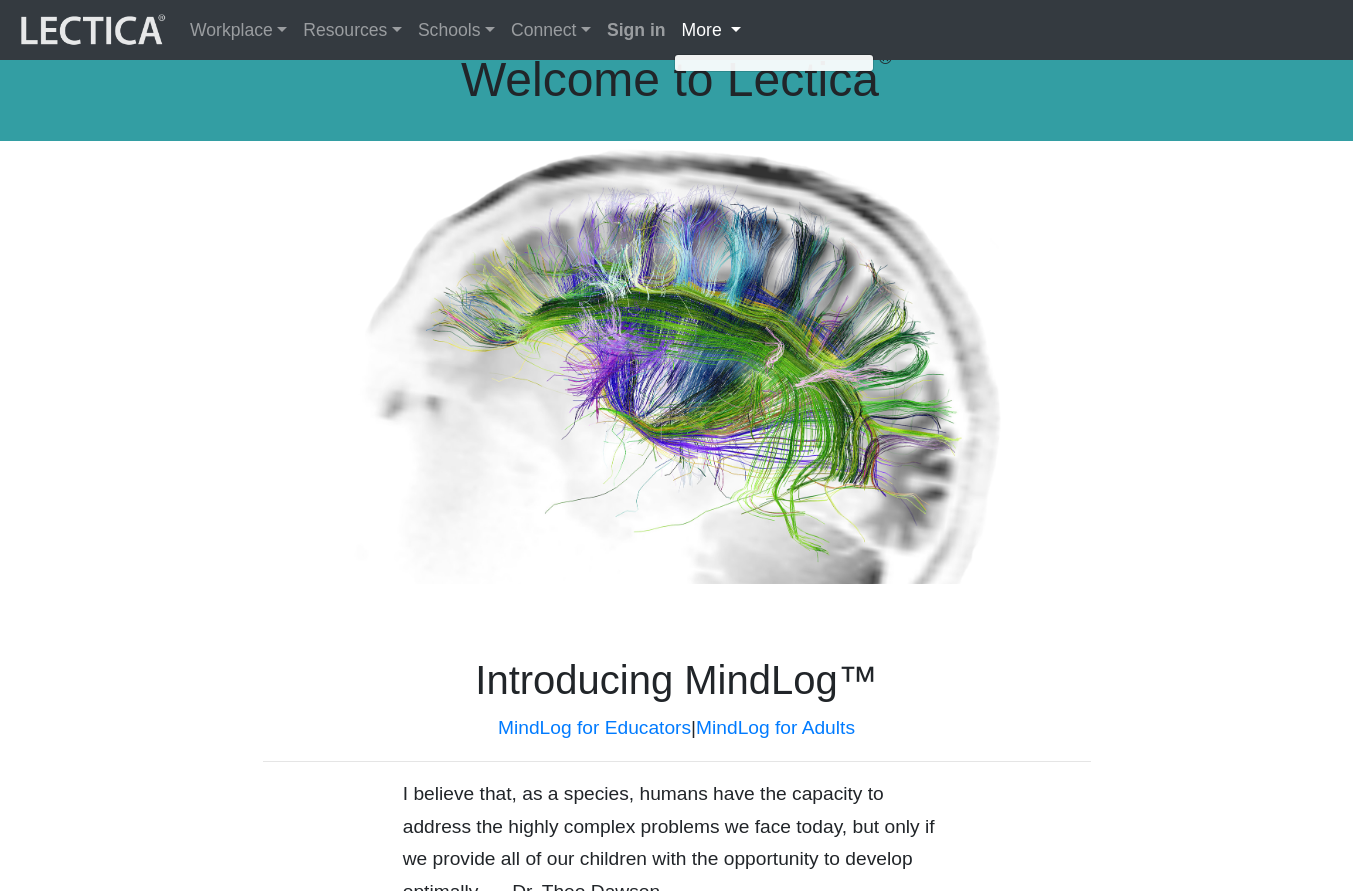 click on "More" at bounding box center (711, 30) 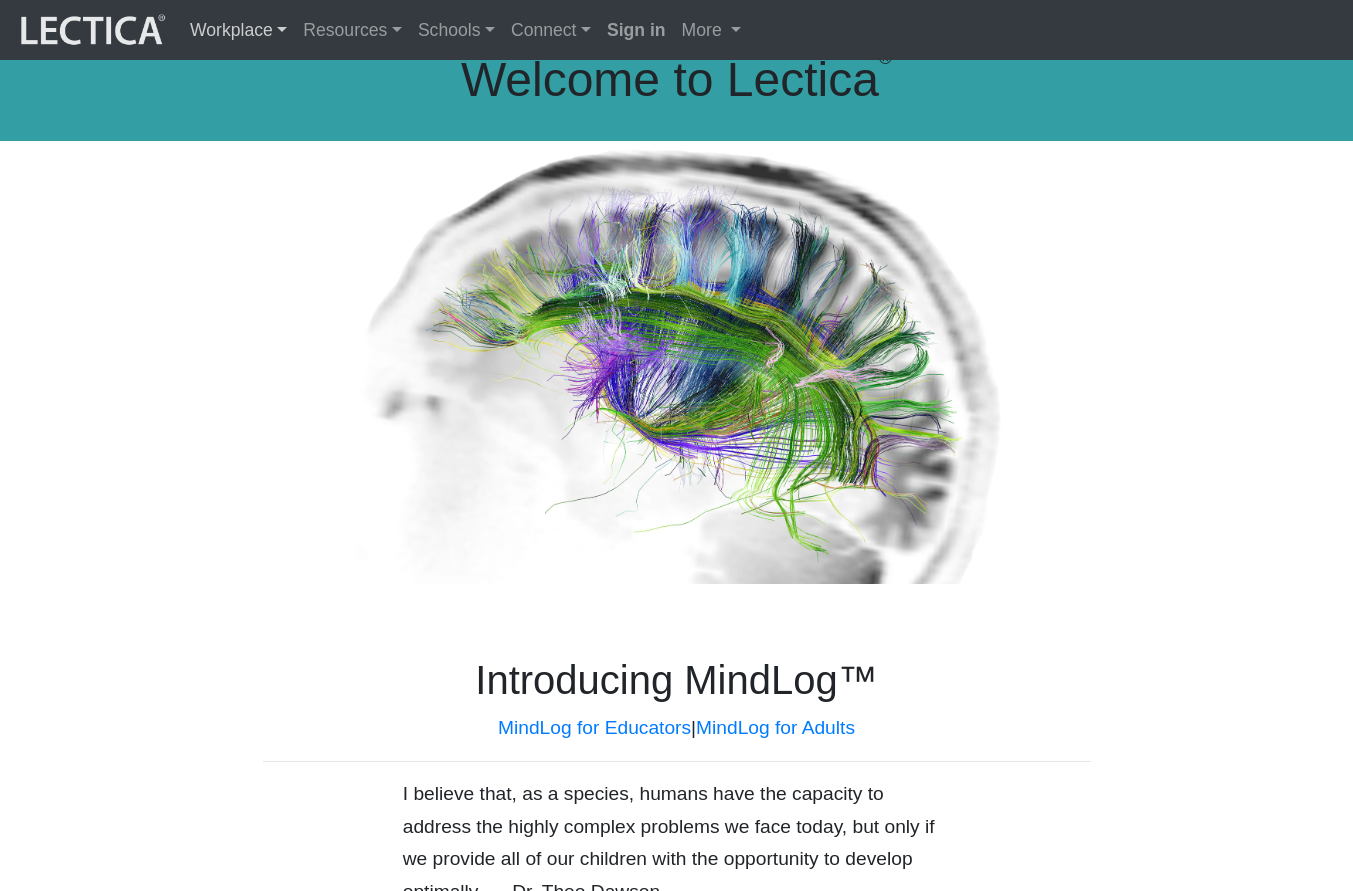 click on "Workplace" at bounding box center [238, 30] 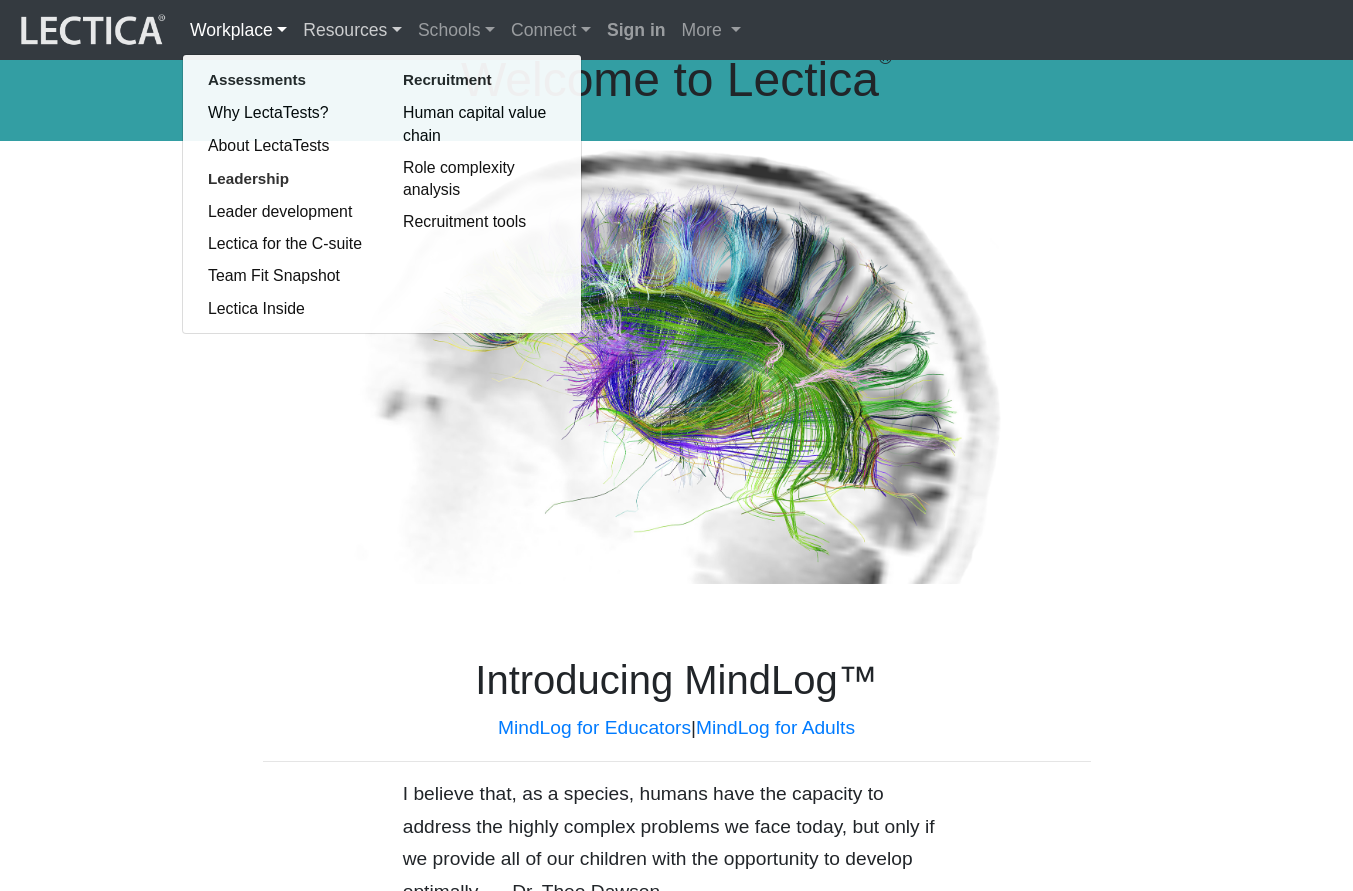 click on "Resources" at bounding box center [352, 30] 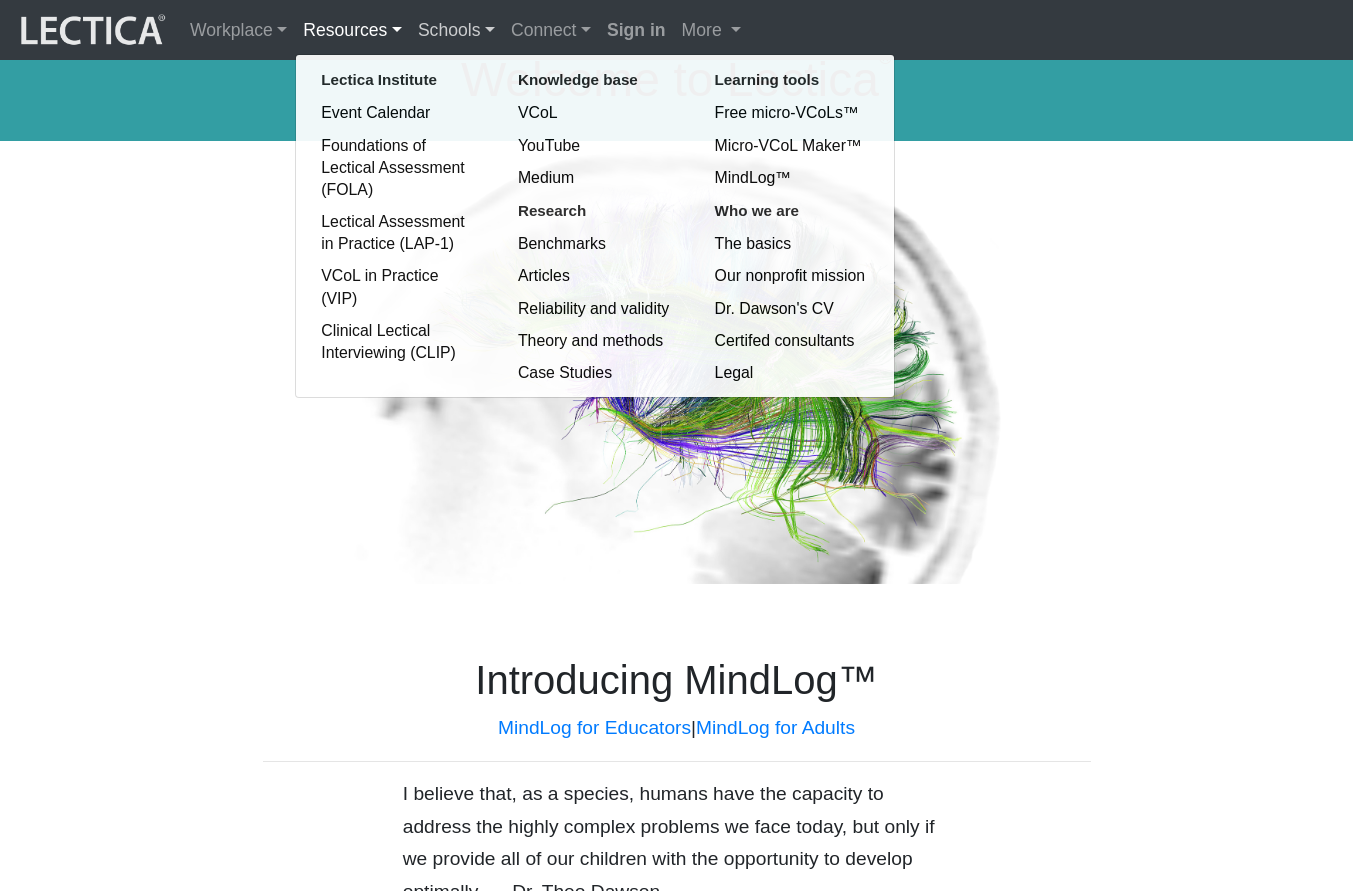 click on "Schools" at bounding box center [456, 30] 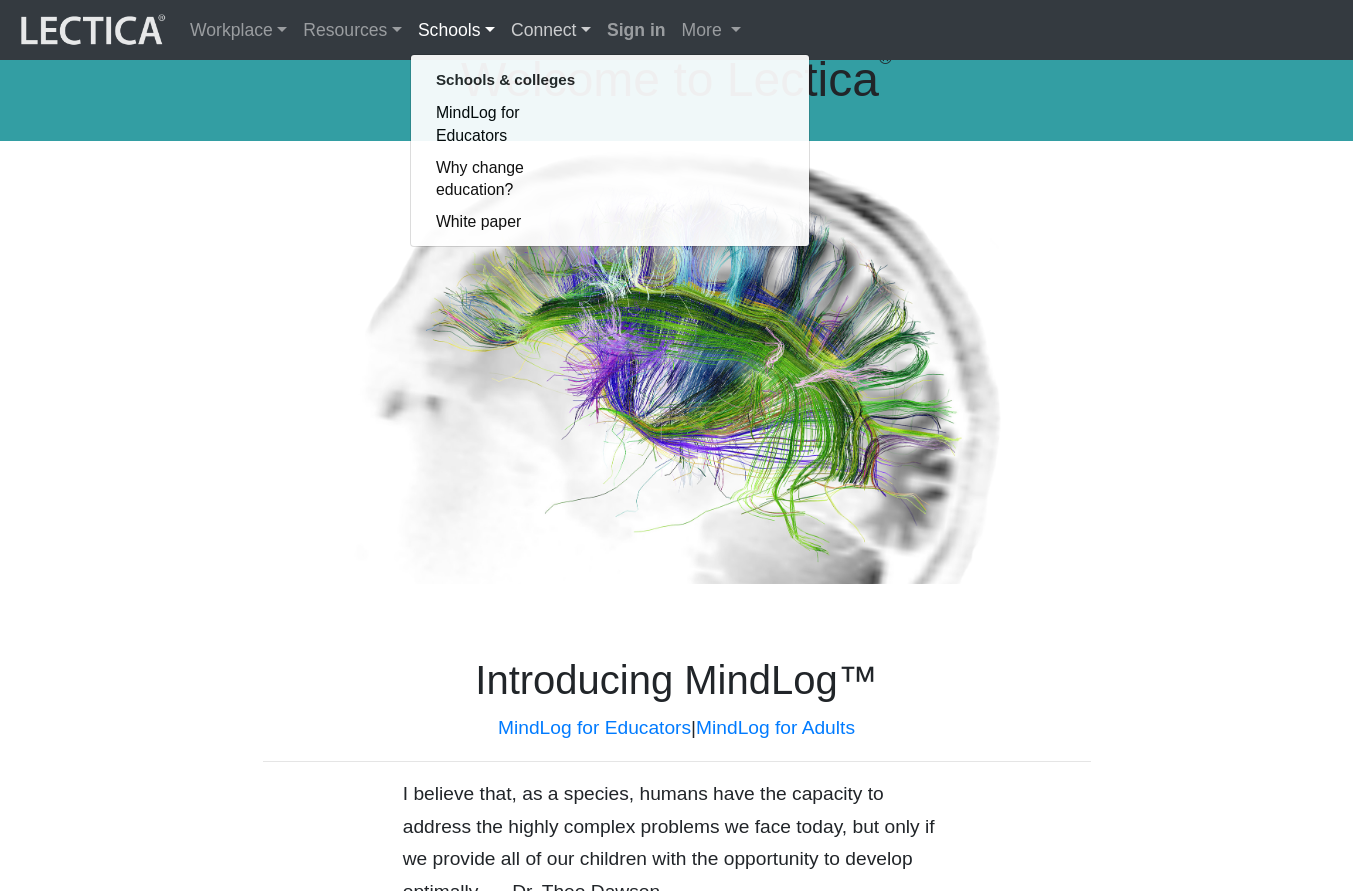 click on "Connect" at bounding box center (551, 30) 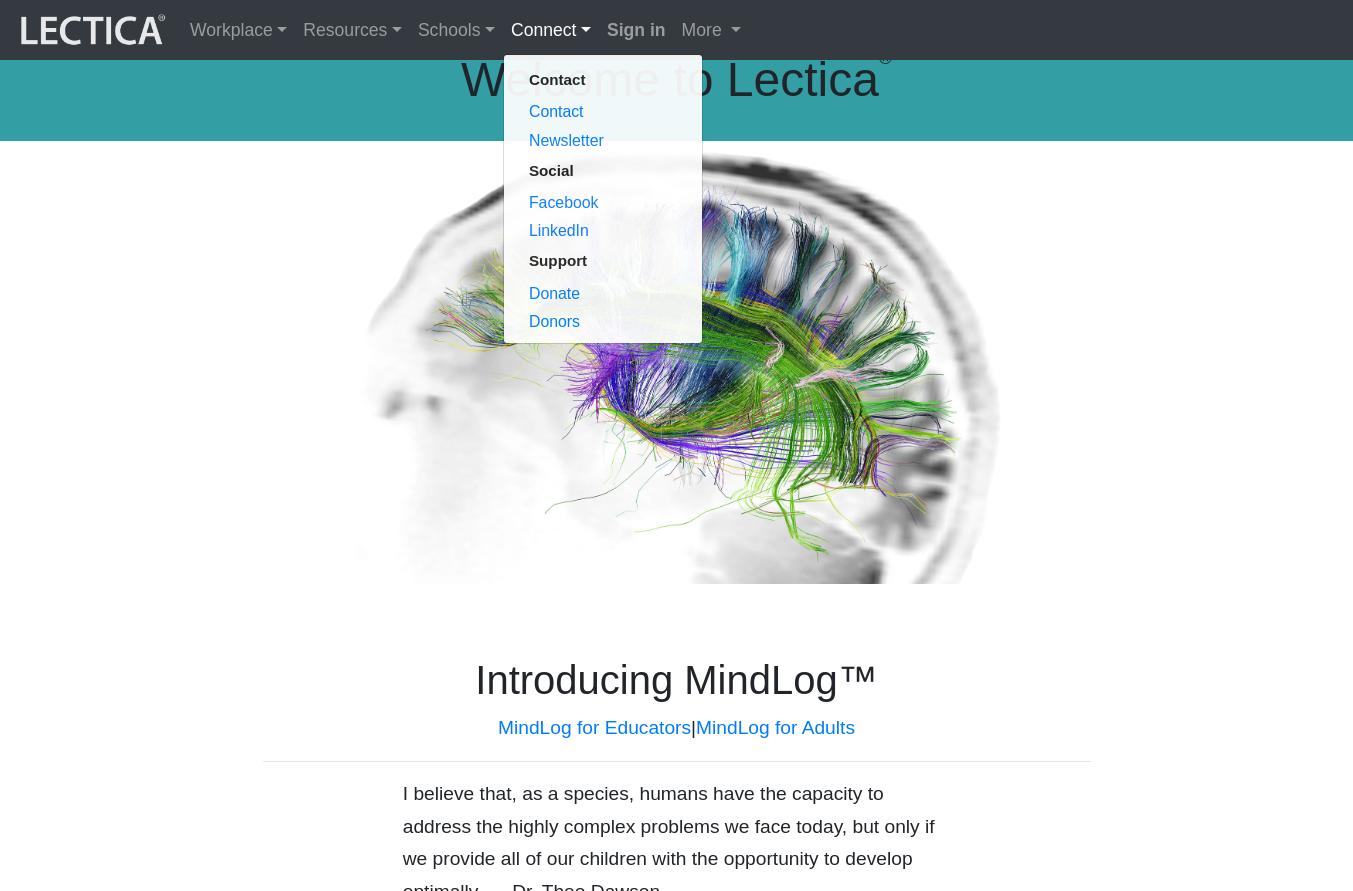 click at bounding box center [677, 363] 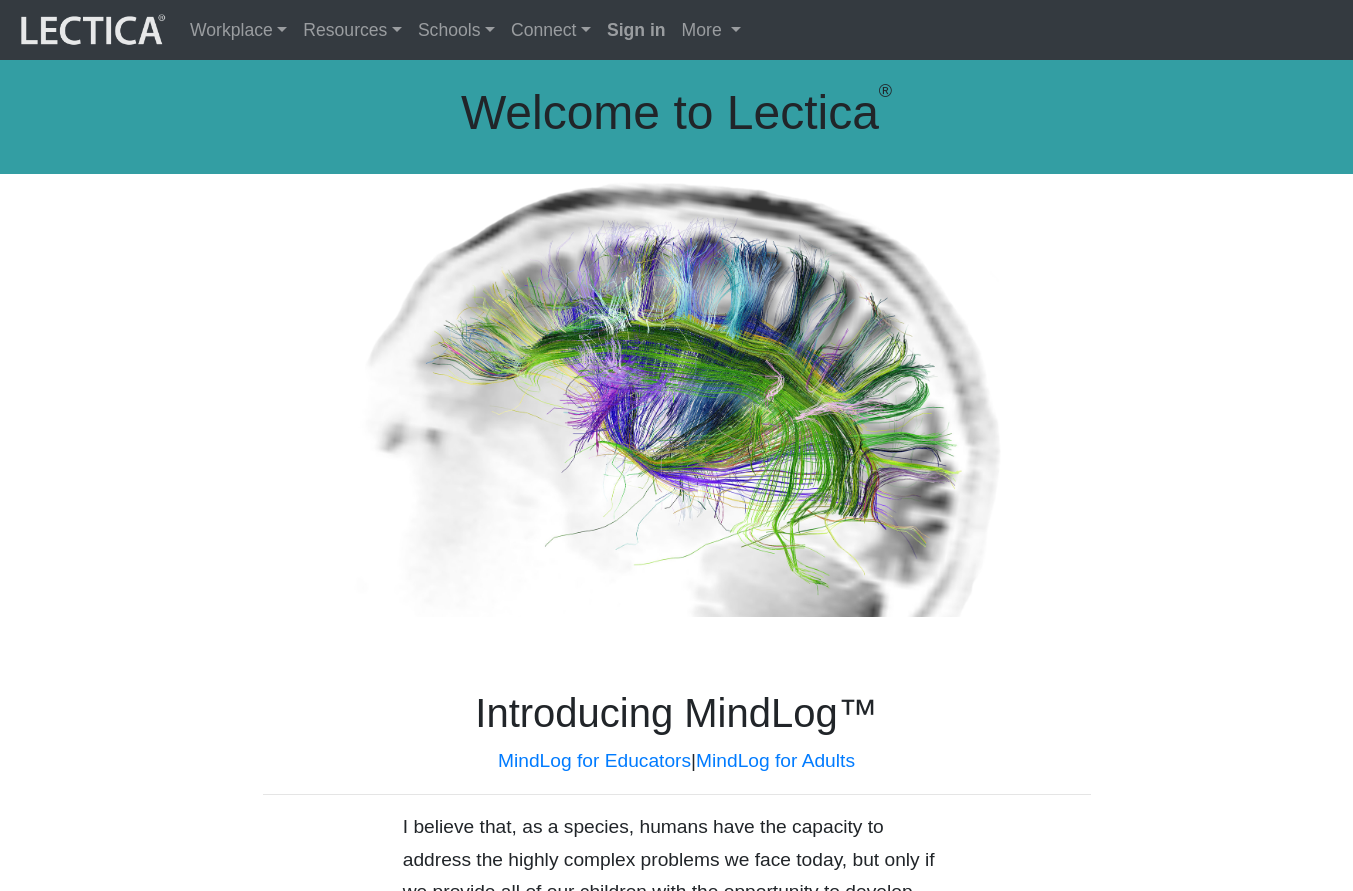 scroll, scrollTop: 33, scrollLeft: 0, axis: vertical 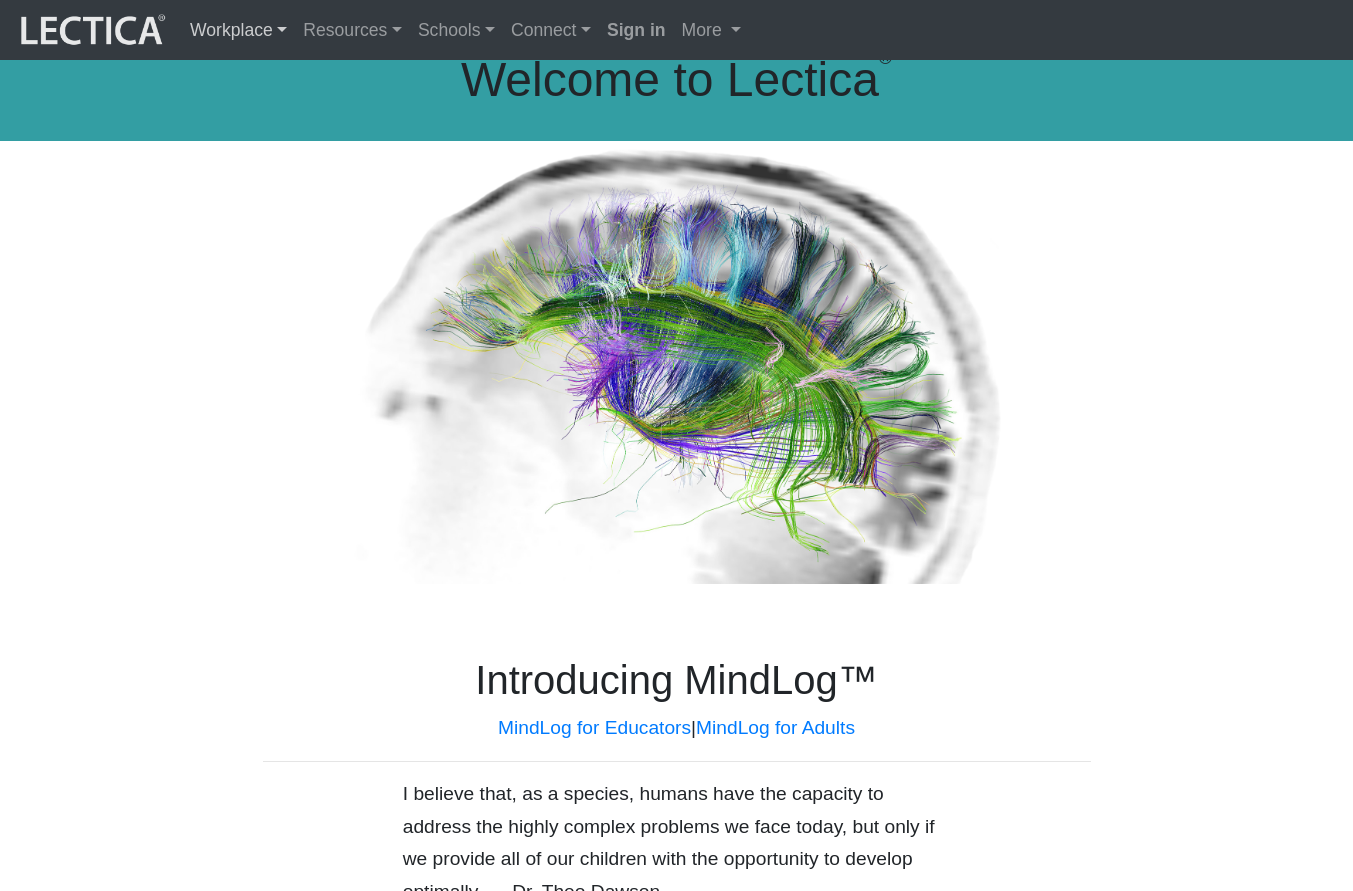 click on "Workplace" at bounding box center (238, 30) 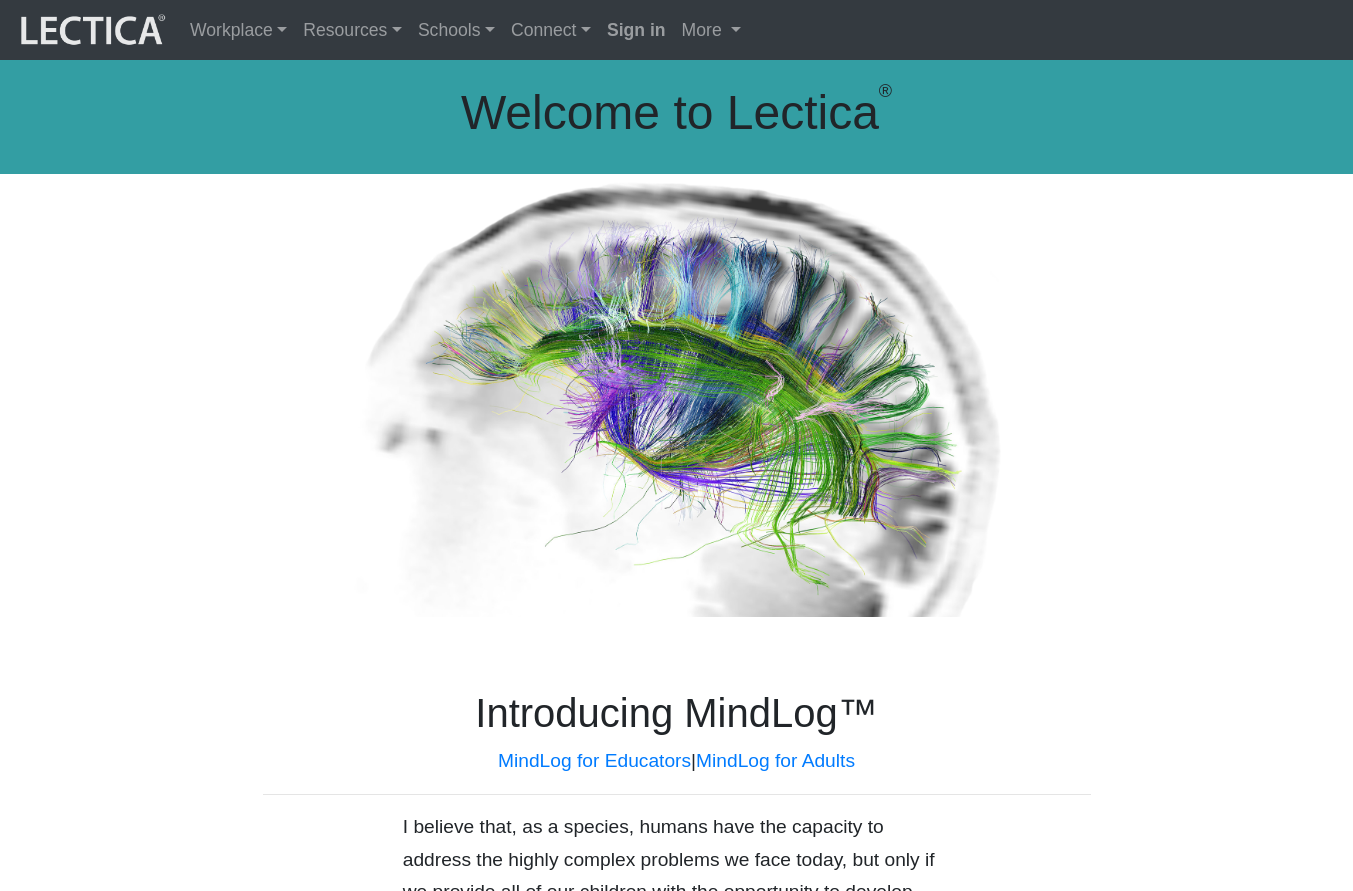 scroll, scrollTop: 33, scrollLeft: 0, axis: vertical 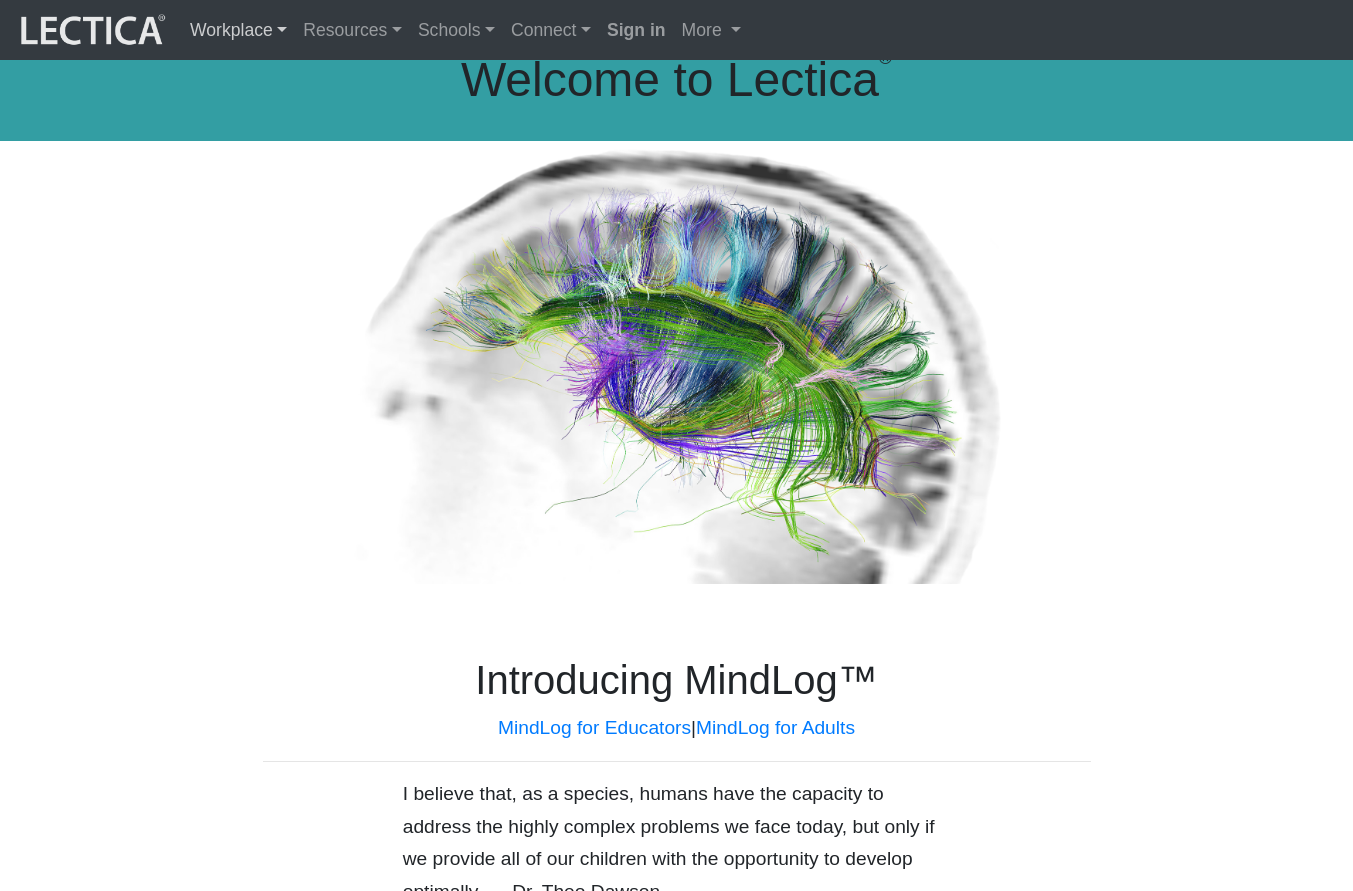 click on "Workplace" at bounding box center (238, 30) 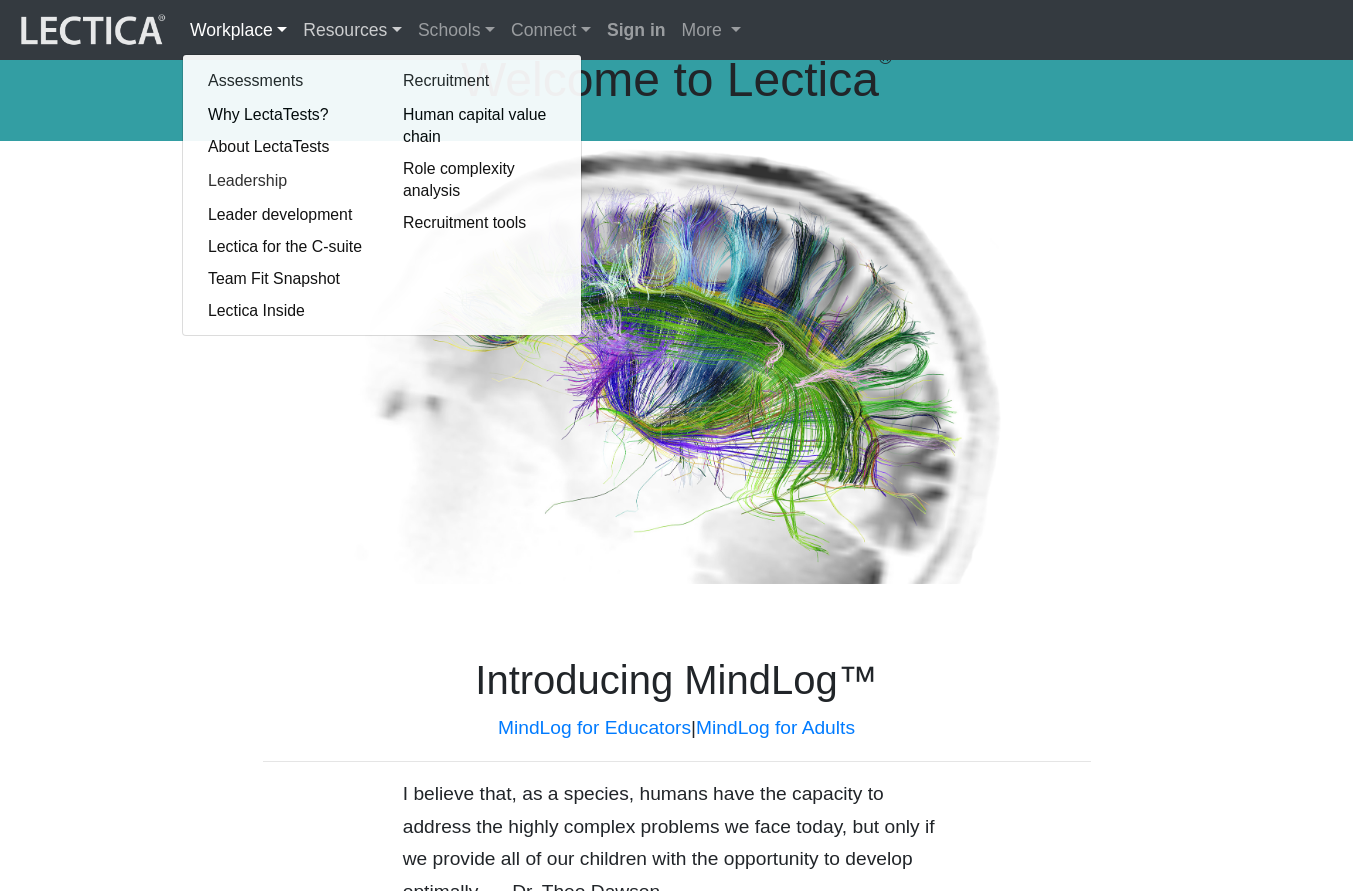 click on "Resources" at bounding box center (352, 30) 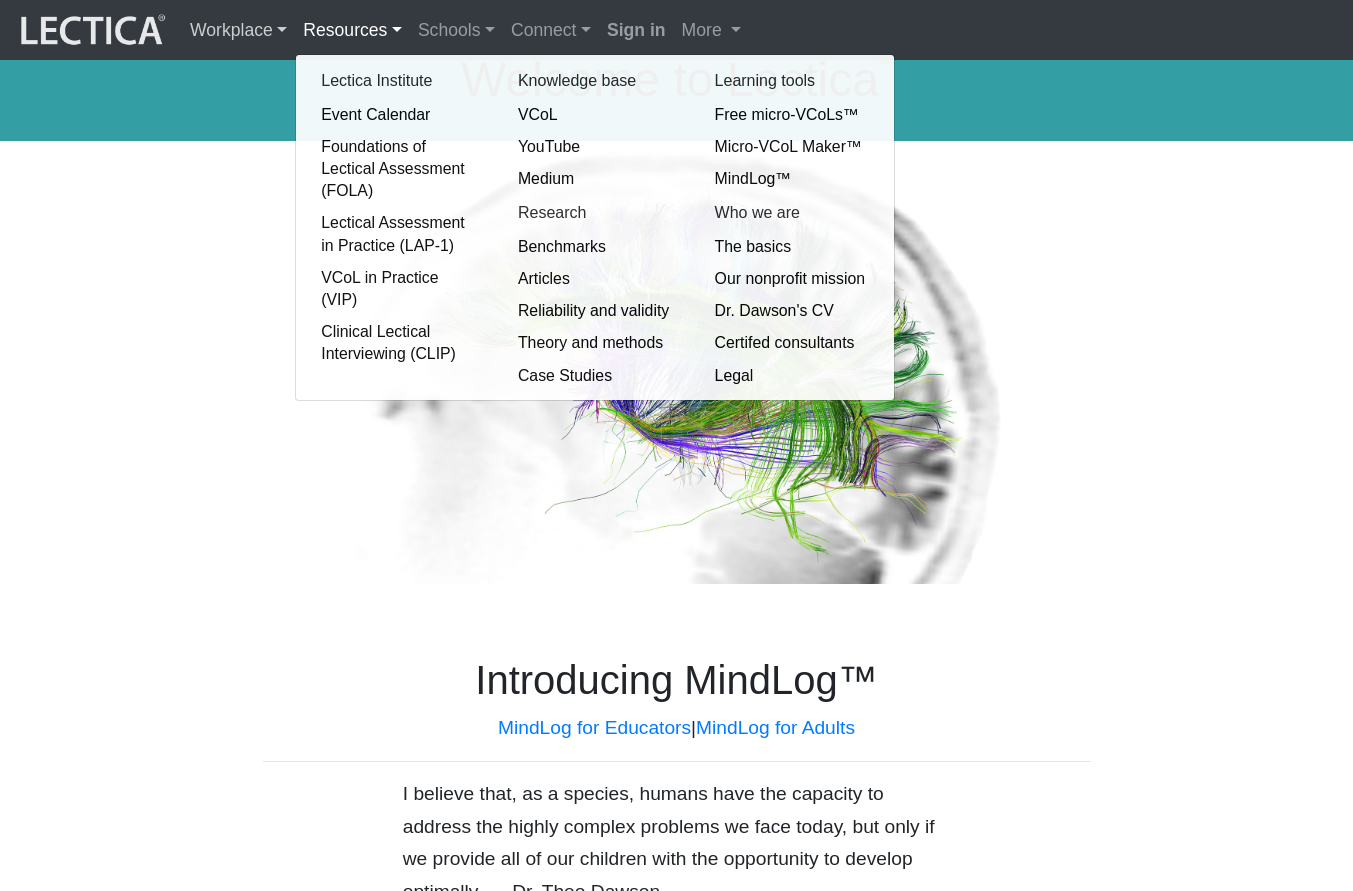 click on "Workplace" at bounding box center [238, 30] 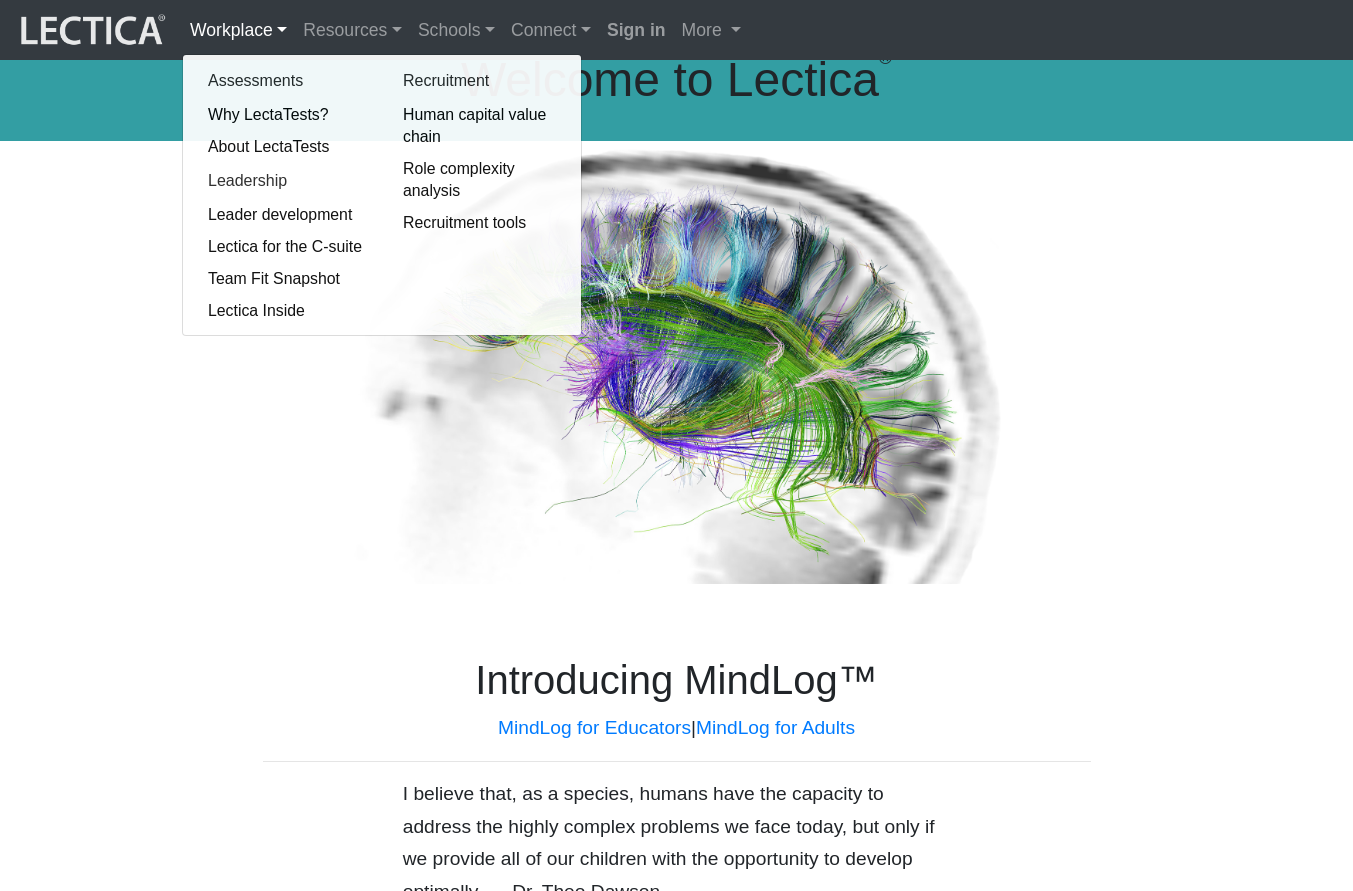 click on "Introducing MindLog™ MindLog for Educators  |  MindLog for Adults" at bounding box center [676, 713] 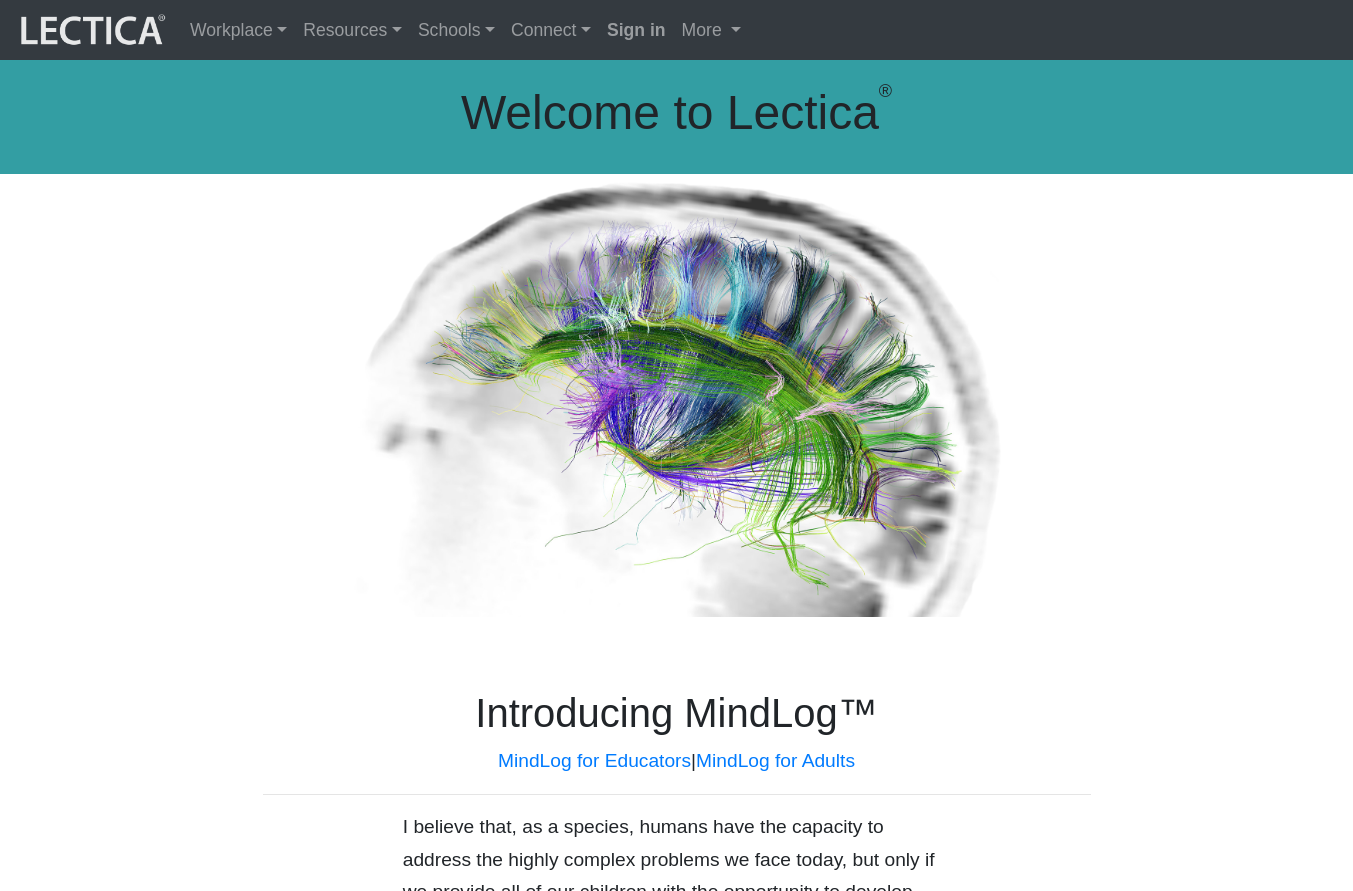 scroll, scrollTop: 33, scrollLeft: 0, axis: vertical 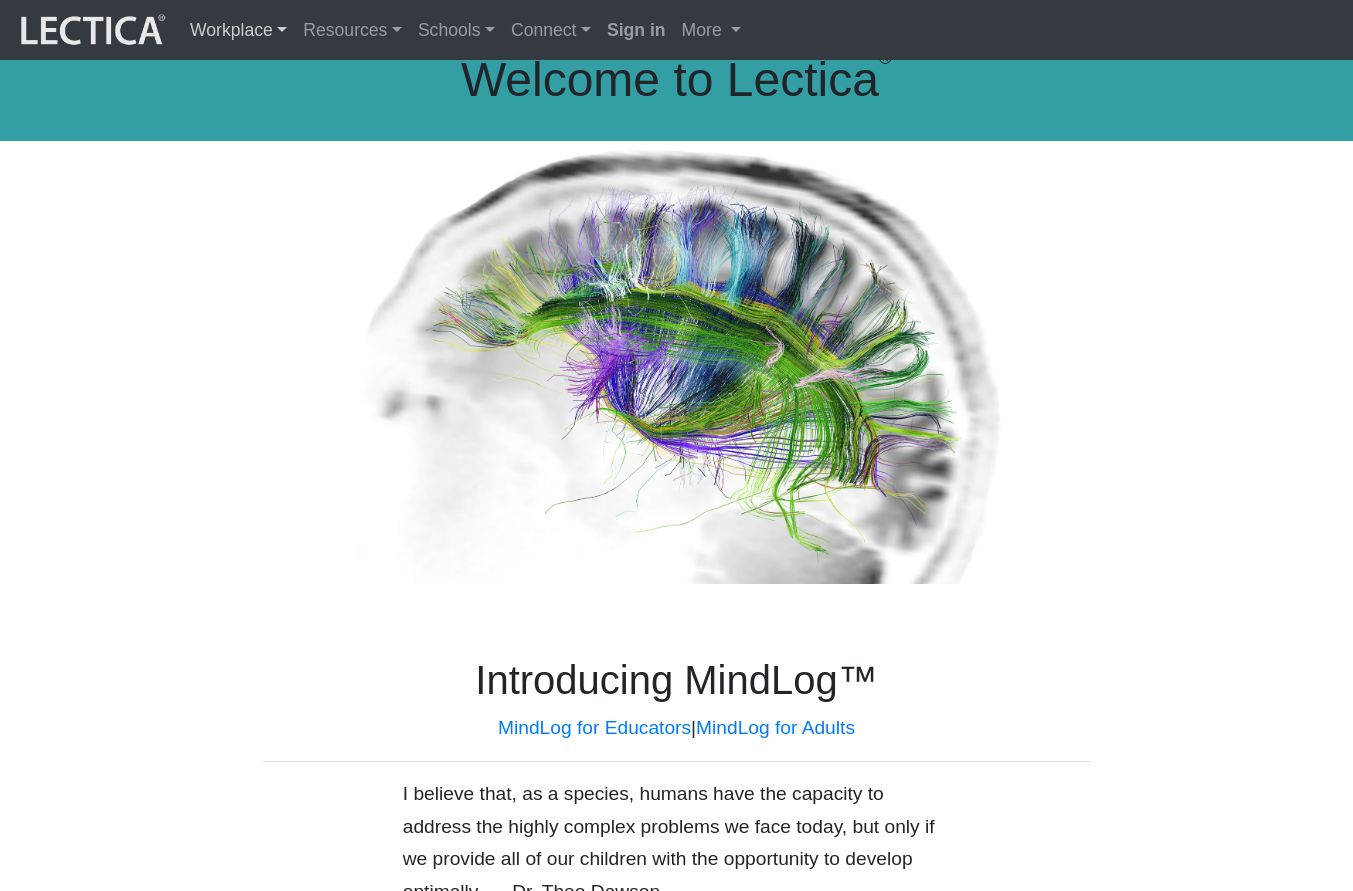 click on "Workplace" at bounding box center (238, 30) 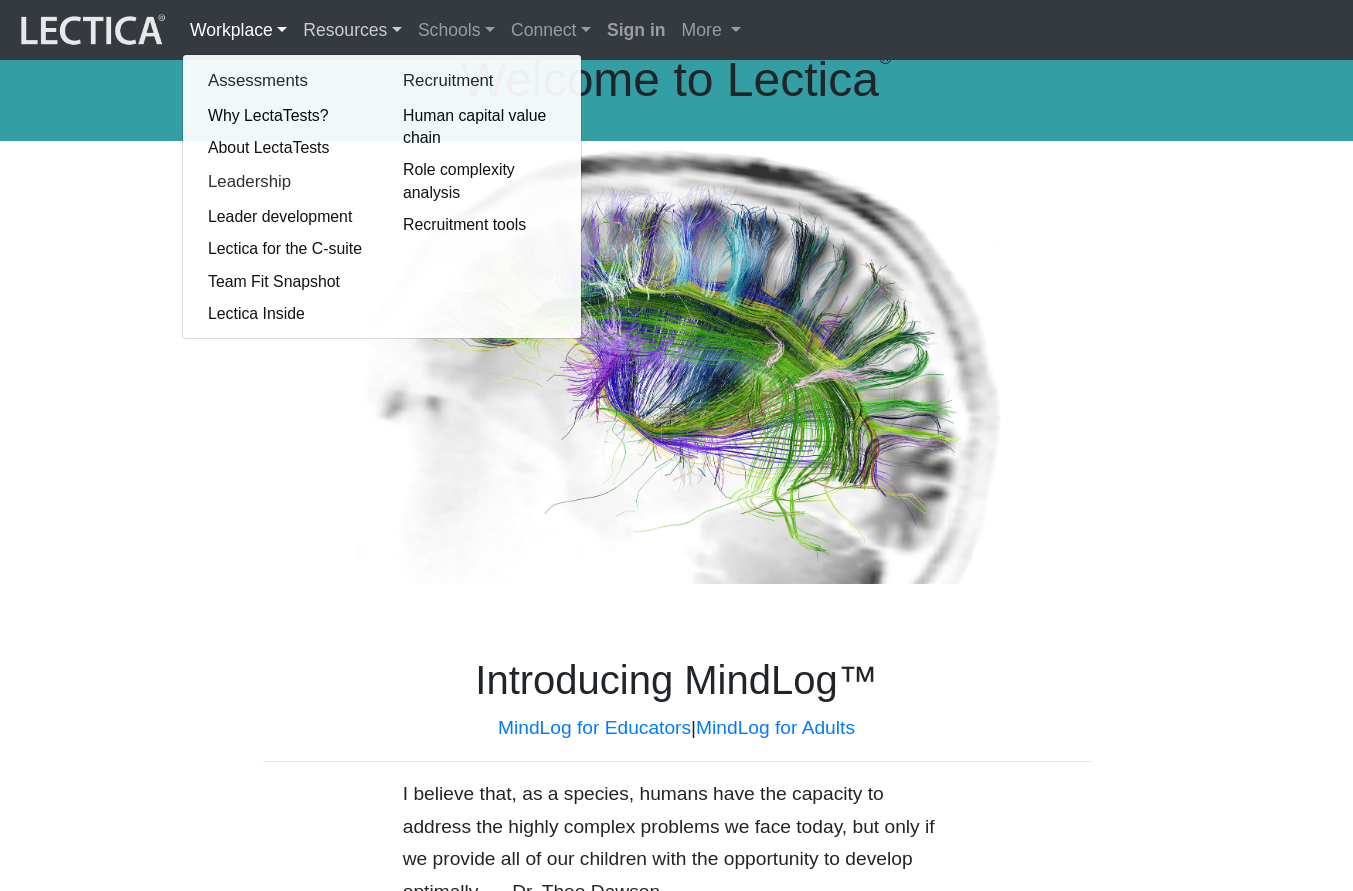 click on "Resources" at bounding box center [352, 30] 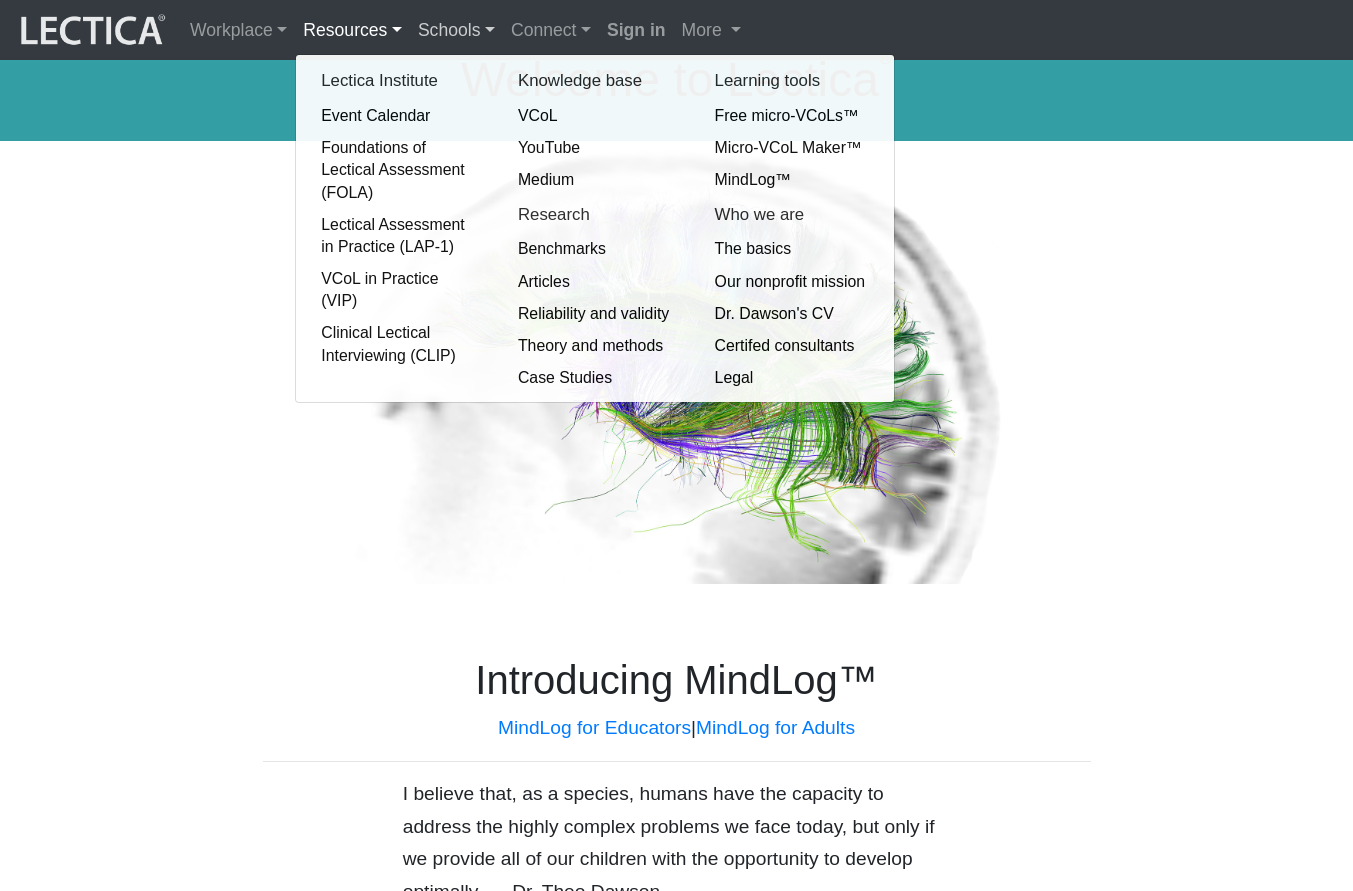 click on "Schools" at bounding box center (456, 30) 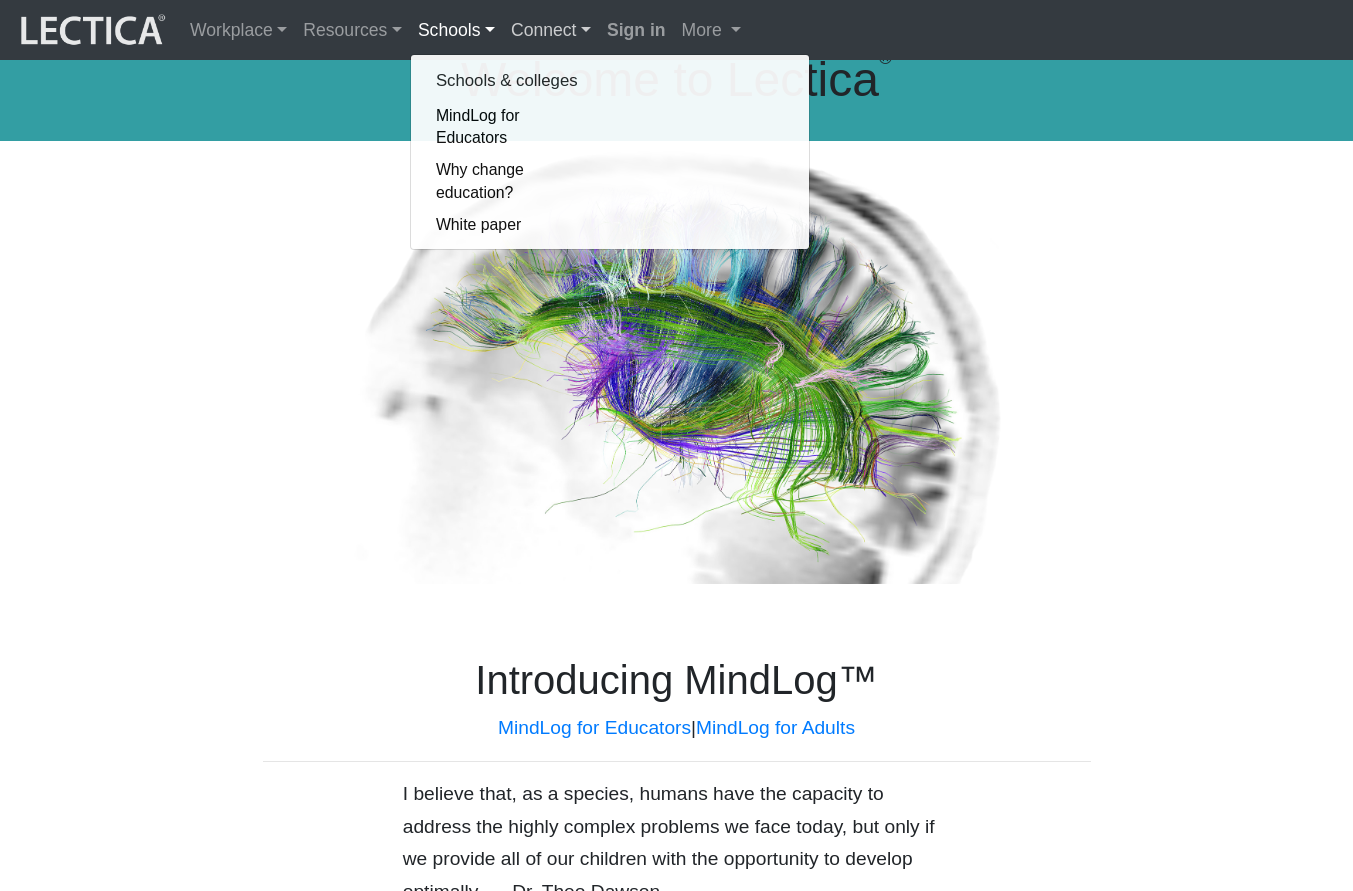 click on "Connect" at bounding box center (551, 30) 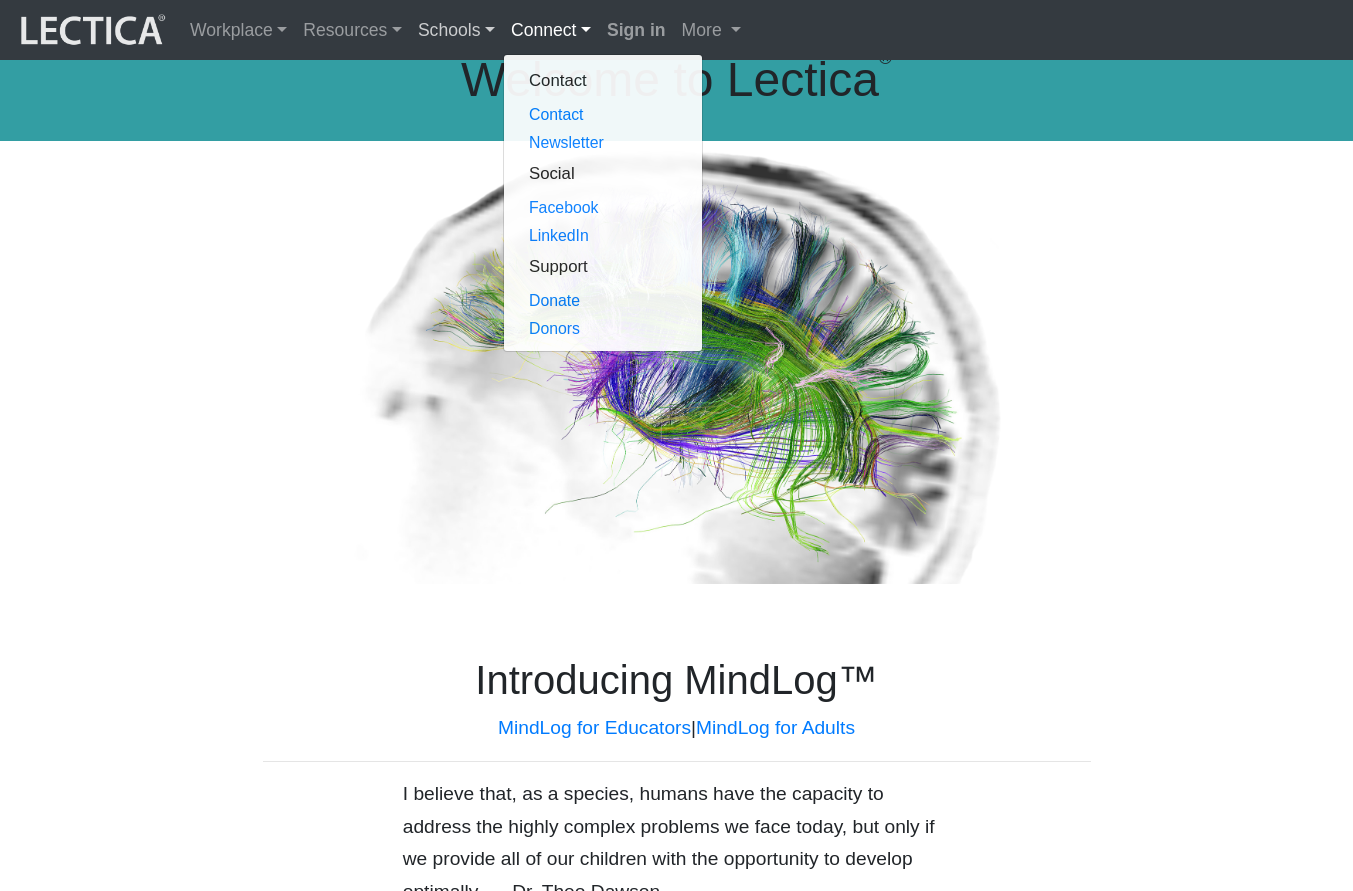 click on "Schools" at bounding box center [456, 30] 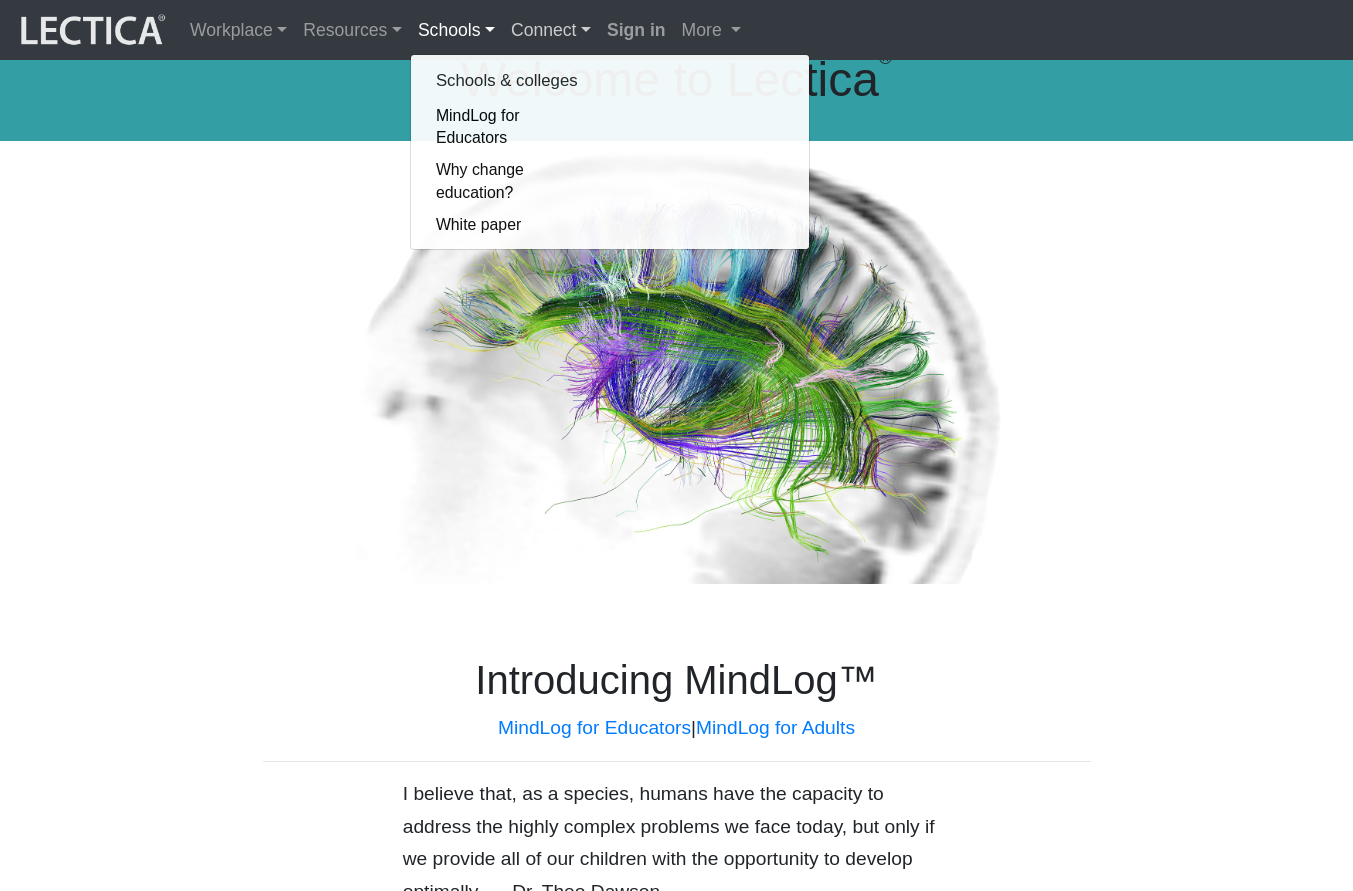 click on "Connect" at bounding box center [551, 30] 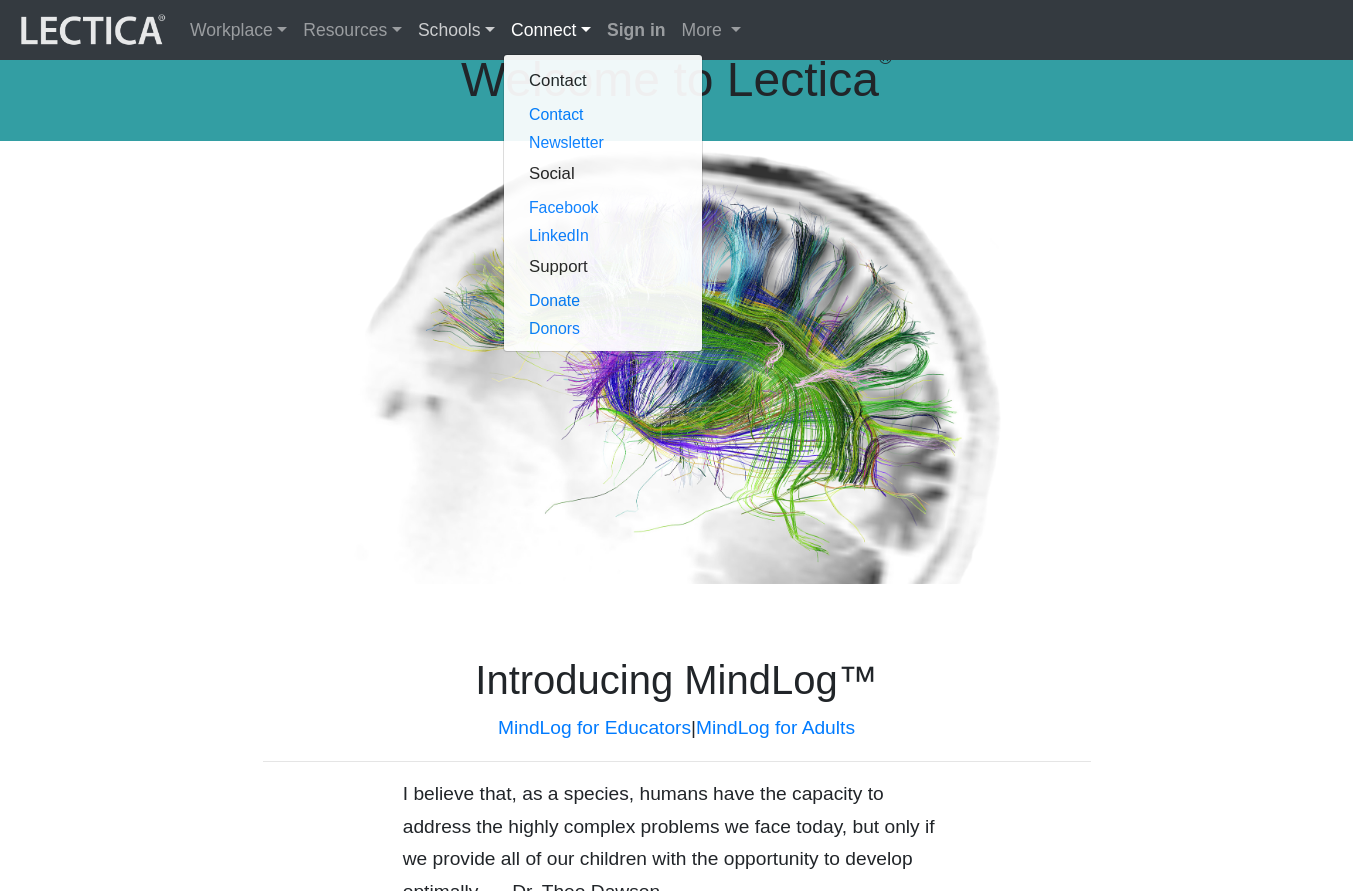click on "Schools" at bounding box center (456, 30) 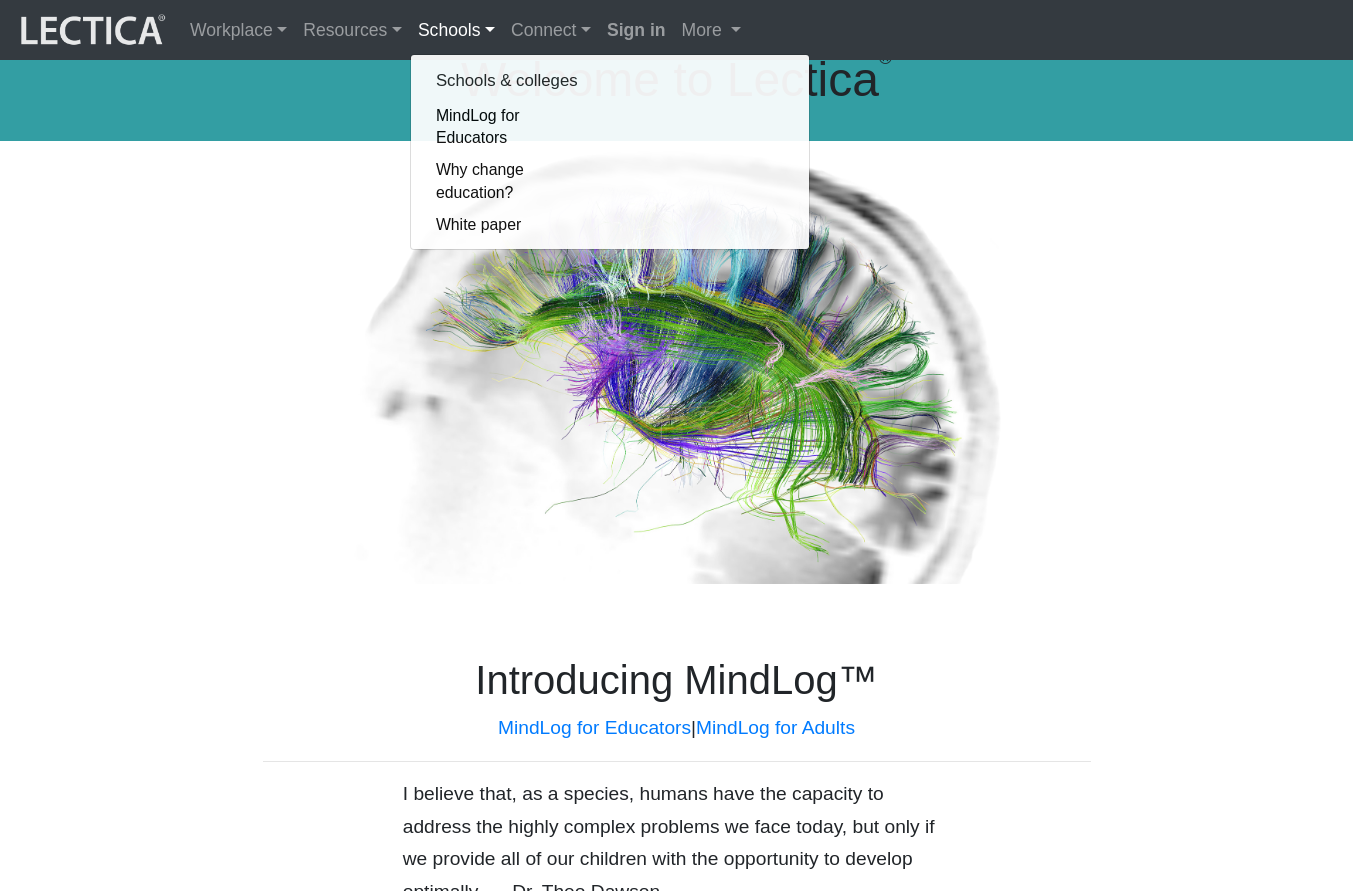 click on "Introducing MindLog™ MindLog for Educators  |  MindLog for Adults I believe that, as a species, humans have the capacity to address the highly complex problems we face today, but only if we provide all of our children with the opportunity to develop optimally.  —Dr. Theo Dawson MindLog™ is a celebration of the human mind. On the surface, it's a simple journal-like learning and measurement system, but look under the surface and you will find a fully scalable and integrated approach to supporting the development of hopeful, competent, and caring humans with dynamic, agile, and adaptive minds.  The MindLog process works as follows:  About once a week, educators assign a thought-provoking prompt designed to help learners reflect on something they are currently learning; Learners write brief reflections in response to these prompts; Educators or peers read and comment upon these reflections; Learners read these comments and use what they learn from them to set small learning goals; then CLAS" at bounding box center [676, 1101] 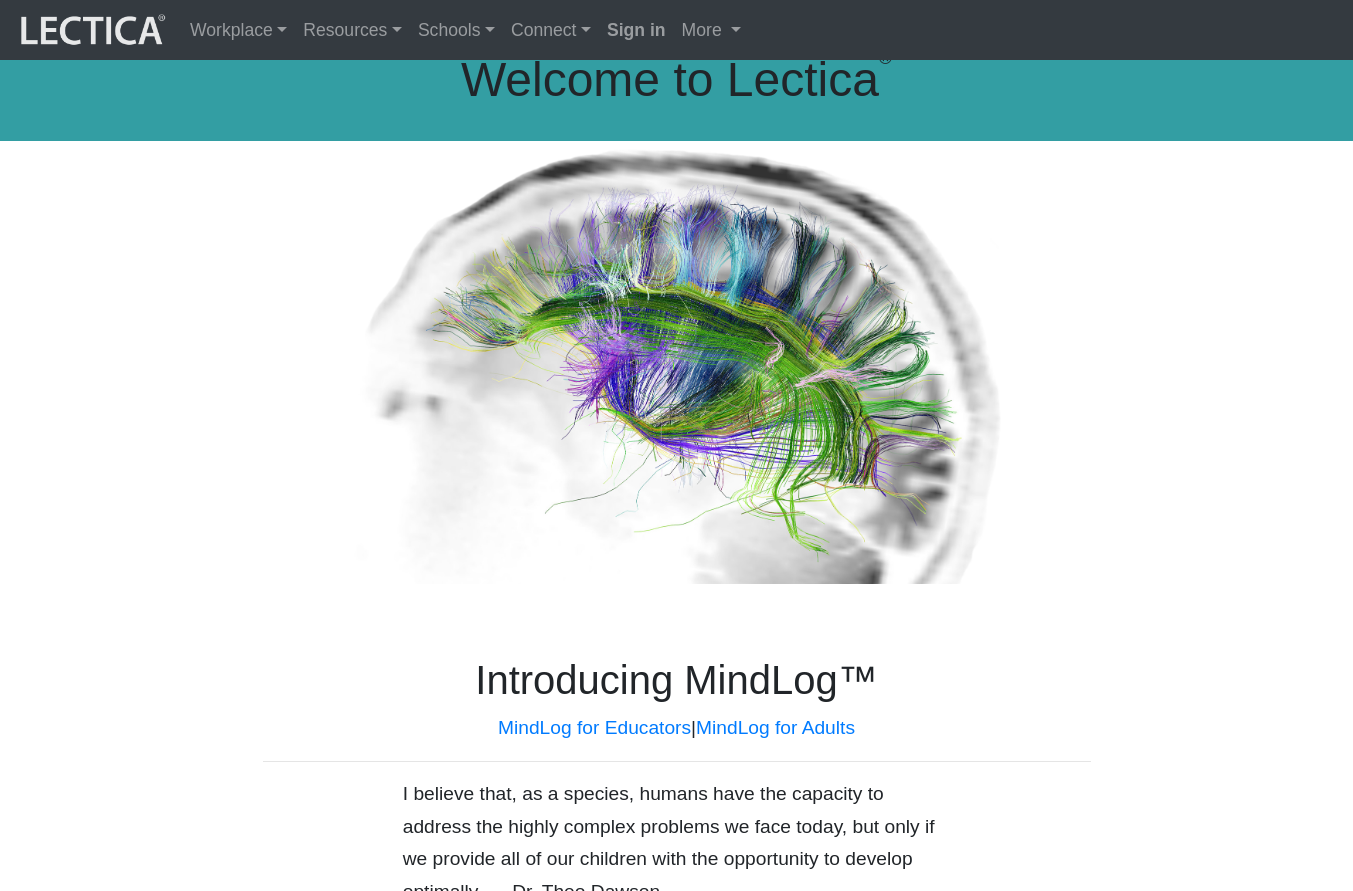 scroll, scrollTop: 33, scrollLeft: 4, axis: both 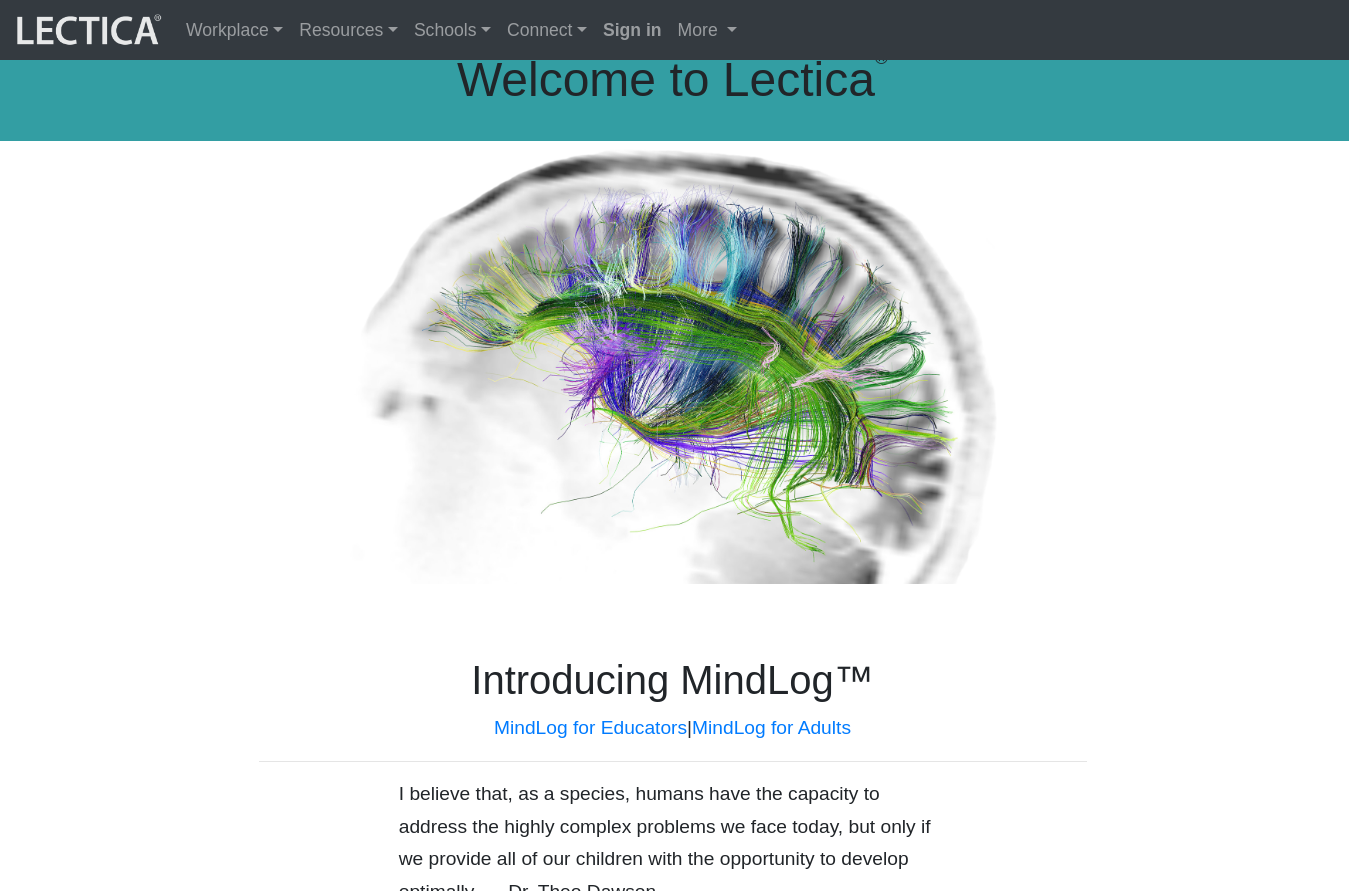 click at bounding box center (673, 363) 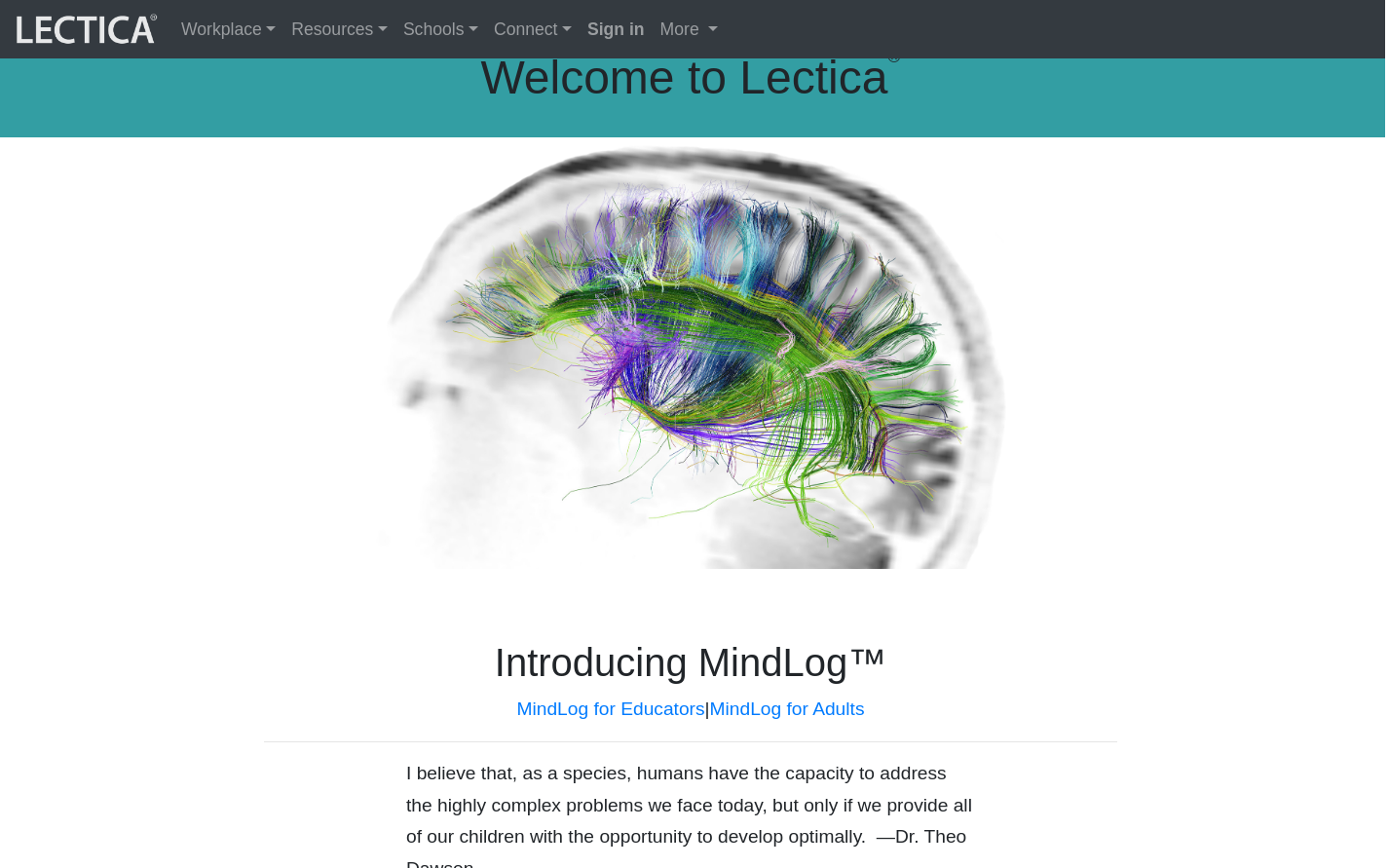 scroll, scrollTop: 0, scrollLeft: 4, axis: horizontal 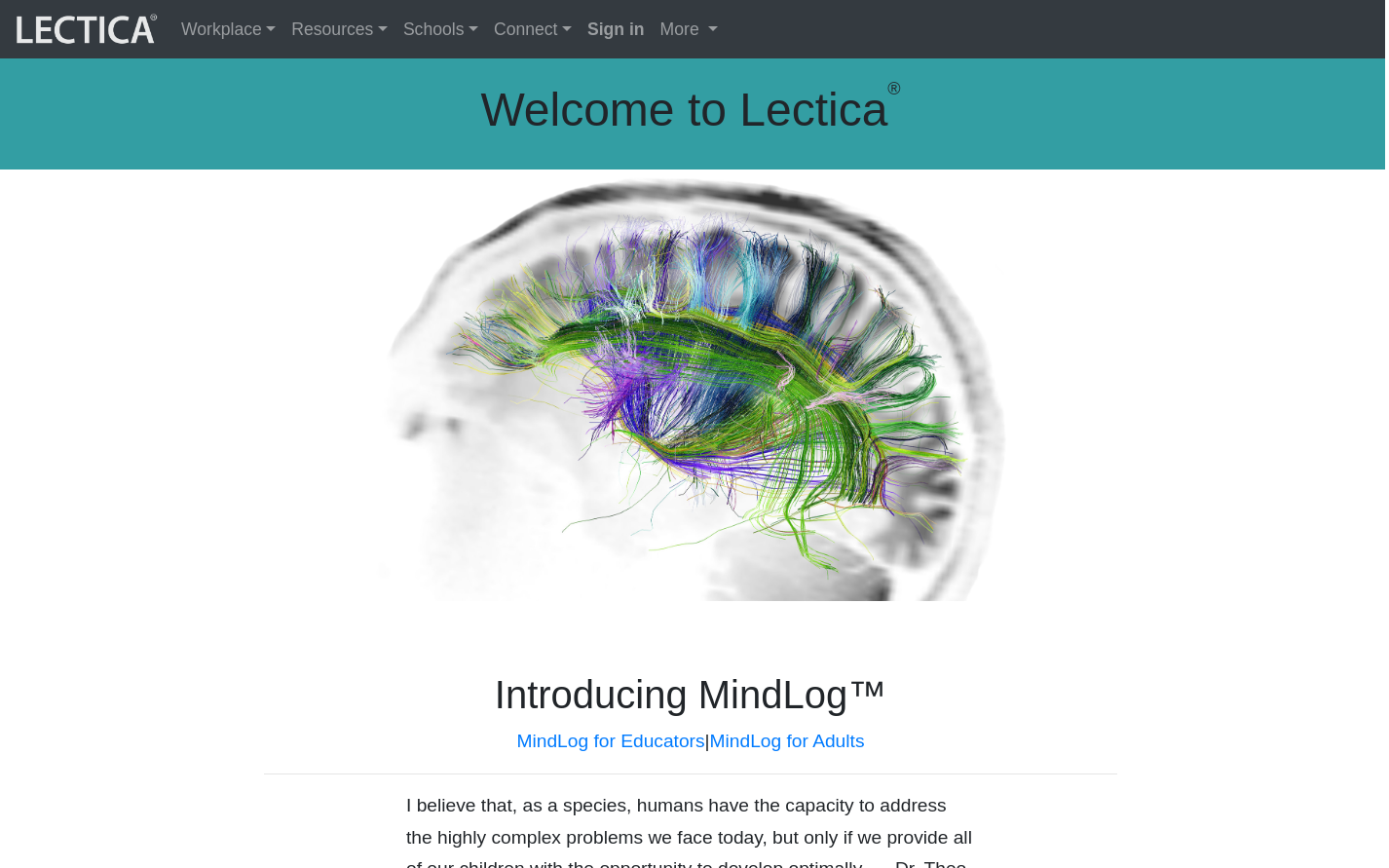 click at bounding box center (691, 386) 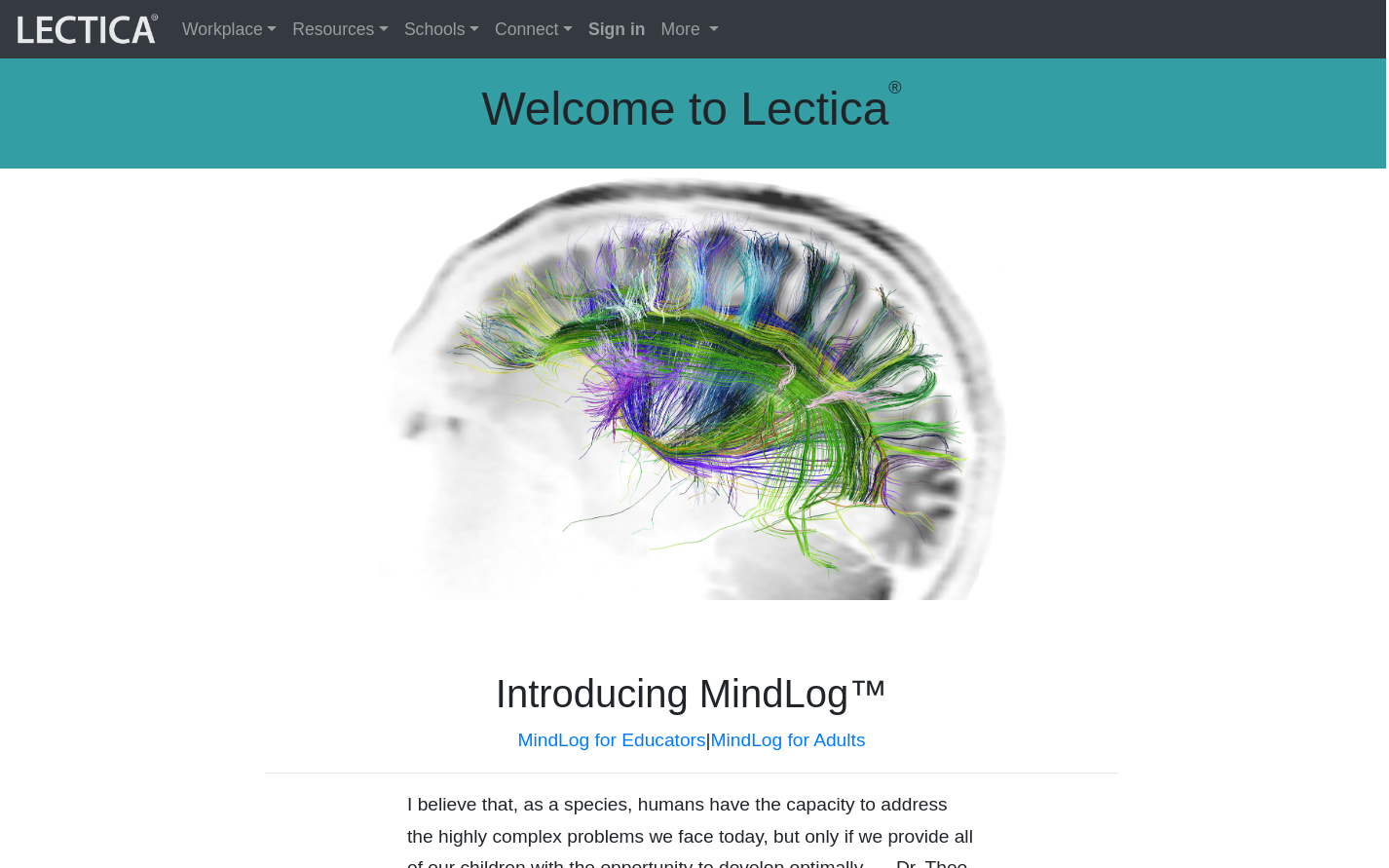 scroll, scrollTop: 0, scrollLeft: 0, axis: both 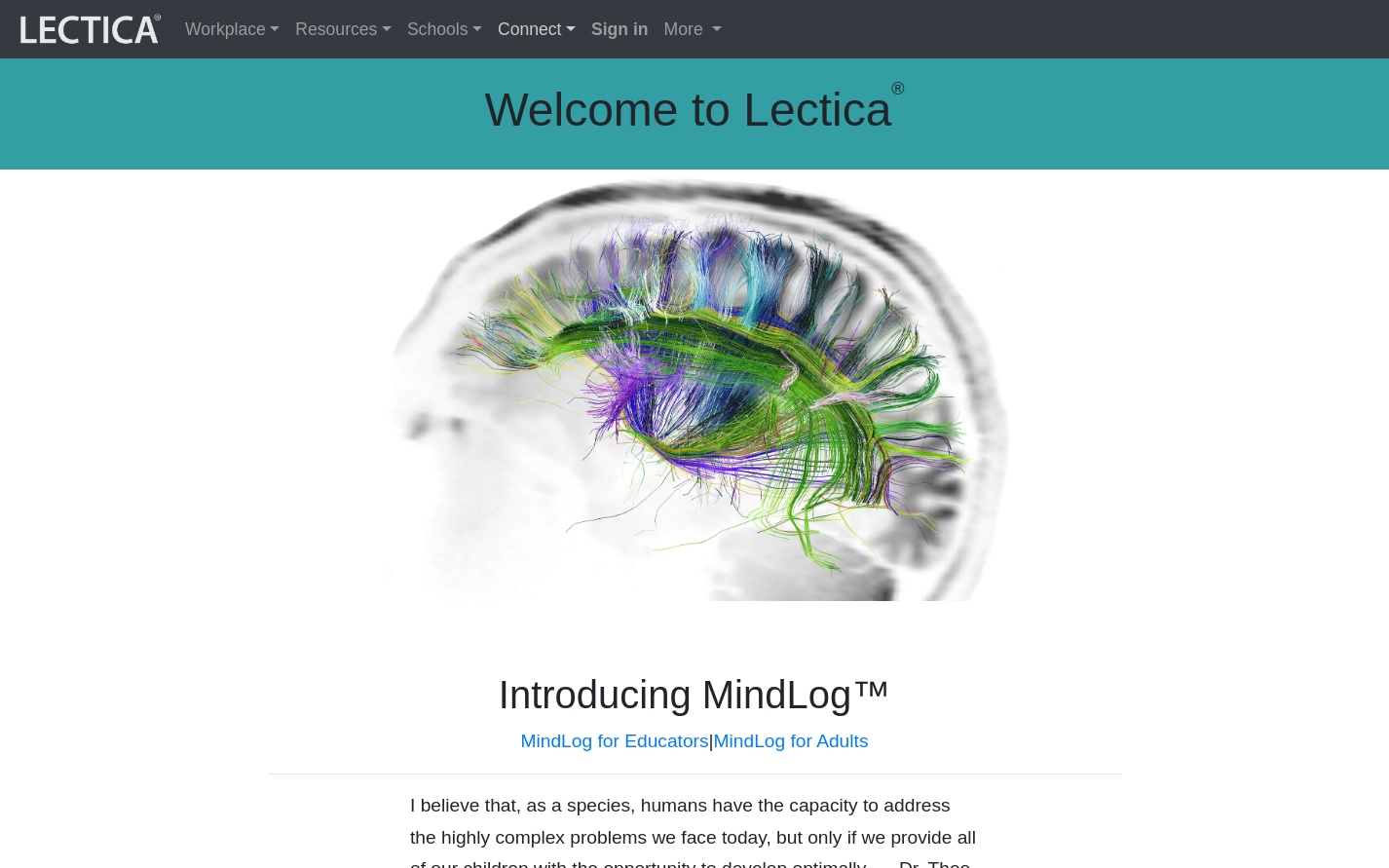 click on "Connect" at bounding box center [537, 29] 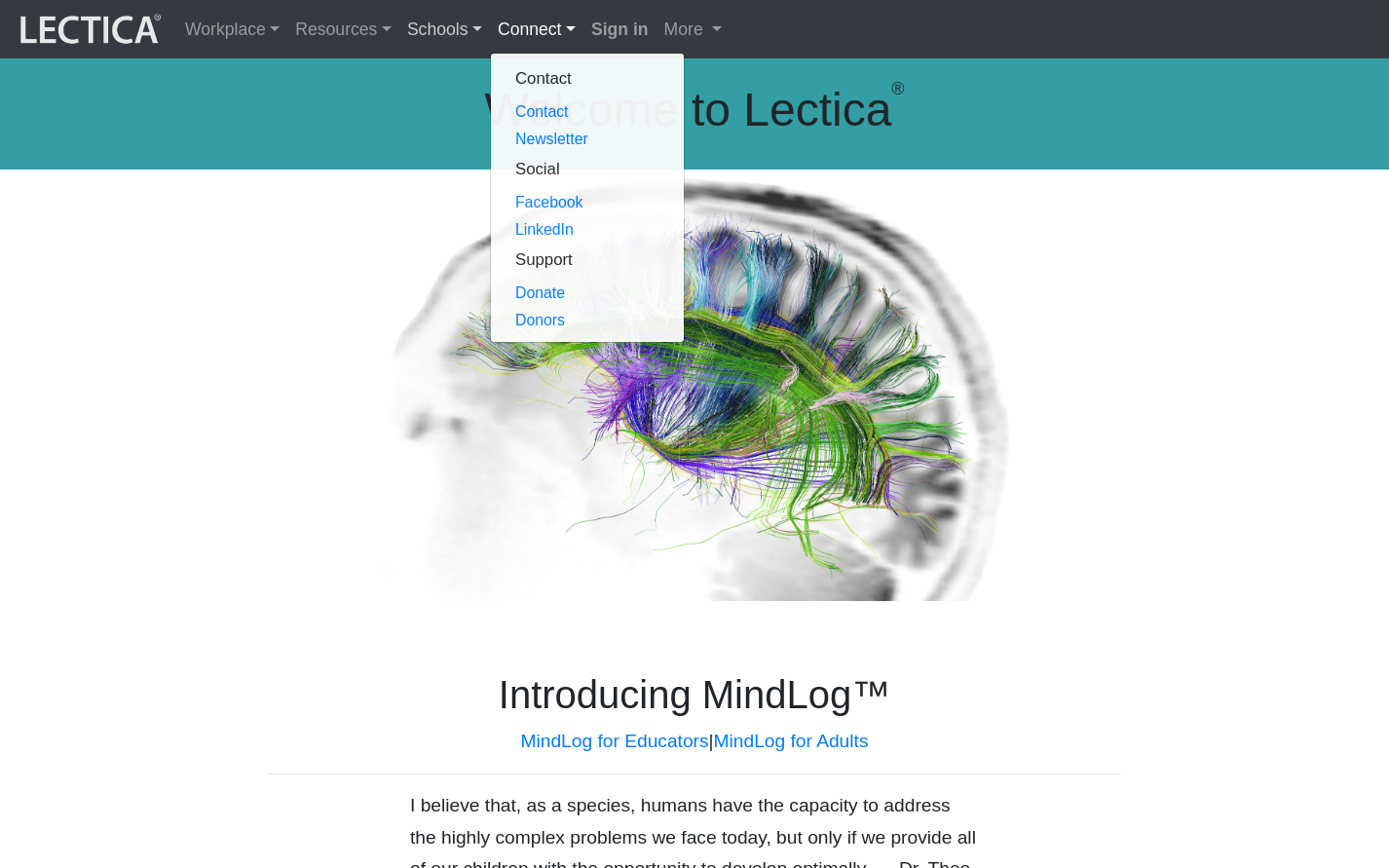 click on "Schools" at bounding box center [444, 29] 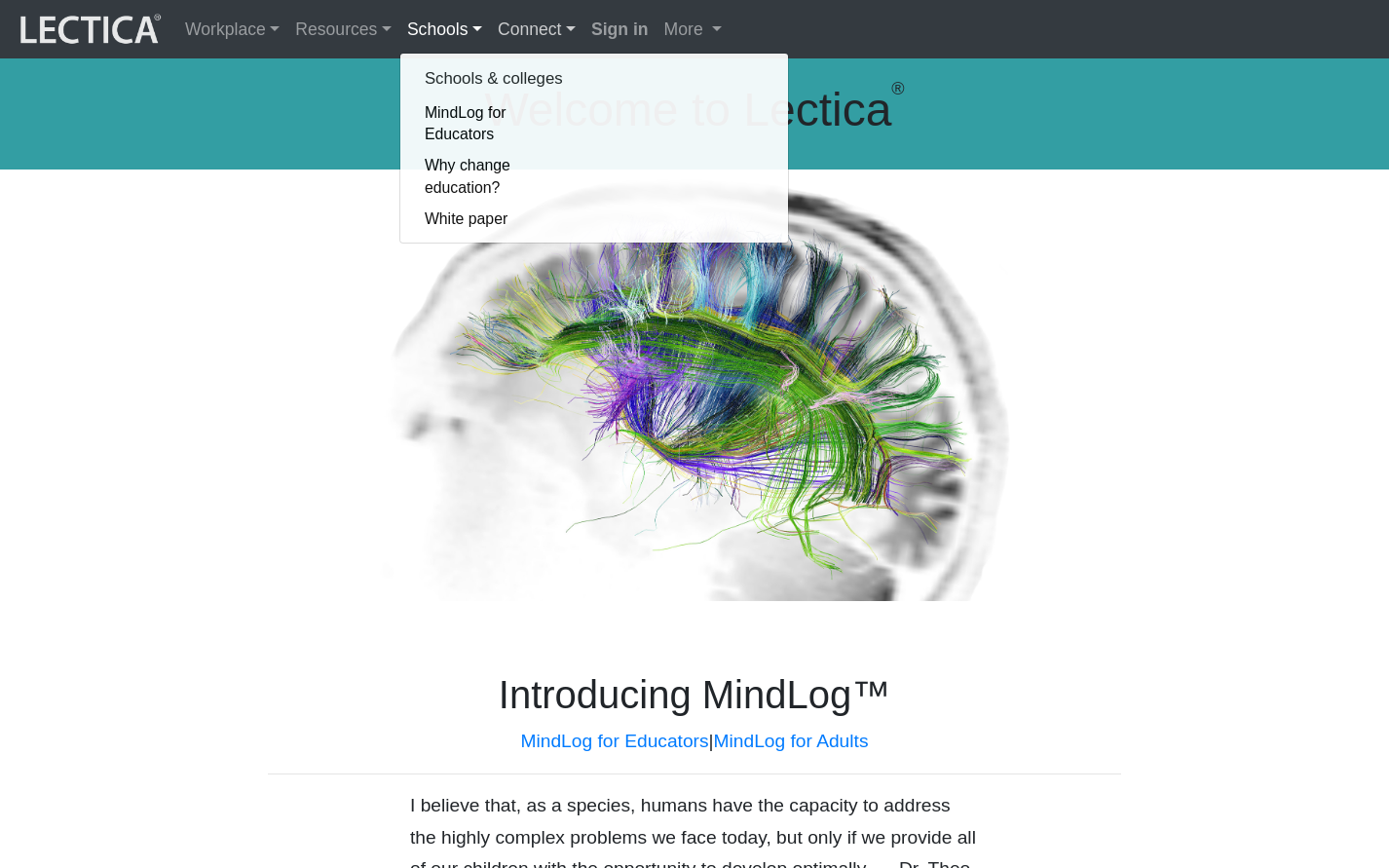click on "Connect" at bounding box center [537, 29] 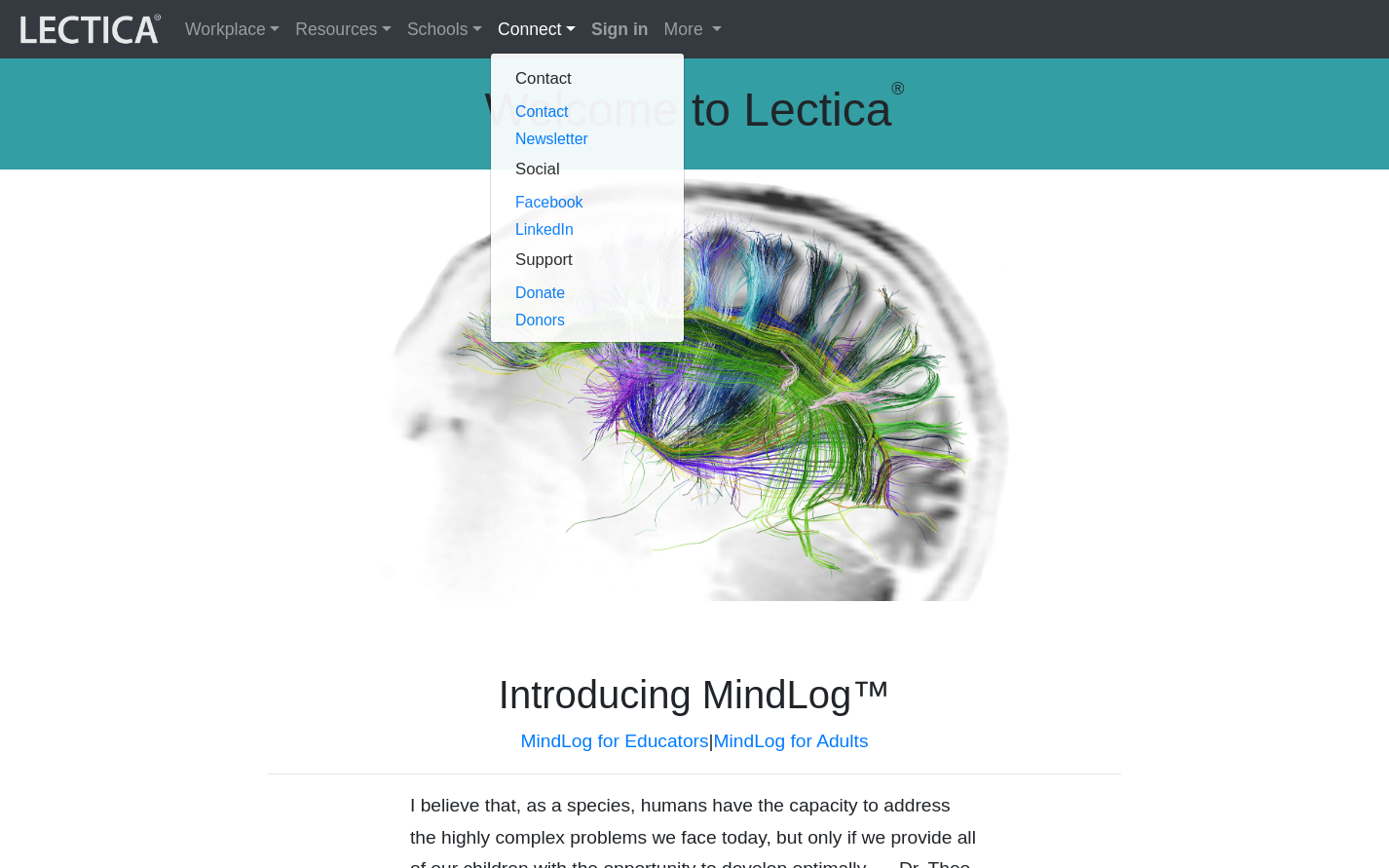 click at bounding box center (694, 386) 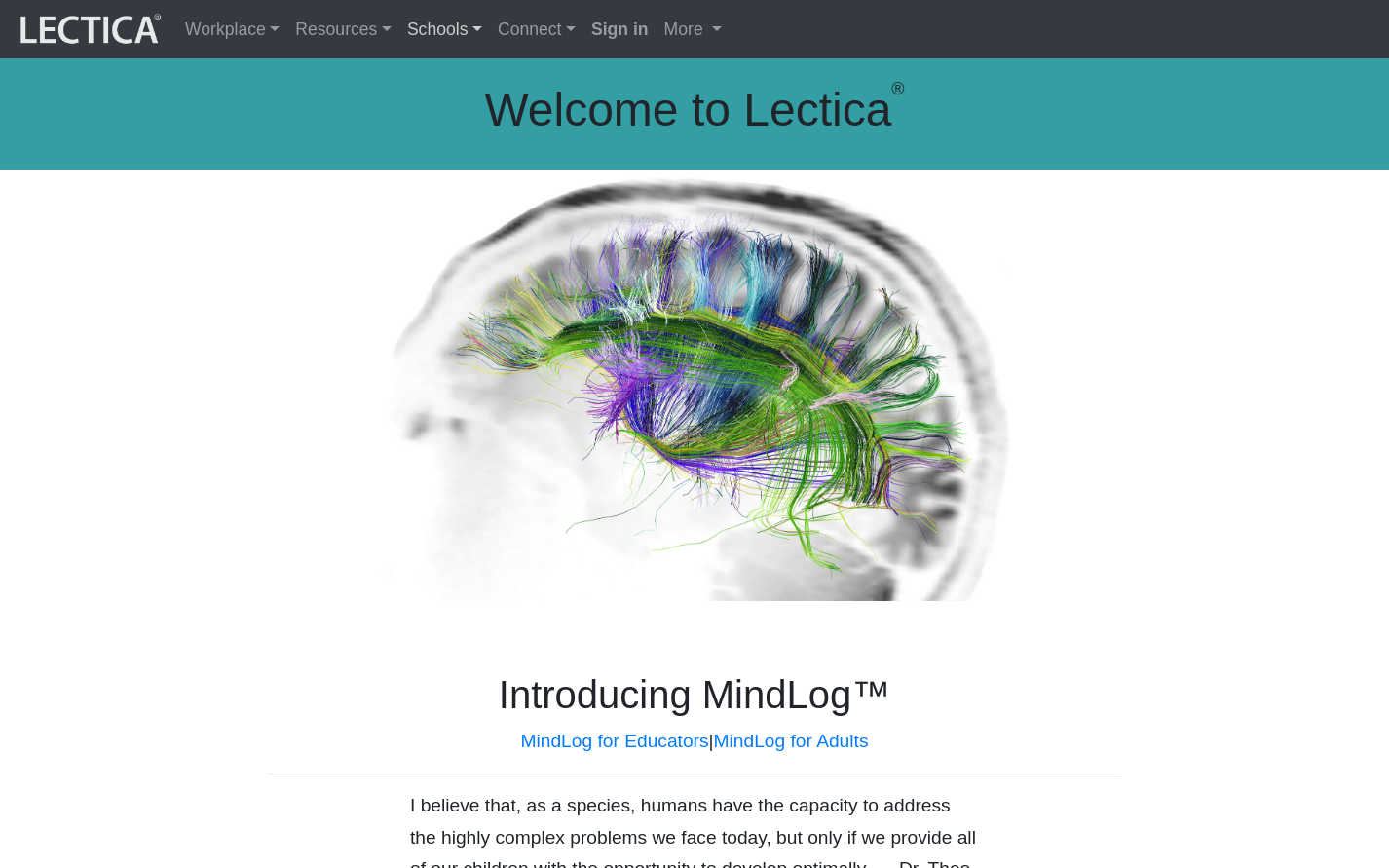 click on "Schools" at bounding box center [444, 29] 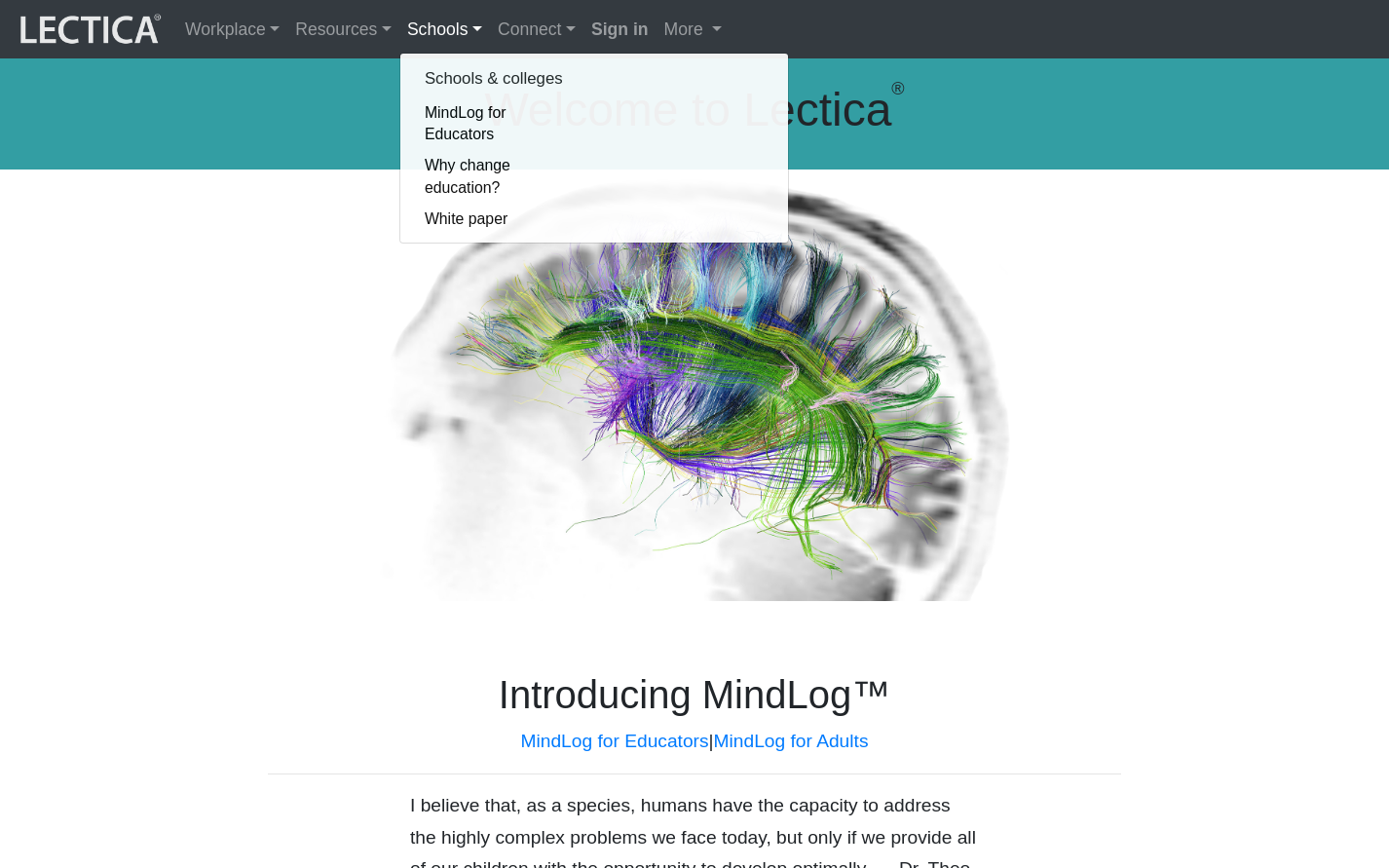 click at bounding box center (694, 386) 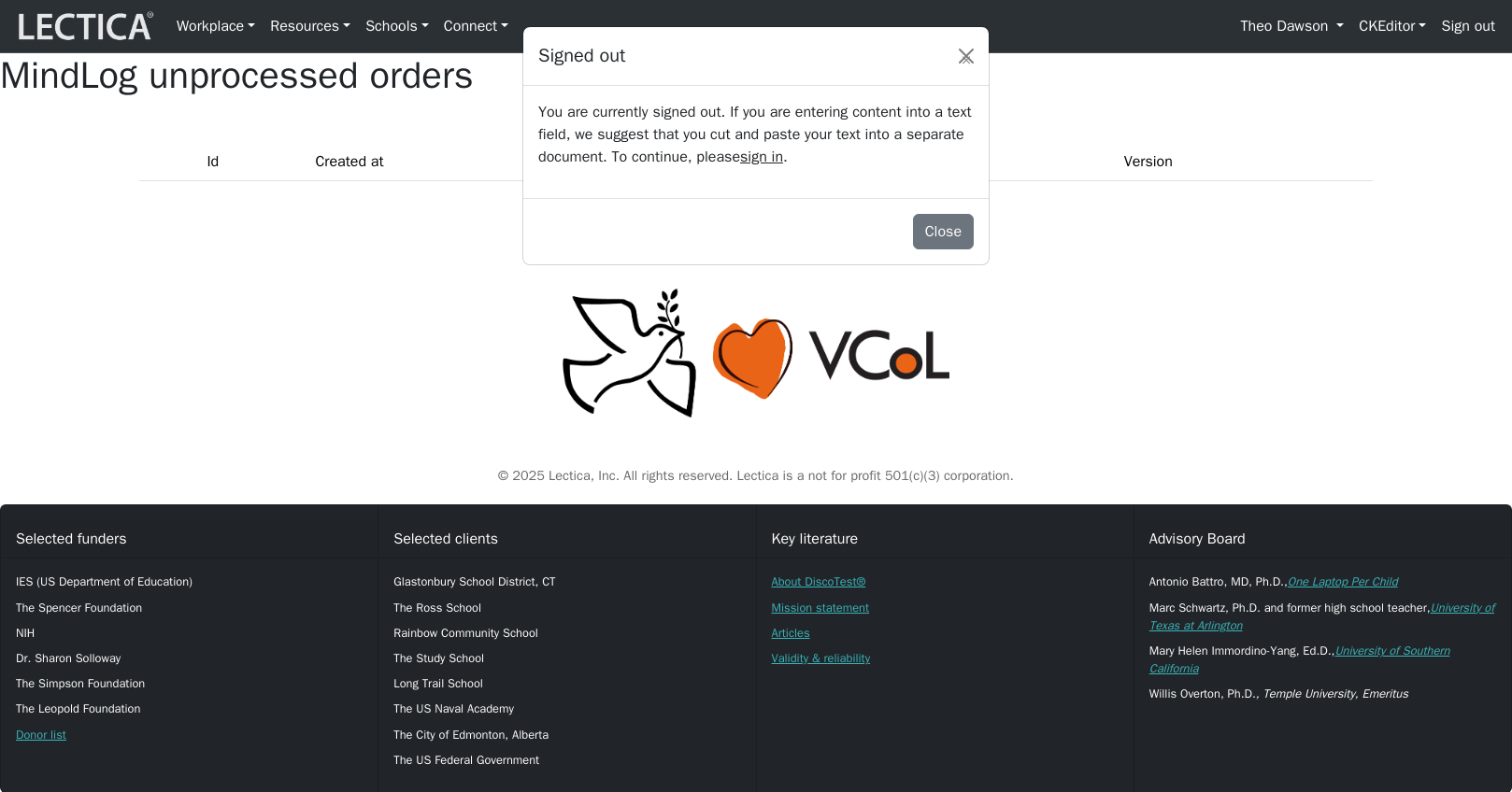 scroll, scrollTop: 0, scrollLeft: 0, axis: both 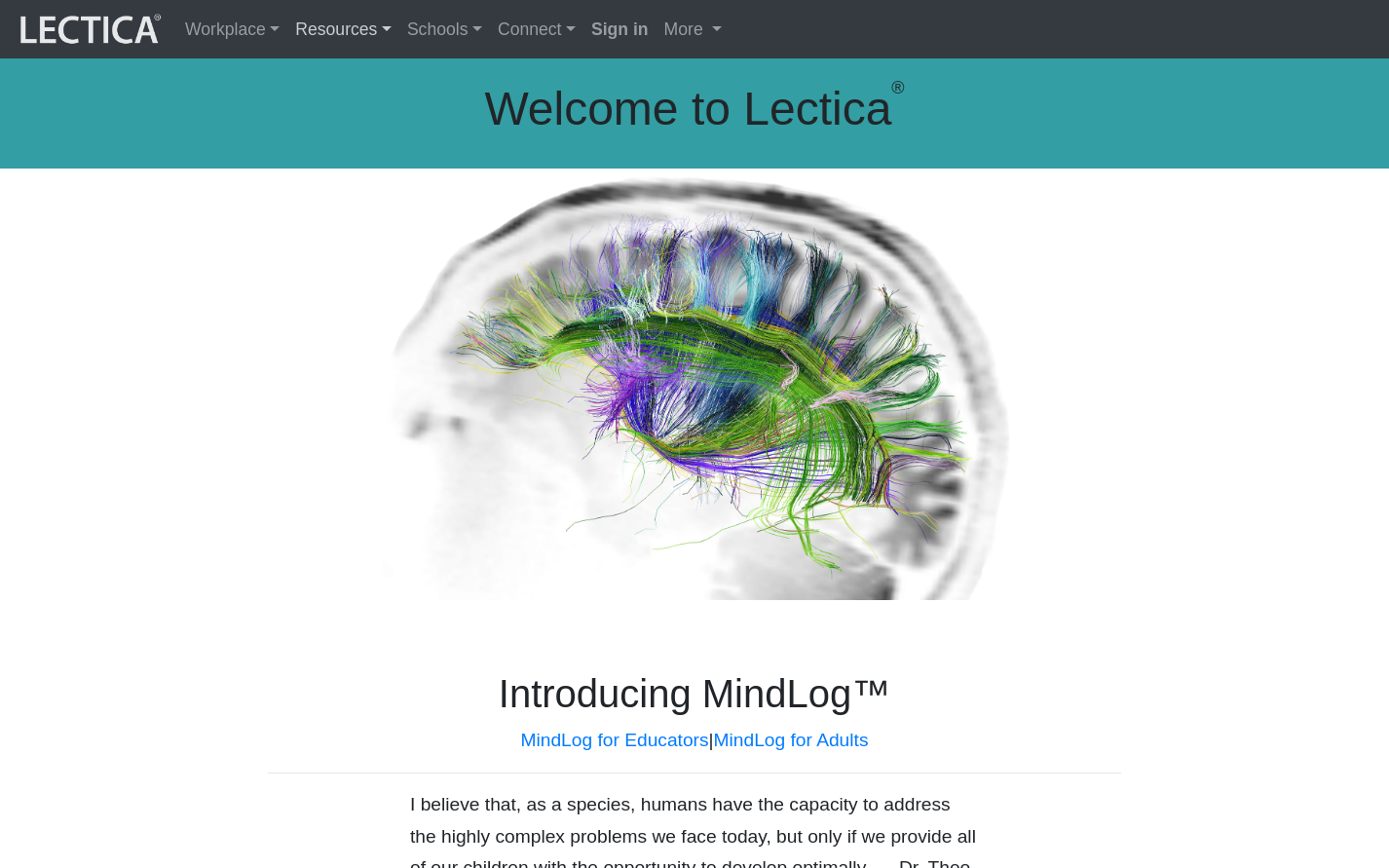 click on "Resources" at bounding box center [343, 29] 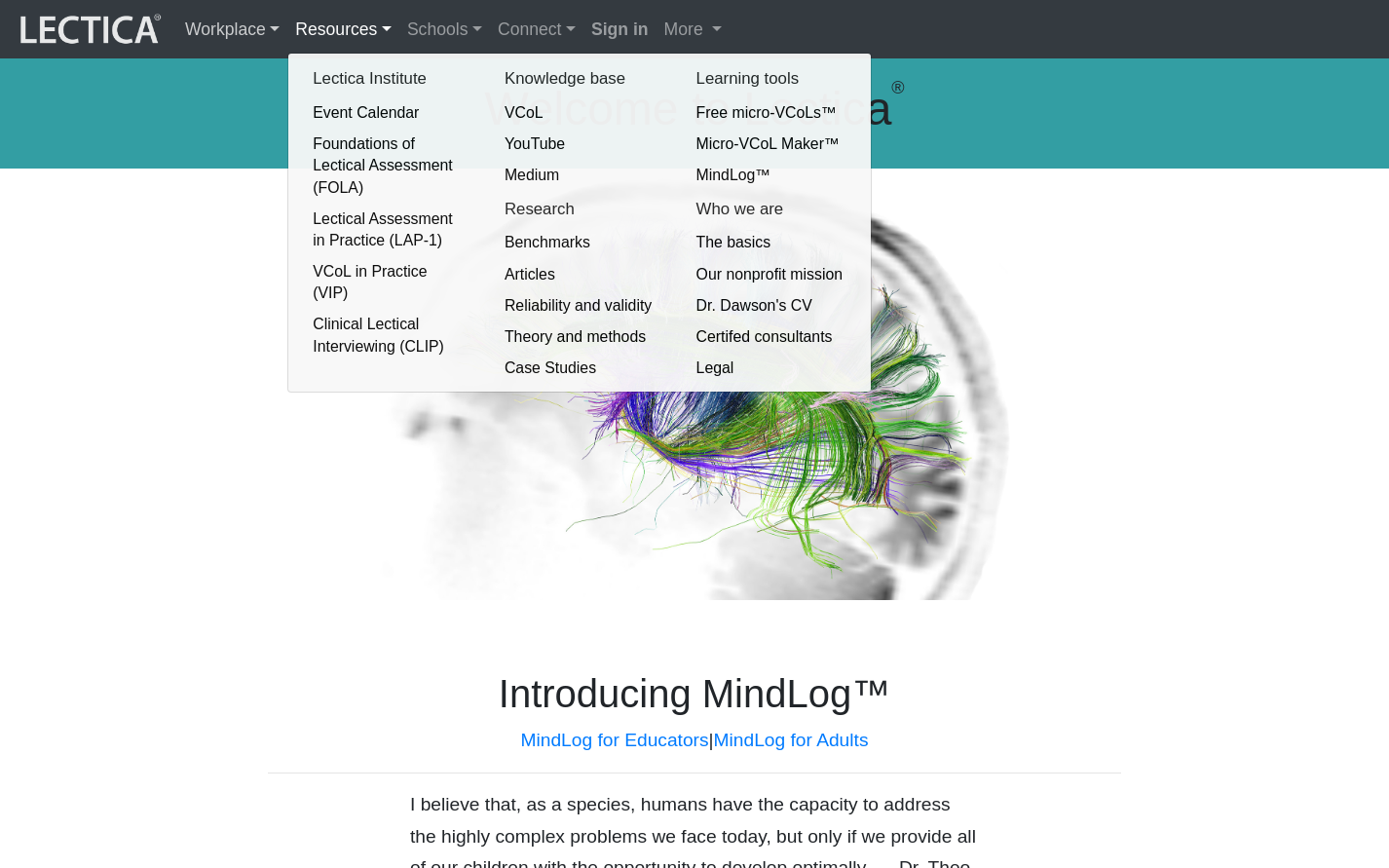 click on "Workplace" at bounding box center (232, 29) 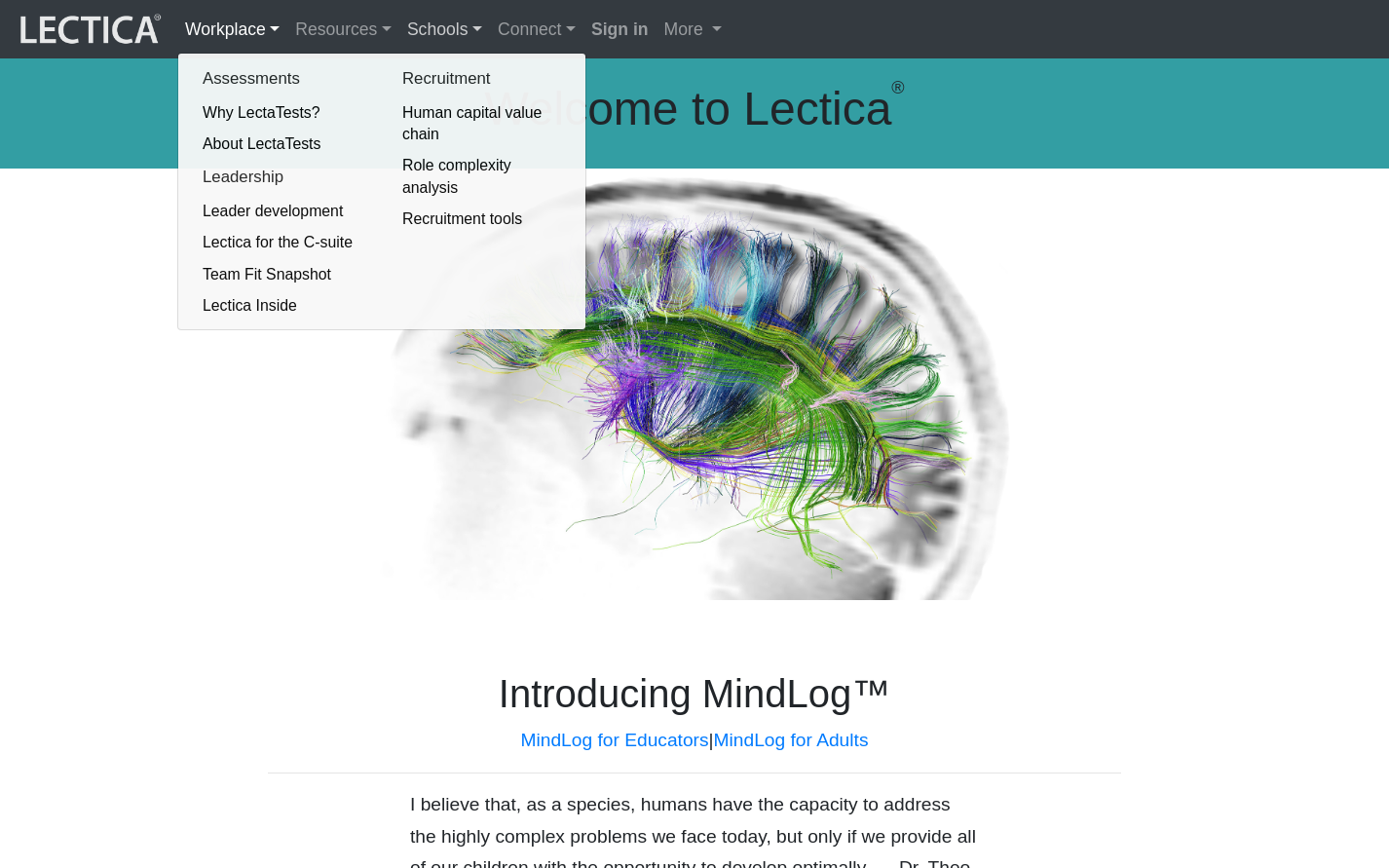 click on "Schools" at bounding box center [444, 29] 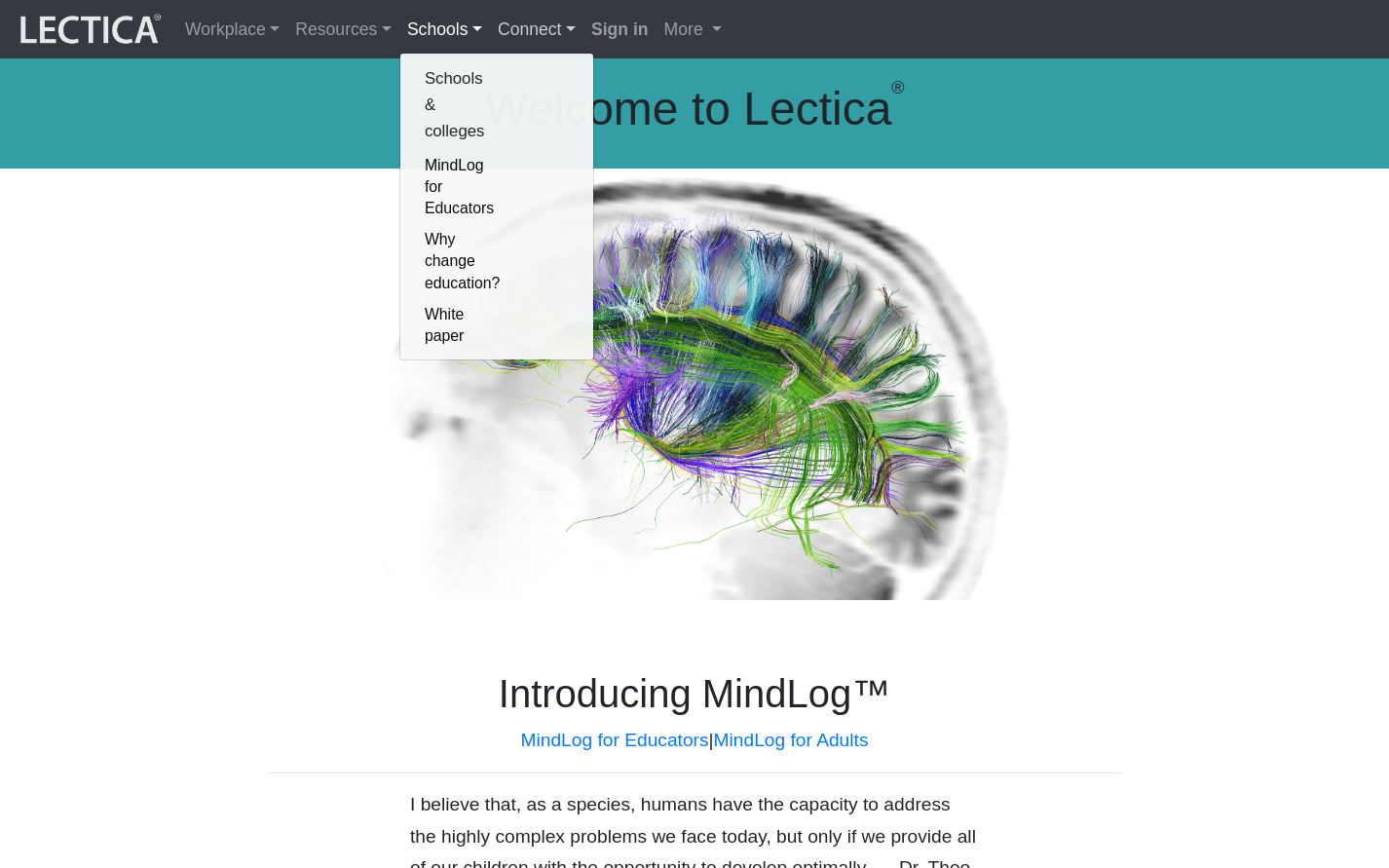 click on "Connect" at bounding box center (537, 29) 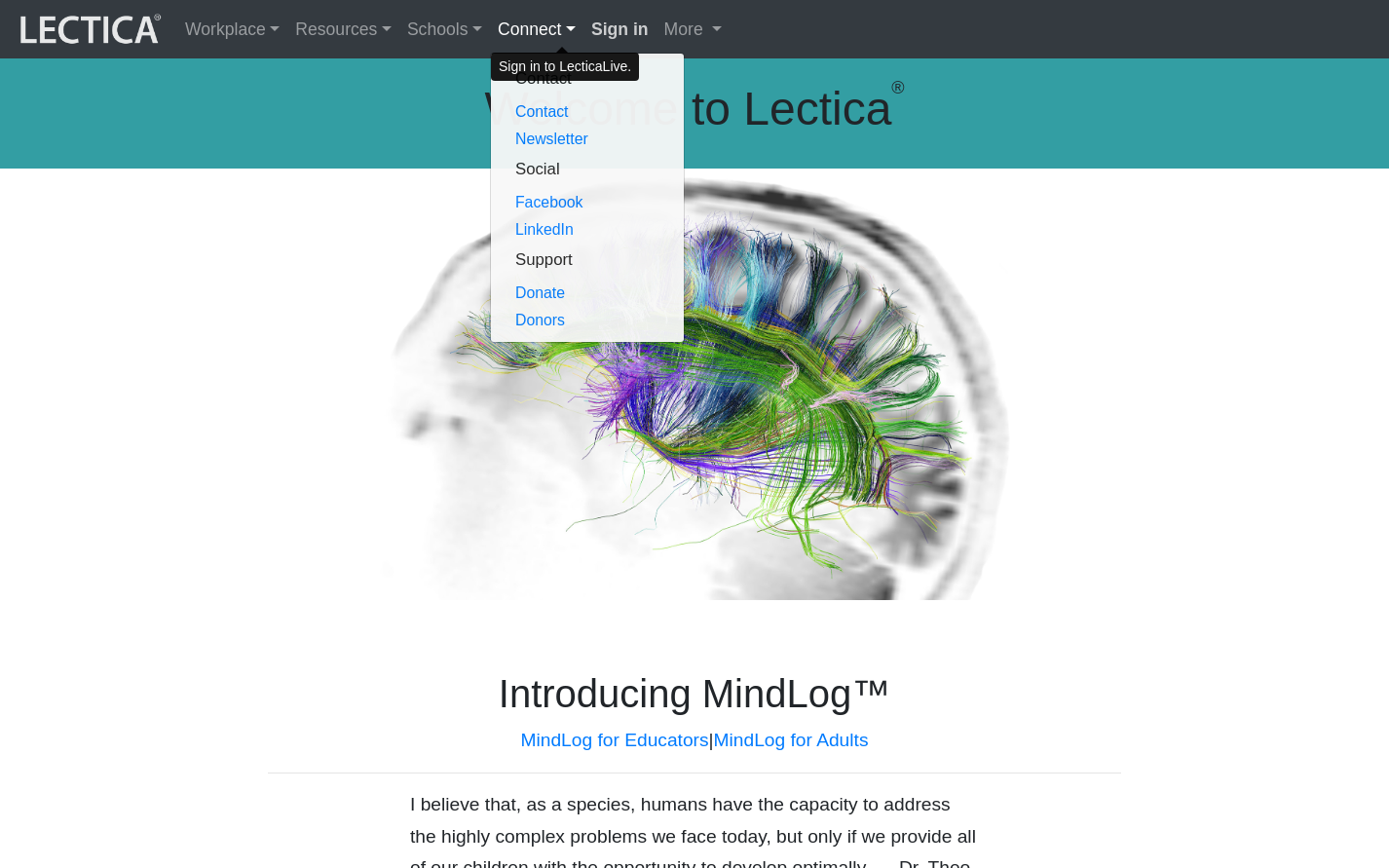 click on "Sign in" at bounding box center [619, 29] 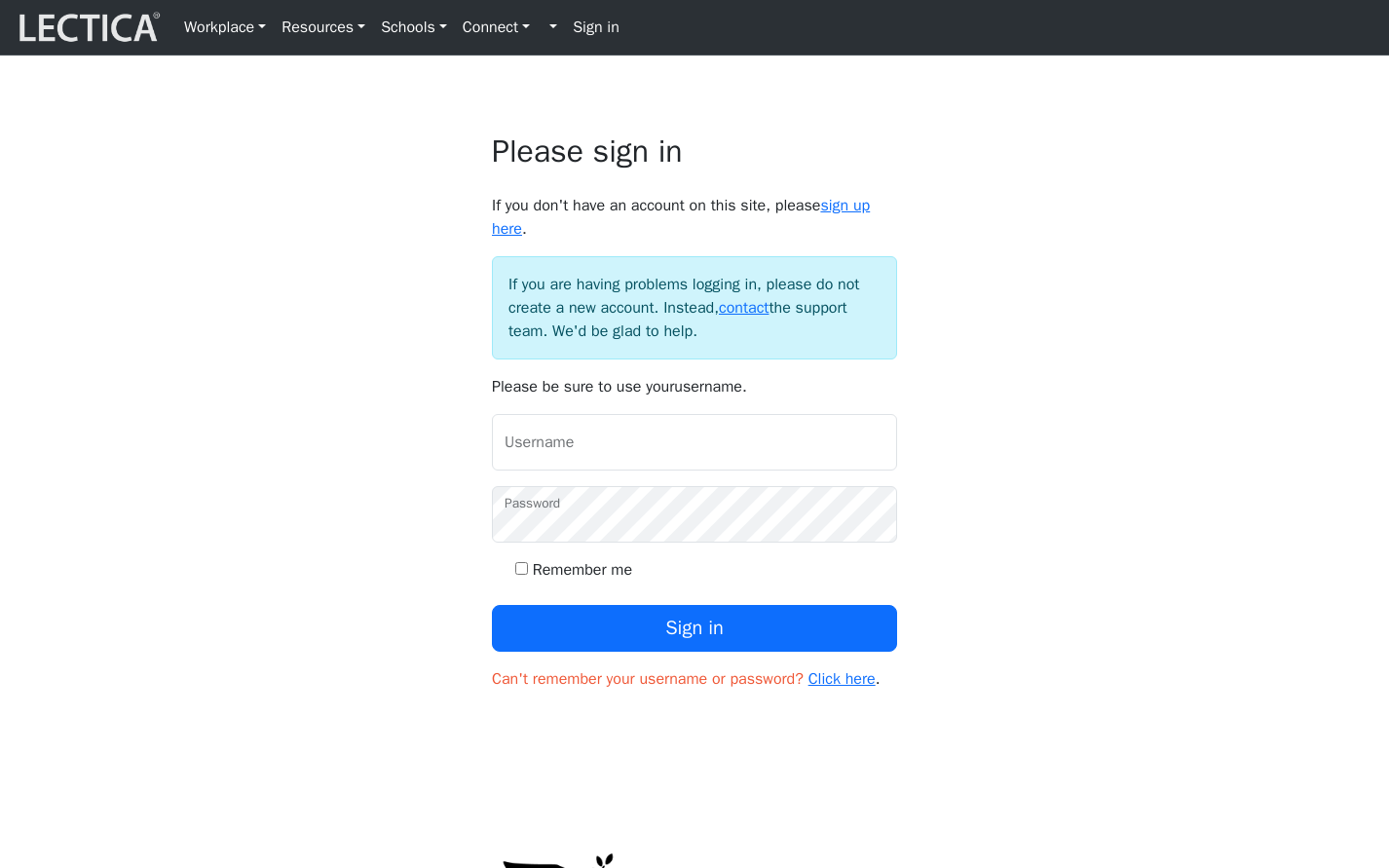 scroll, scrollTop: 0, scrollLeft: 0, axis: both 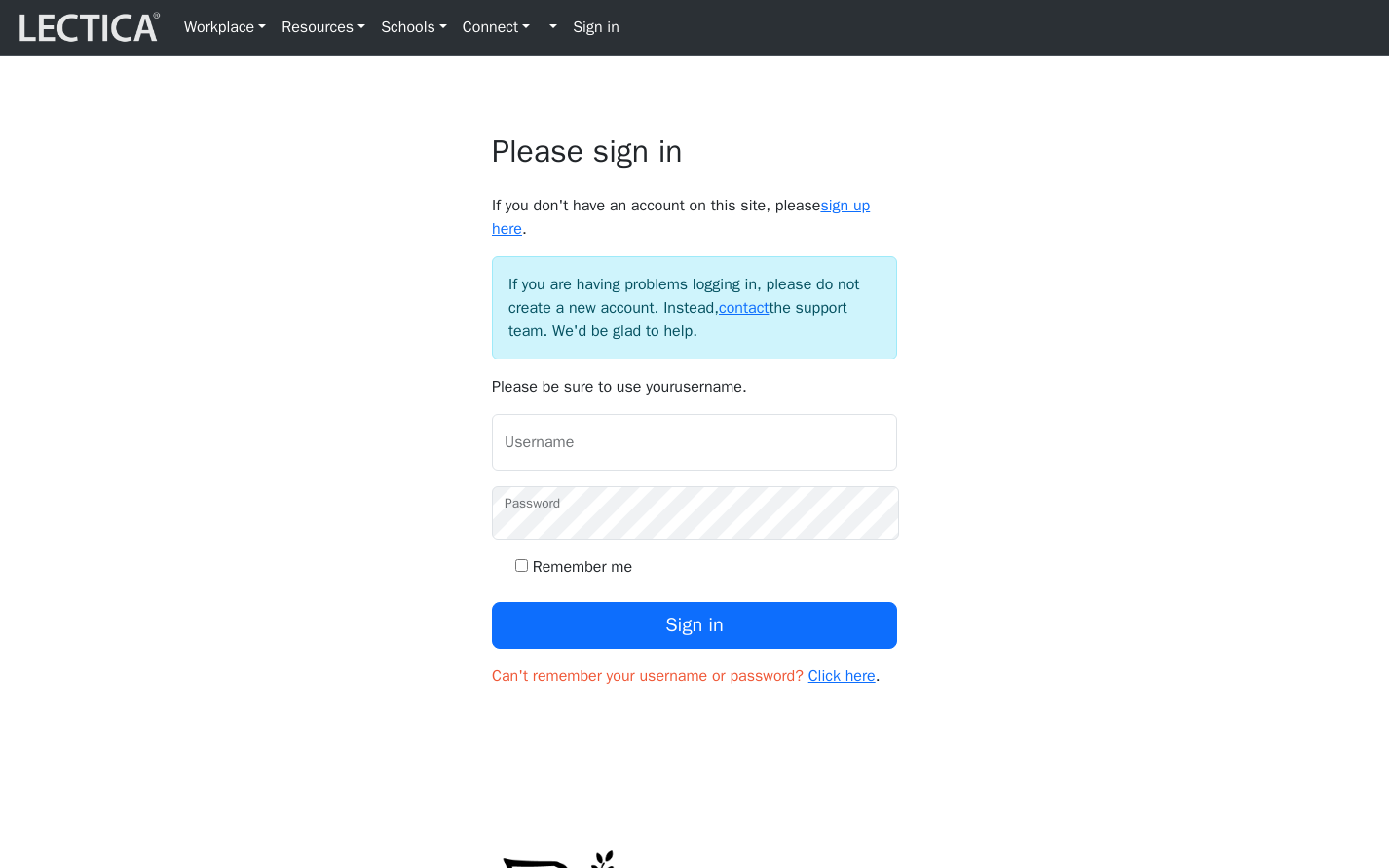 click on "Sign
in" at bounding box center (596, 27) 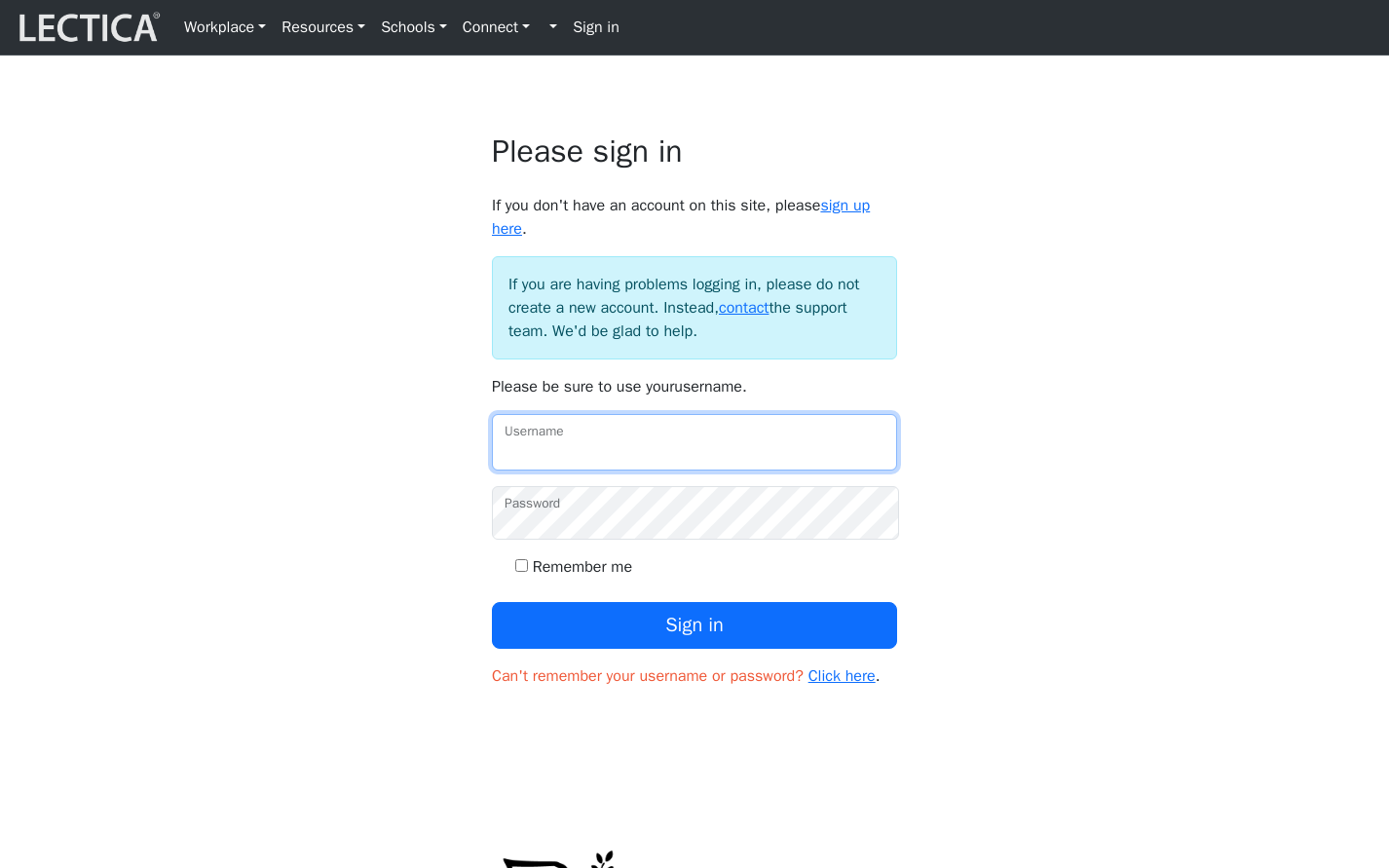 click on "Username" at bounding box center [694, 442] 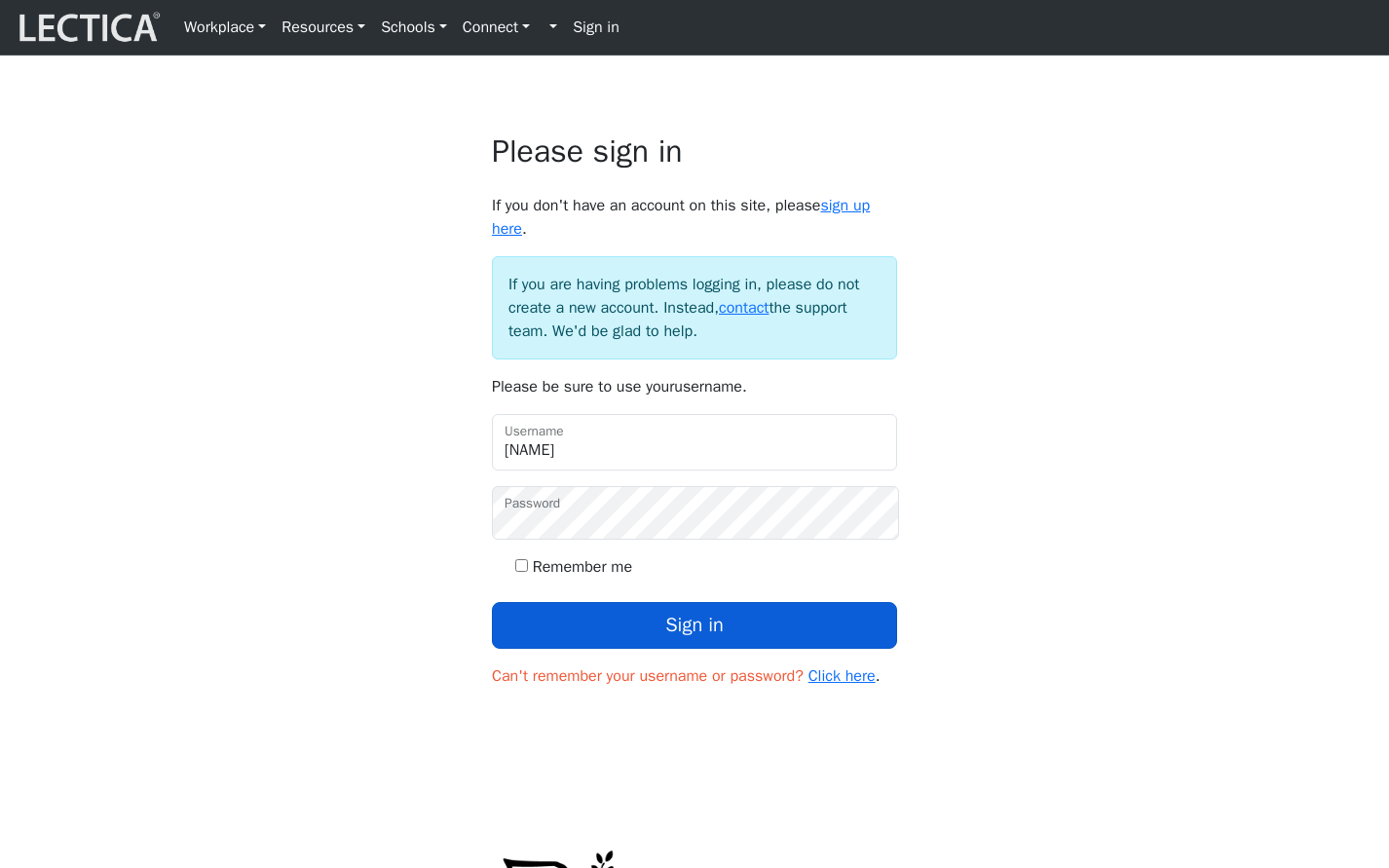 click on "Sign in" at bounding box center [694, 625] 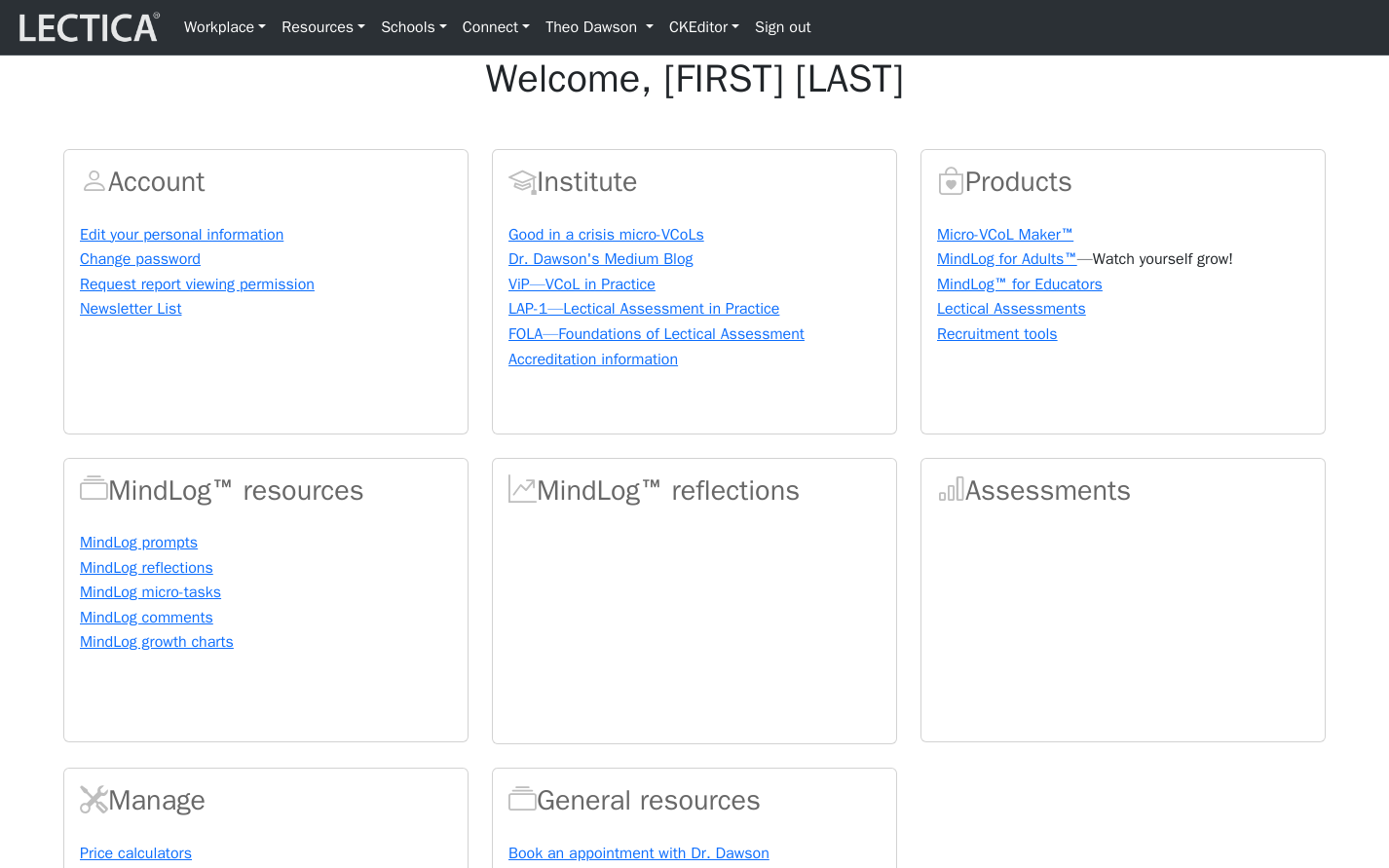 scroll, scrollTop: 0, scrollLeft: 0, axis: both 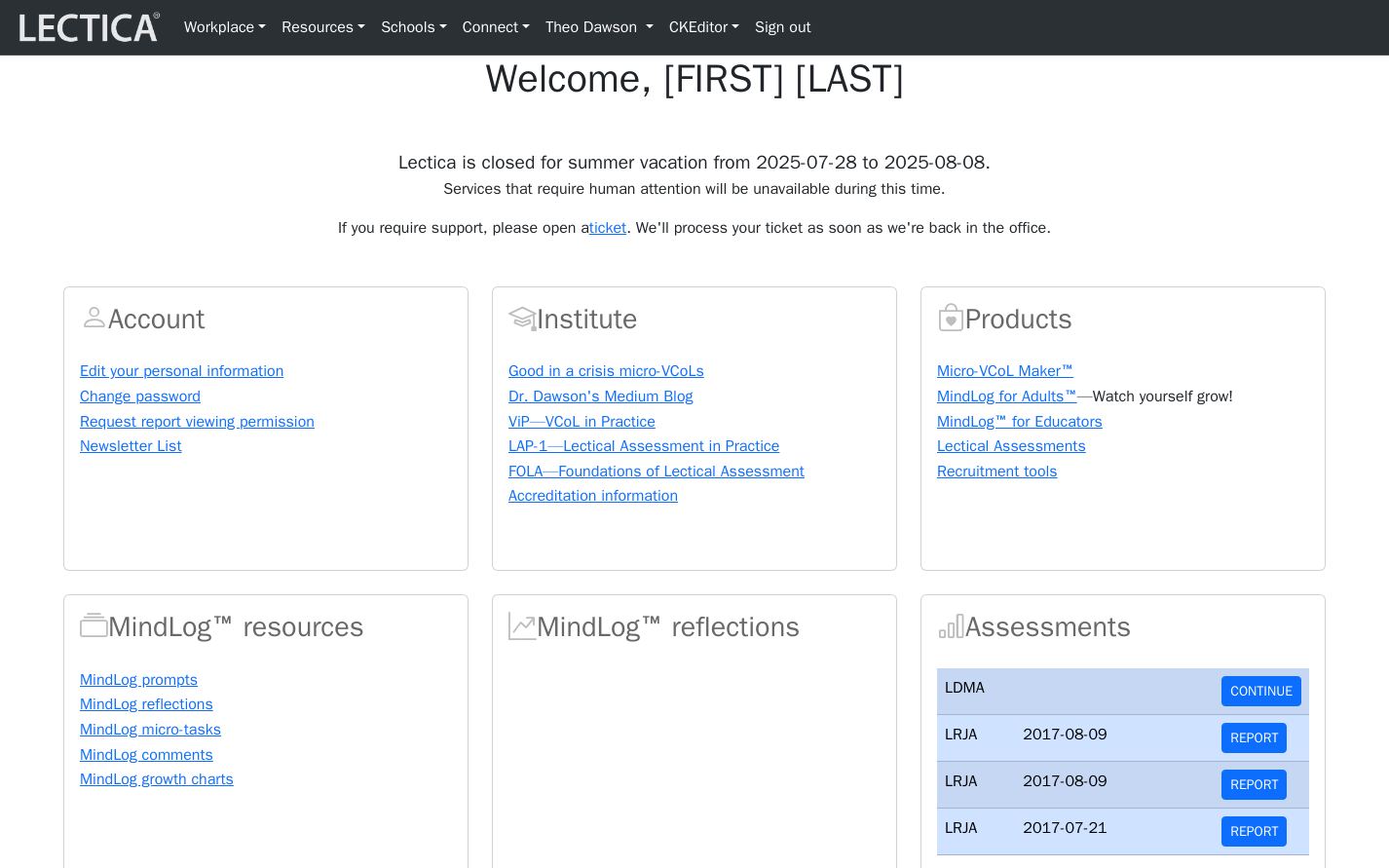 click on "Resources" at bounding box center [323, 27] 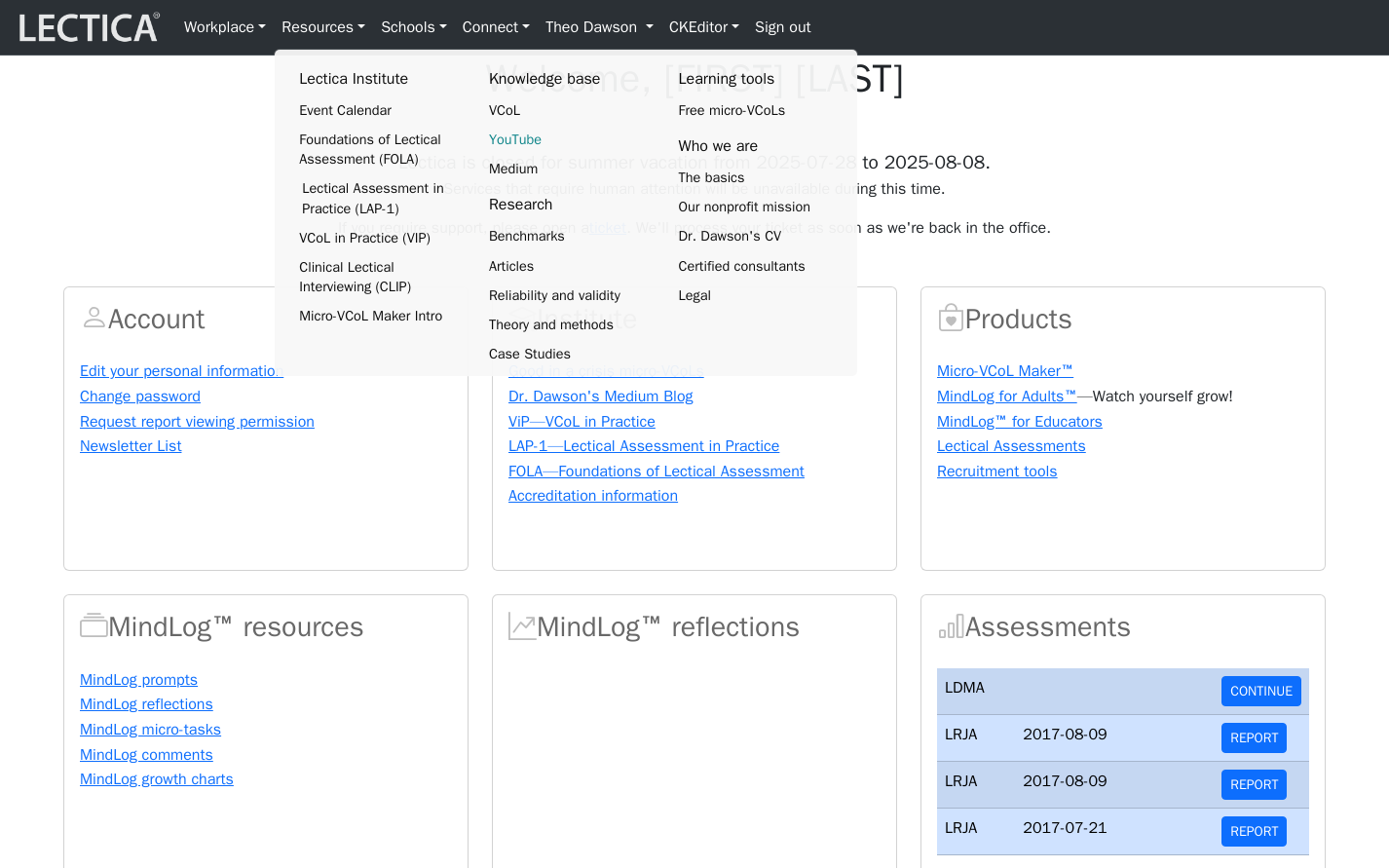 click on "YouTube" at bounding box center (567, 139) 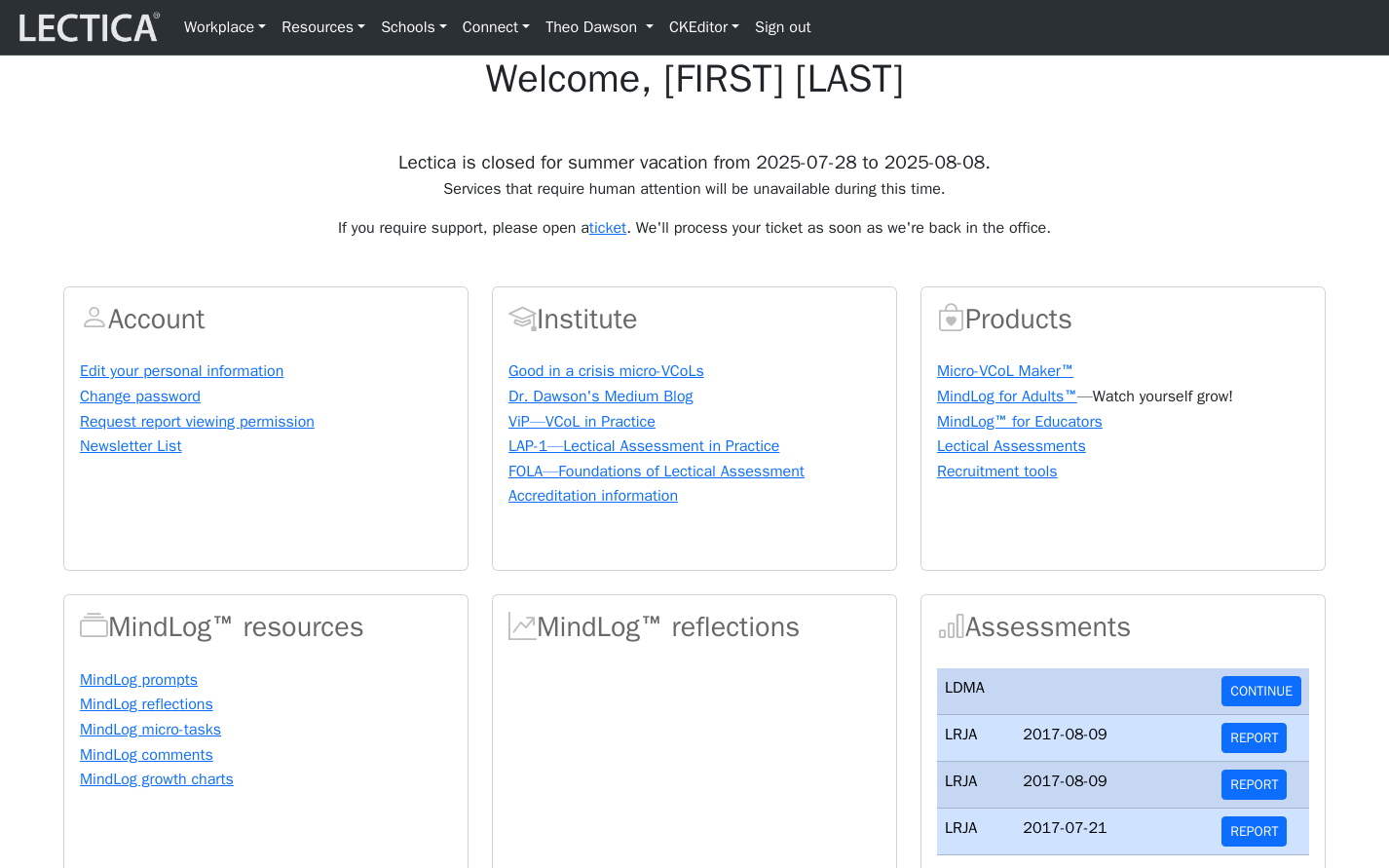 click on "Resources" at bounding box center [323, 27] 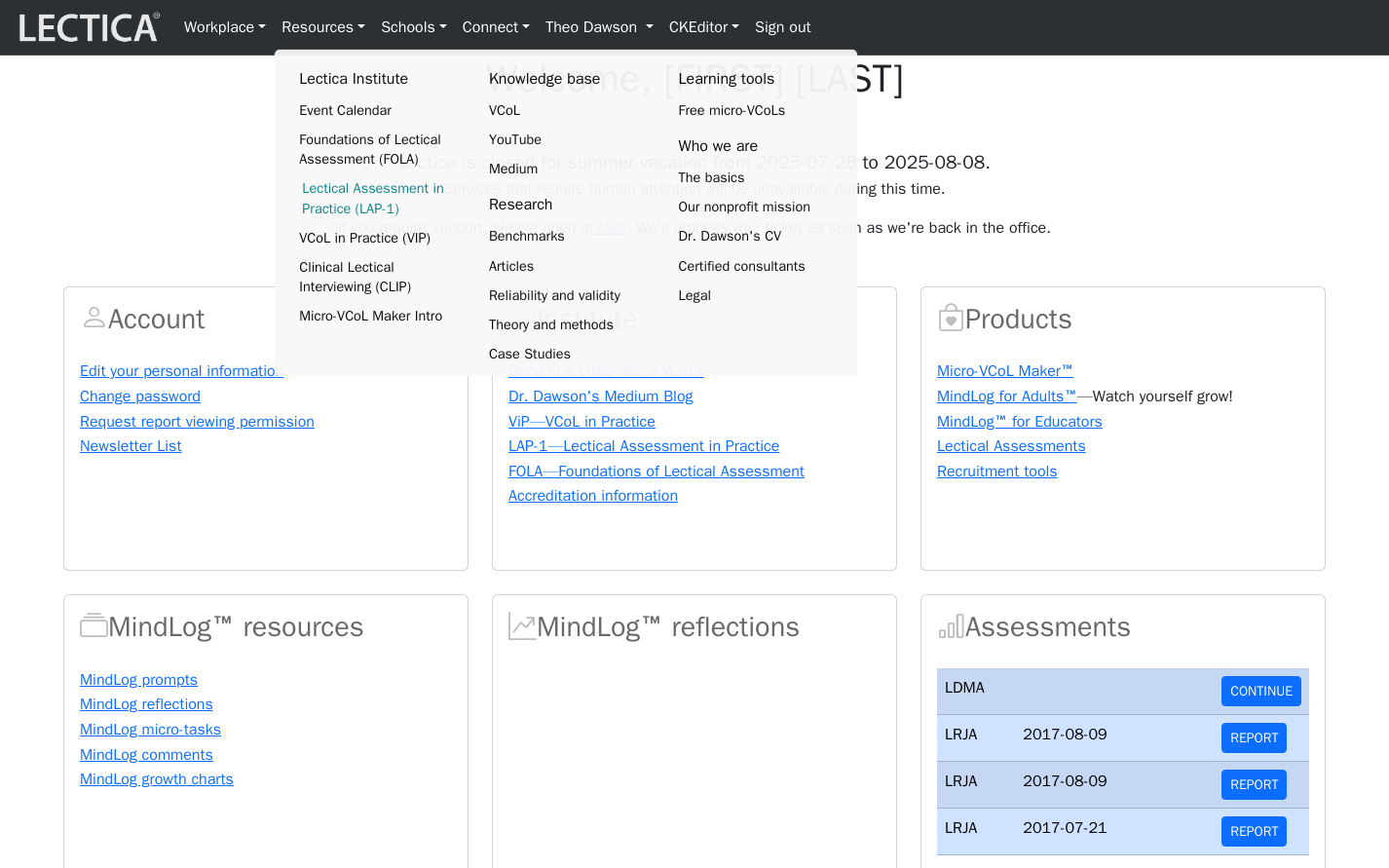 click on "Lectical
Assessment in
Practice (LAP-1)" at bounding box center (377, 198) 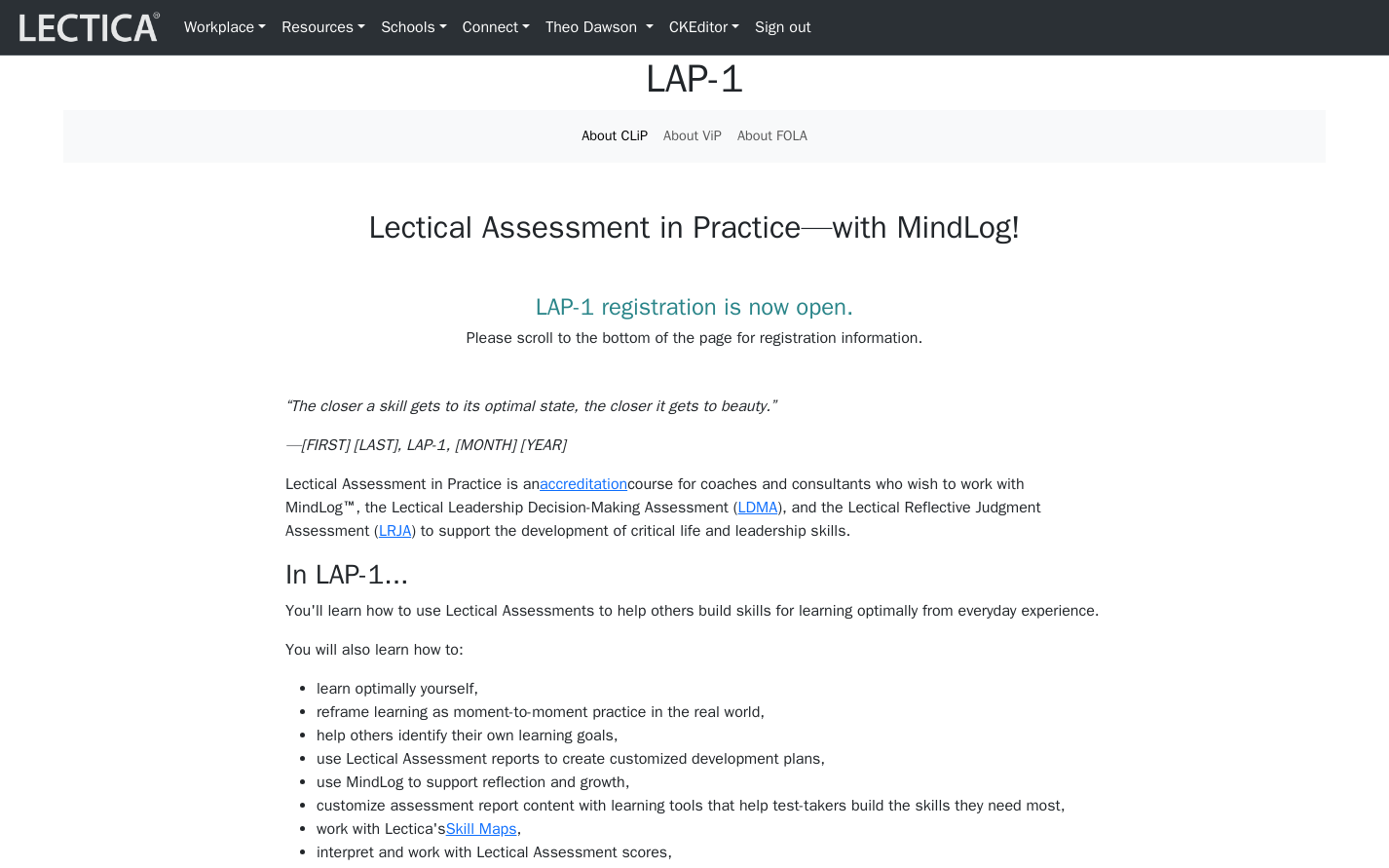 scroll, scrollTop: 0, scrollLeft: 0, axis: both 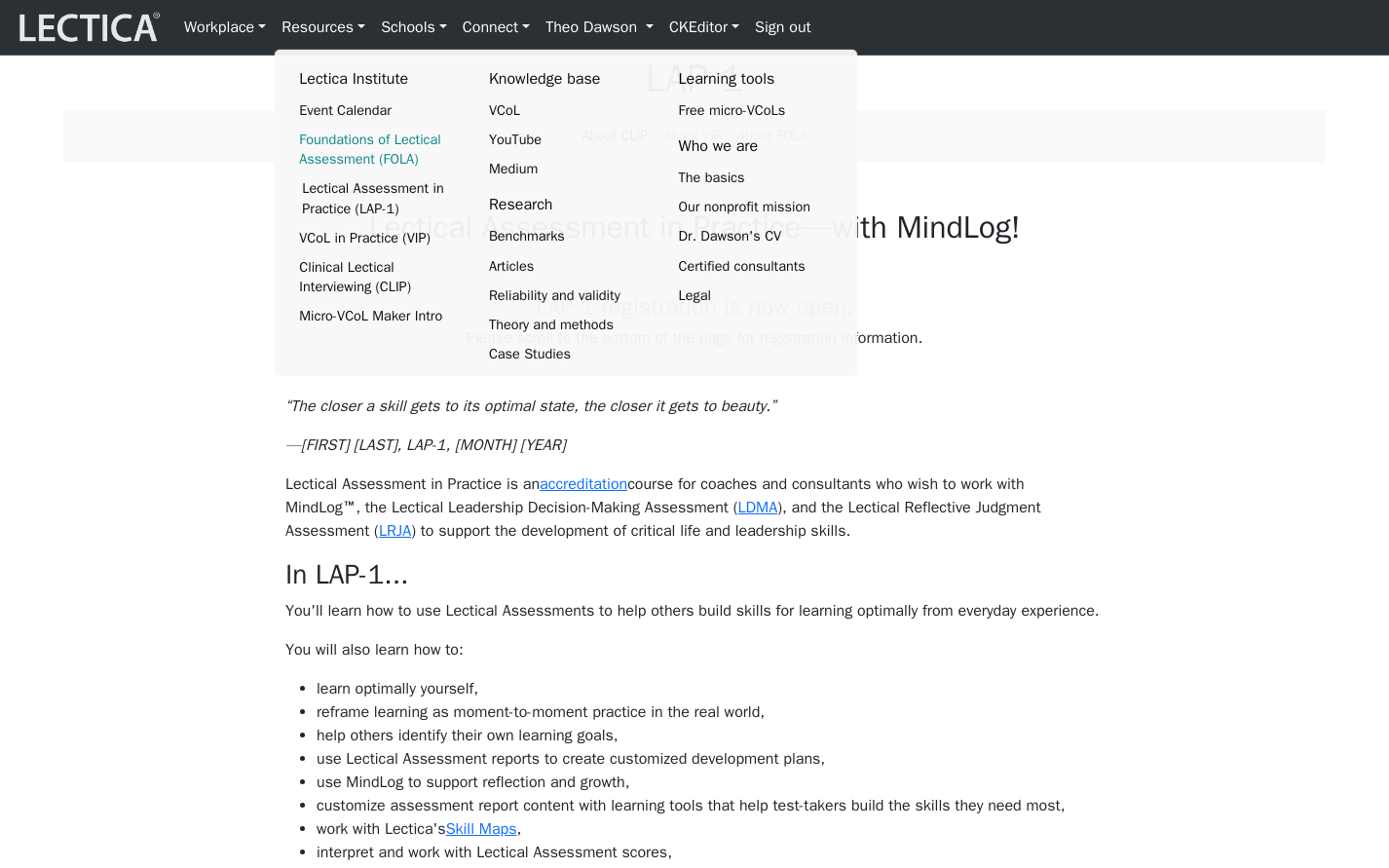 click on "Foundations of Lectical
Assessment (FOLA)" at bounding box center (377, 149) 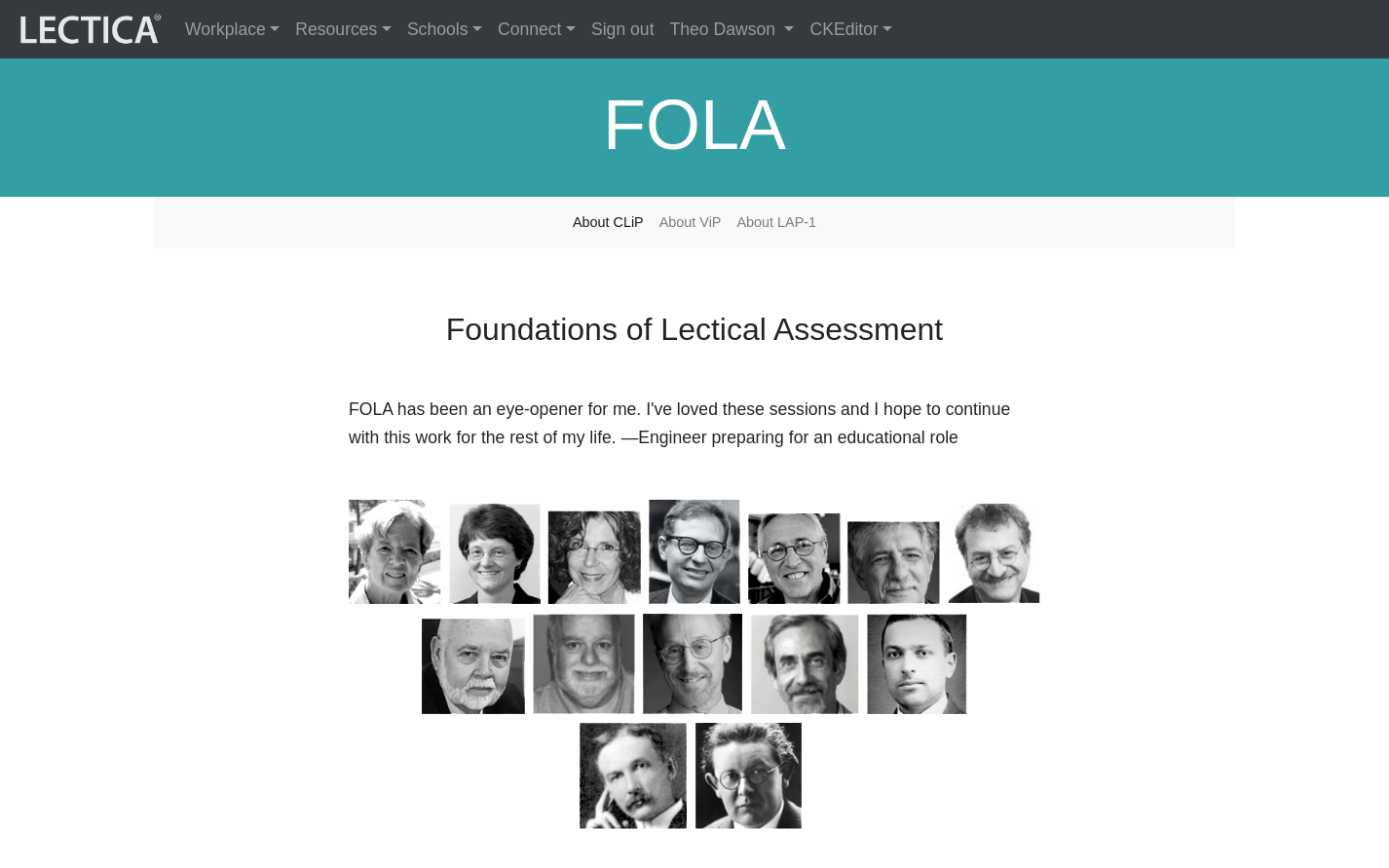 scroll, scrollTop: 0, scrollLeft: 0, axis: both 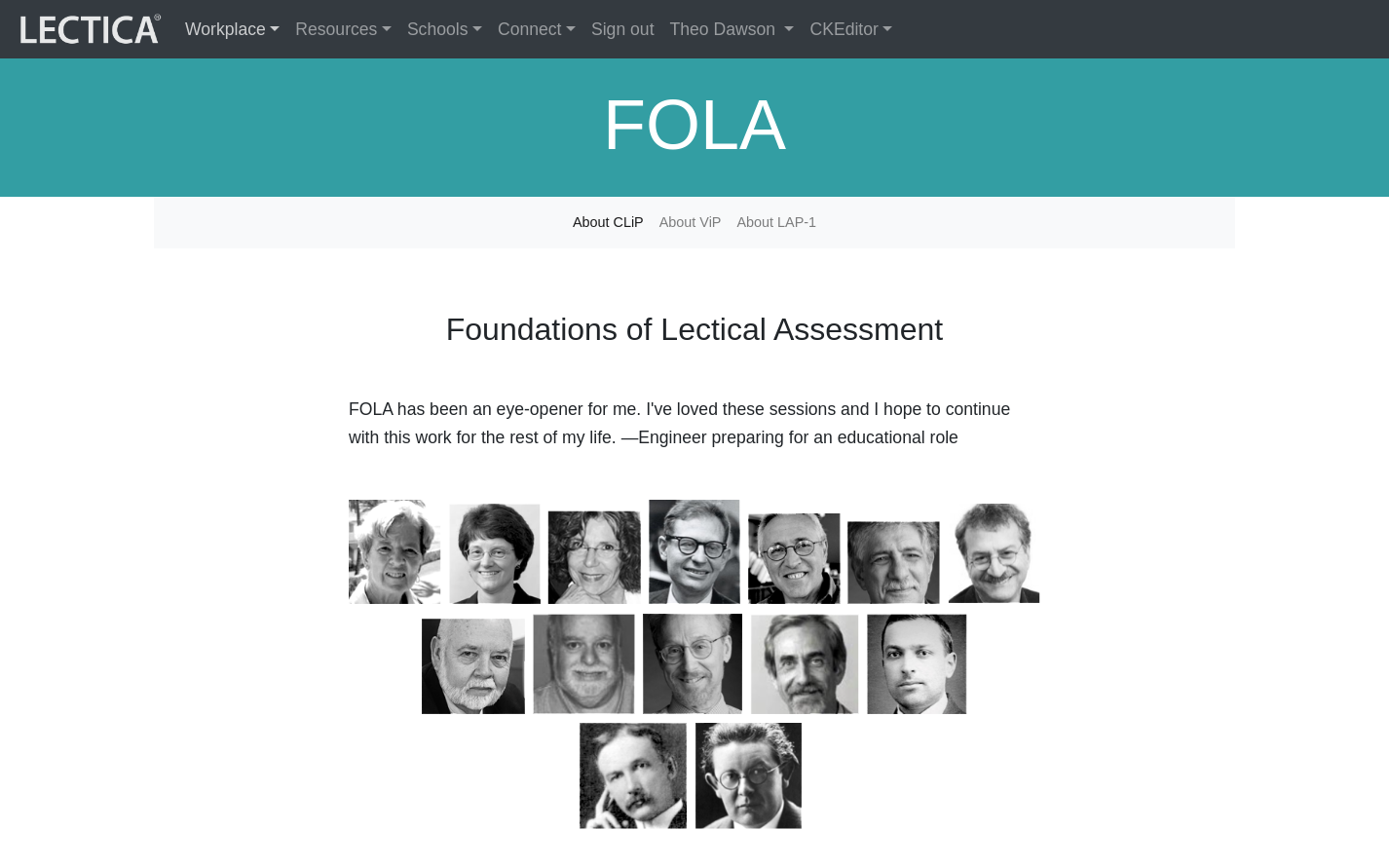 click on "Workplace" at bounding box center [232, 29] 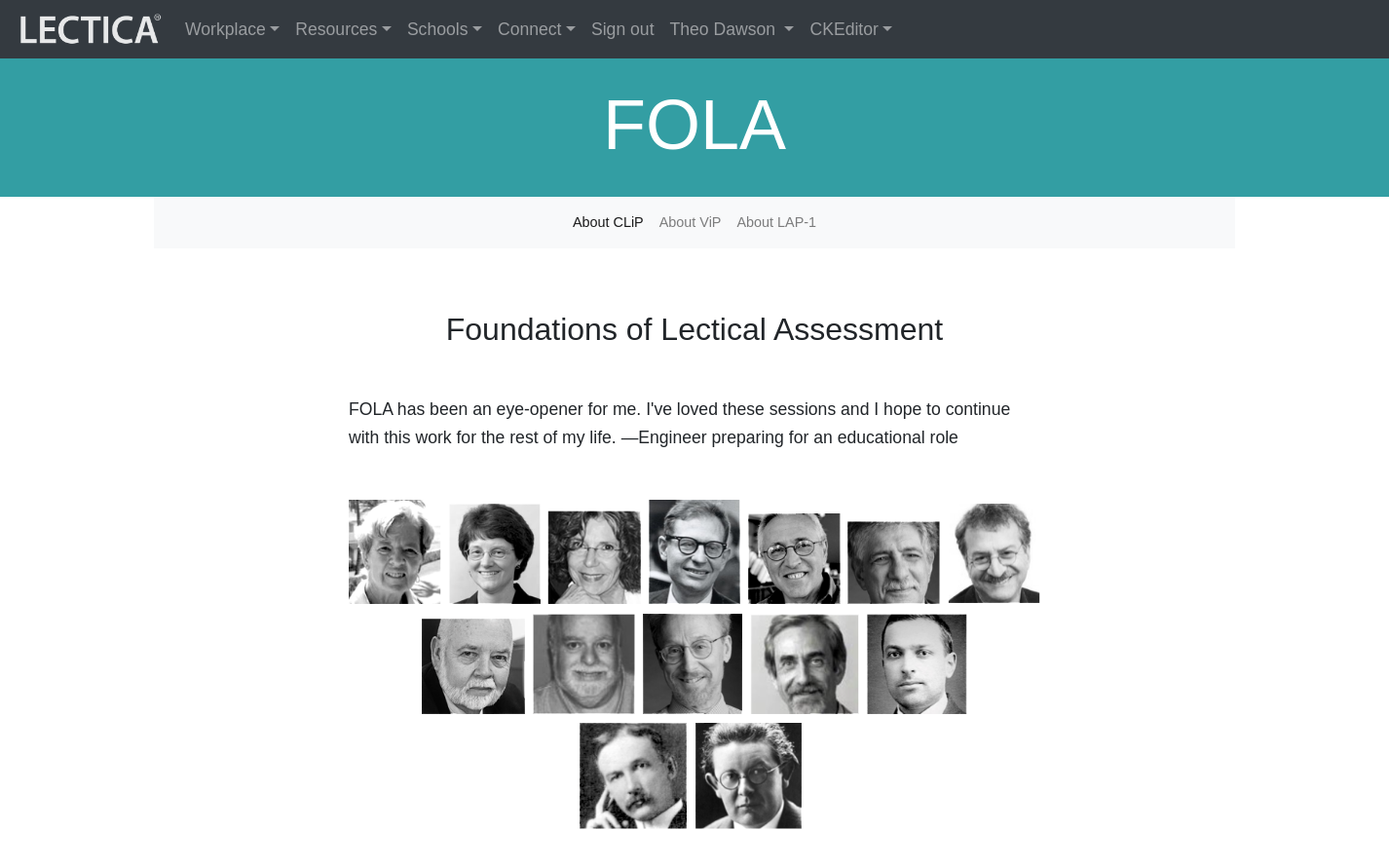 scroll, scrollTop: 0, scrollLeft: 0, axis: both 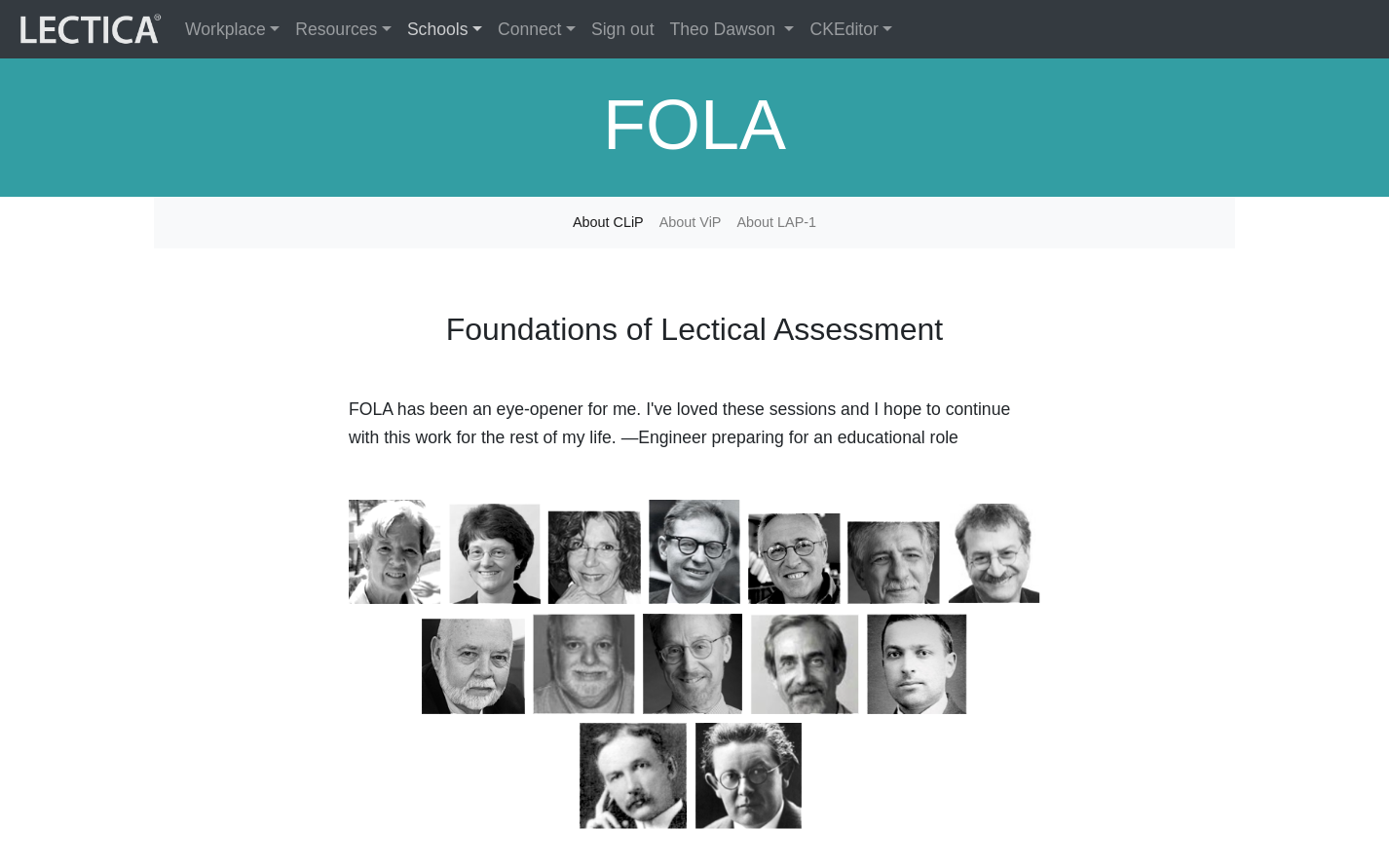 click on "Schools" at bounding box center [444, 29] 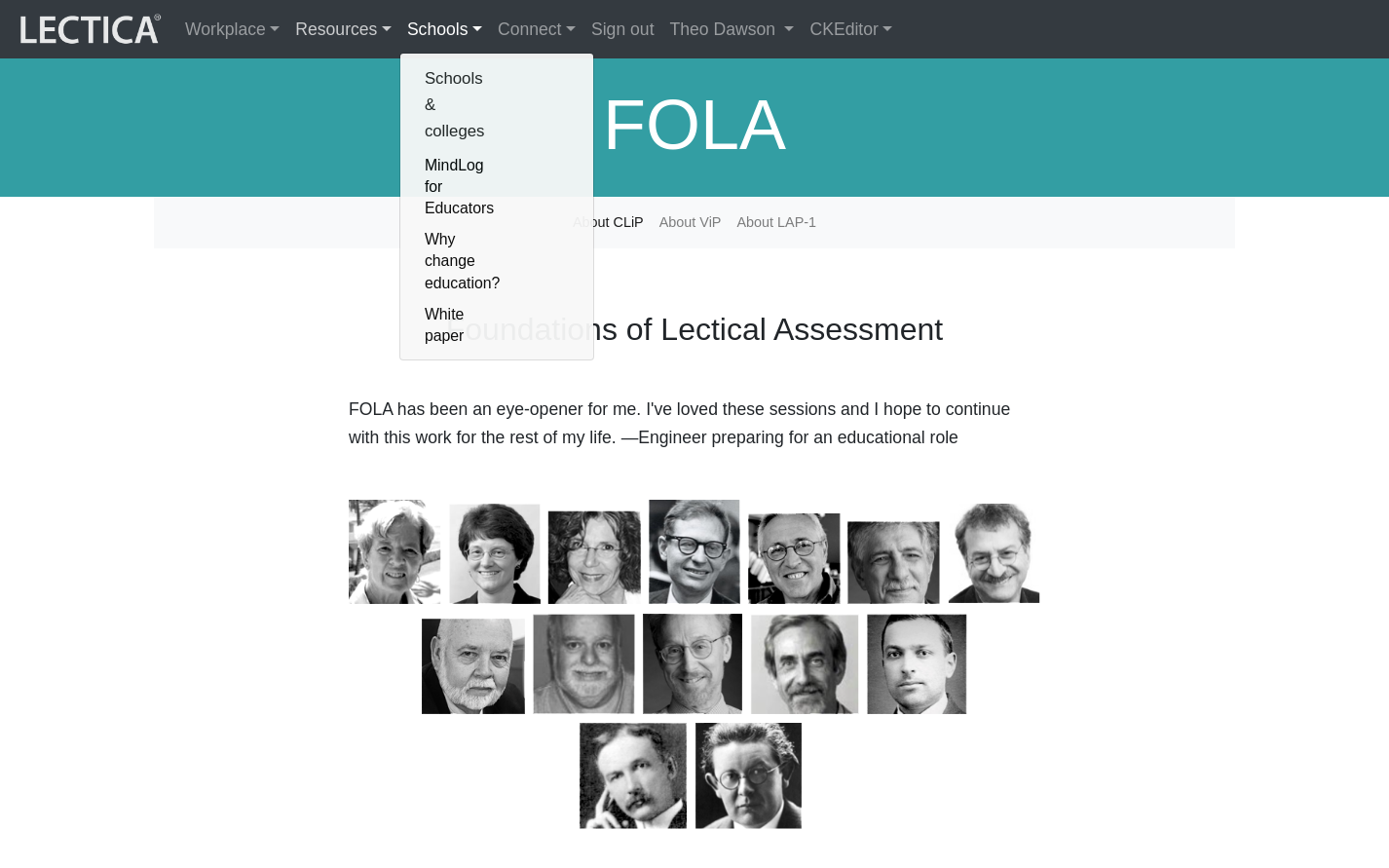 click on "Resources" at bounding box center [343, 29] 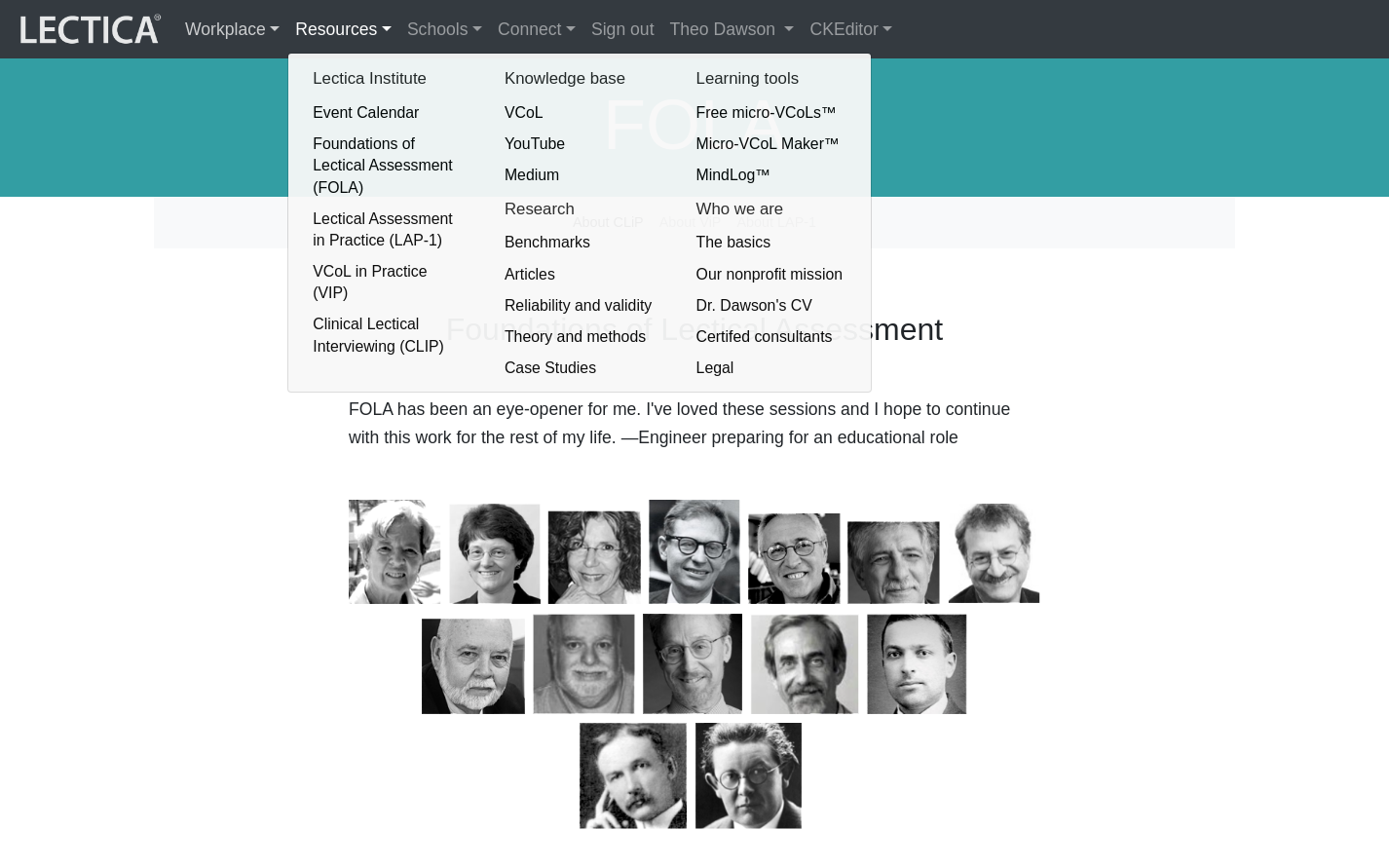click on "Workplace" at bounding box center (232, 29) 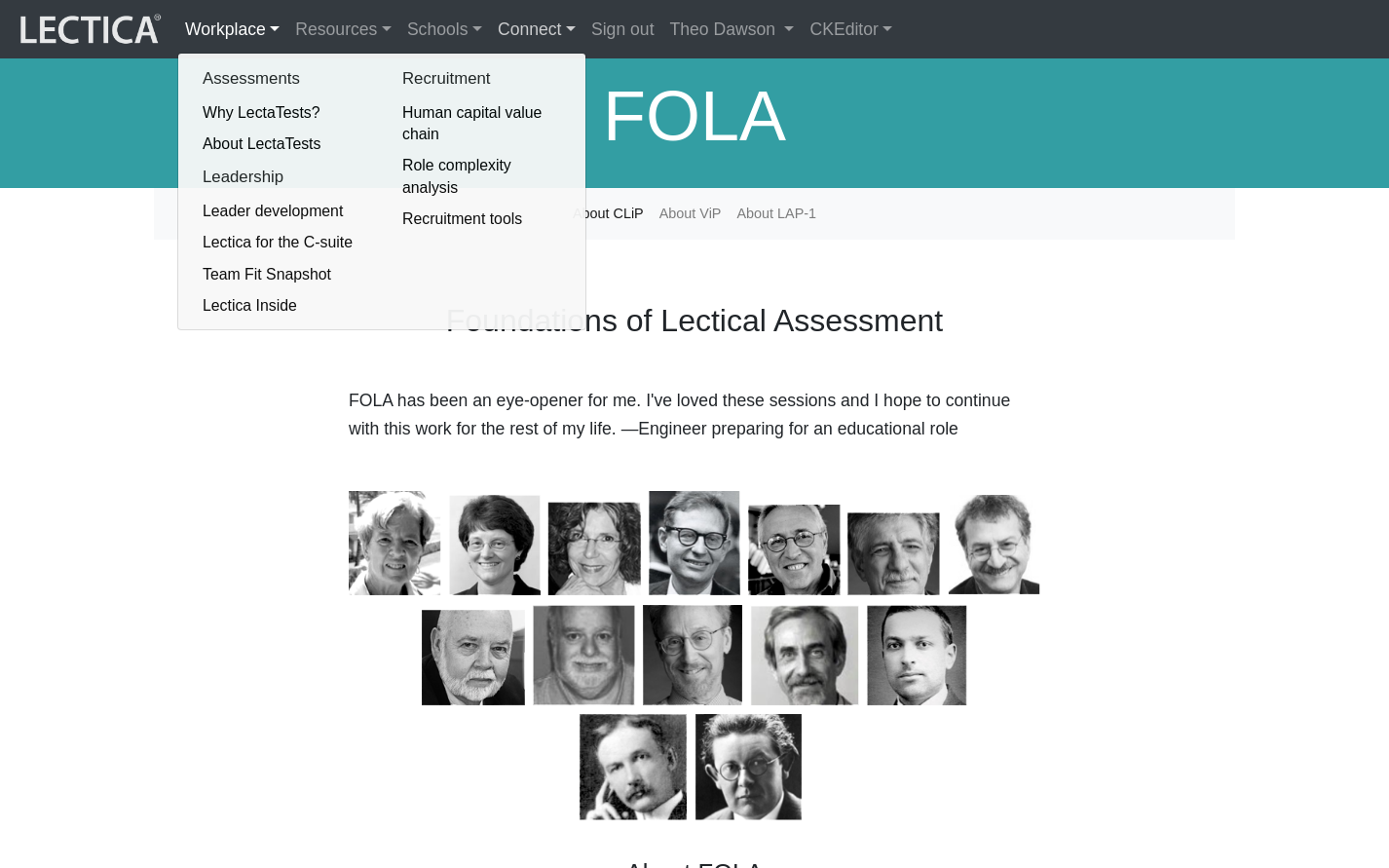 scroll, scrollTop: 11, scrollLeft: 0, axis: vertical 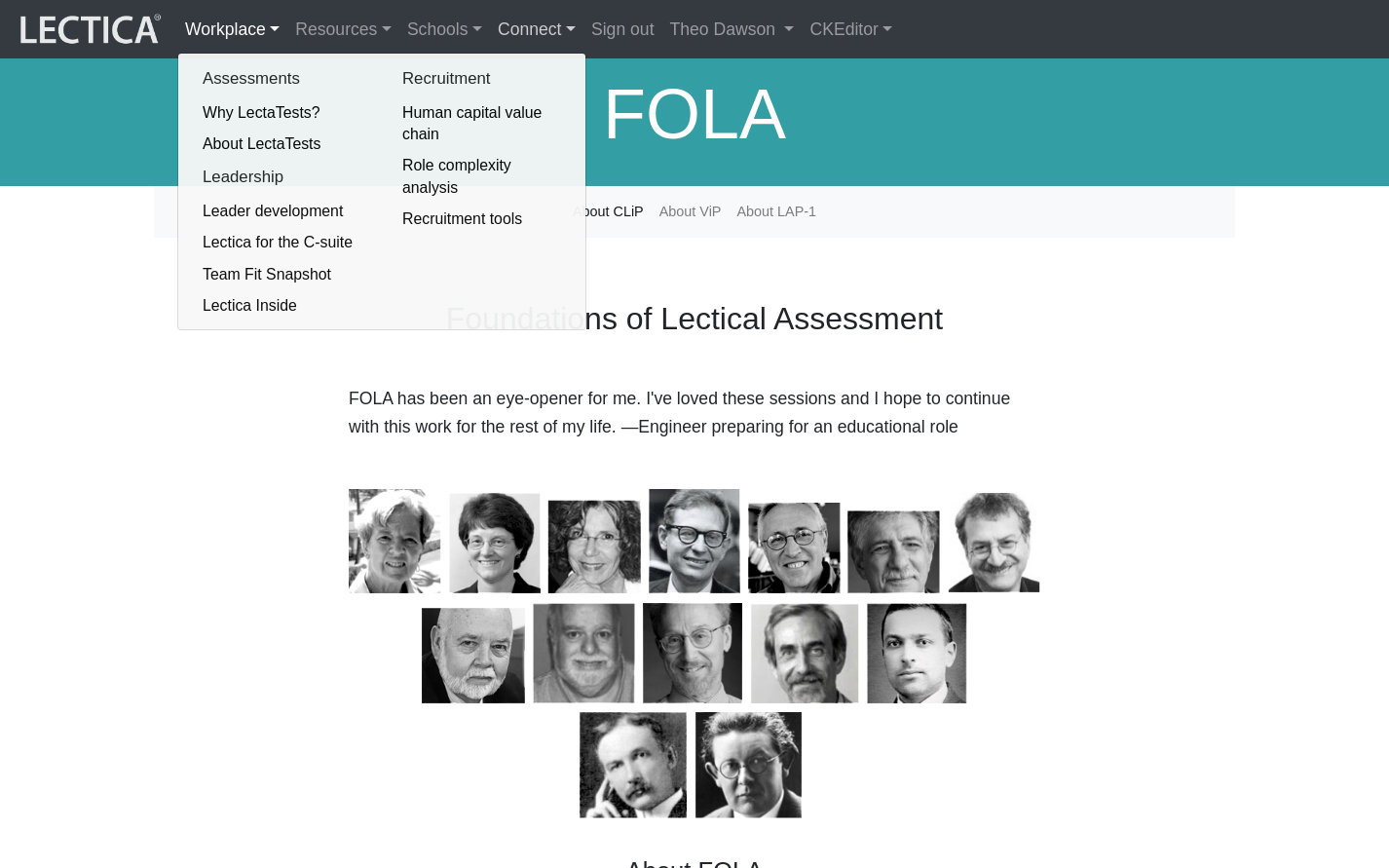 click on "Connect" at bounding box center [537, 29] 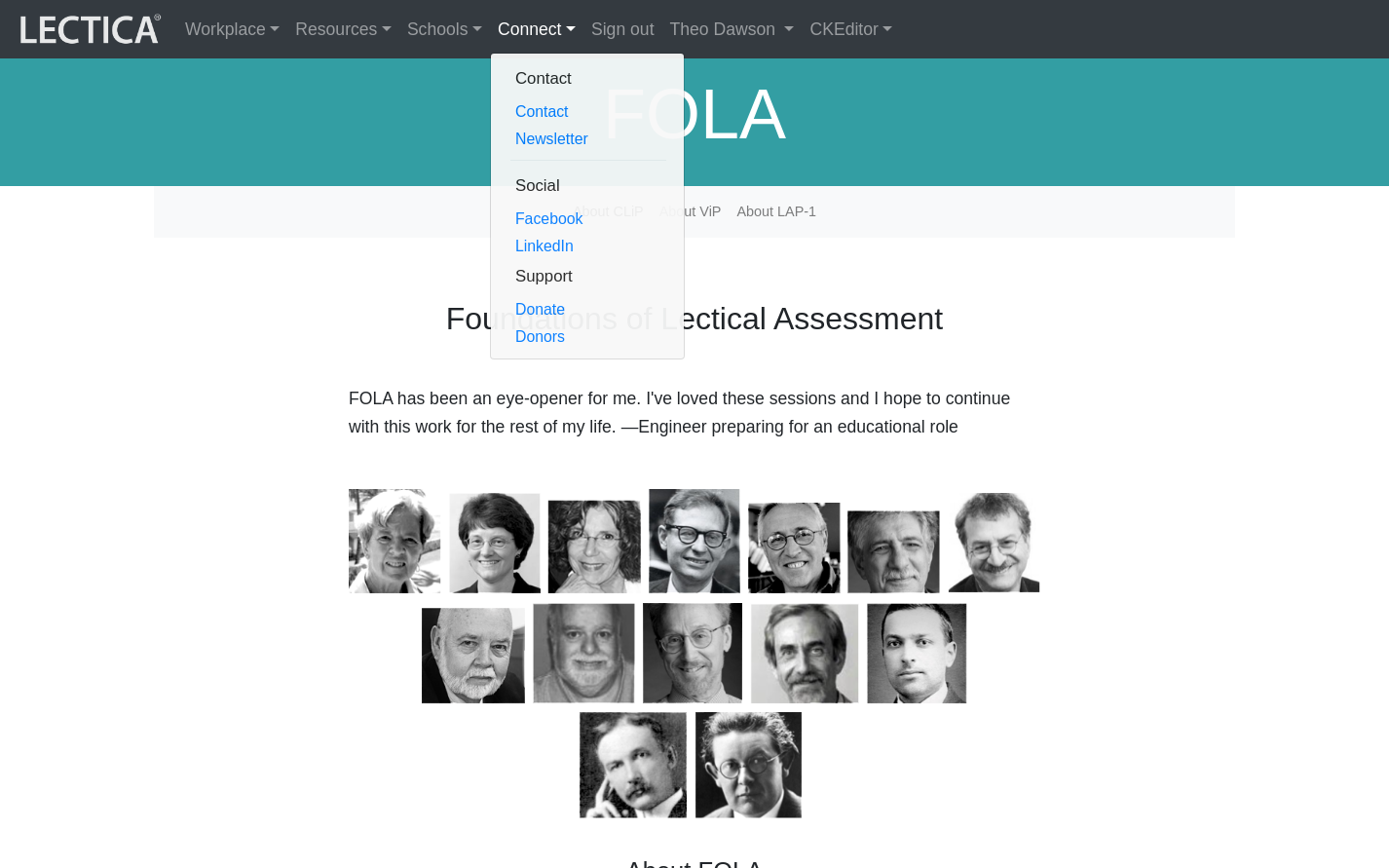 click on "Templates
about/about_common_bs4.html" at bounding box center (134, 27342) 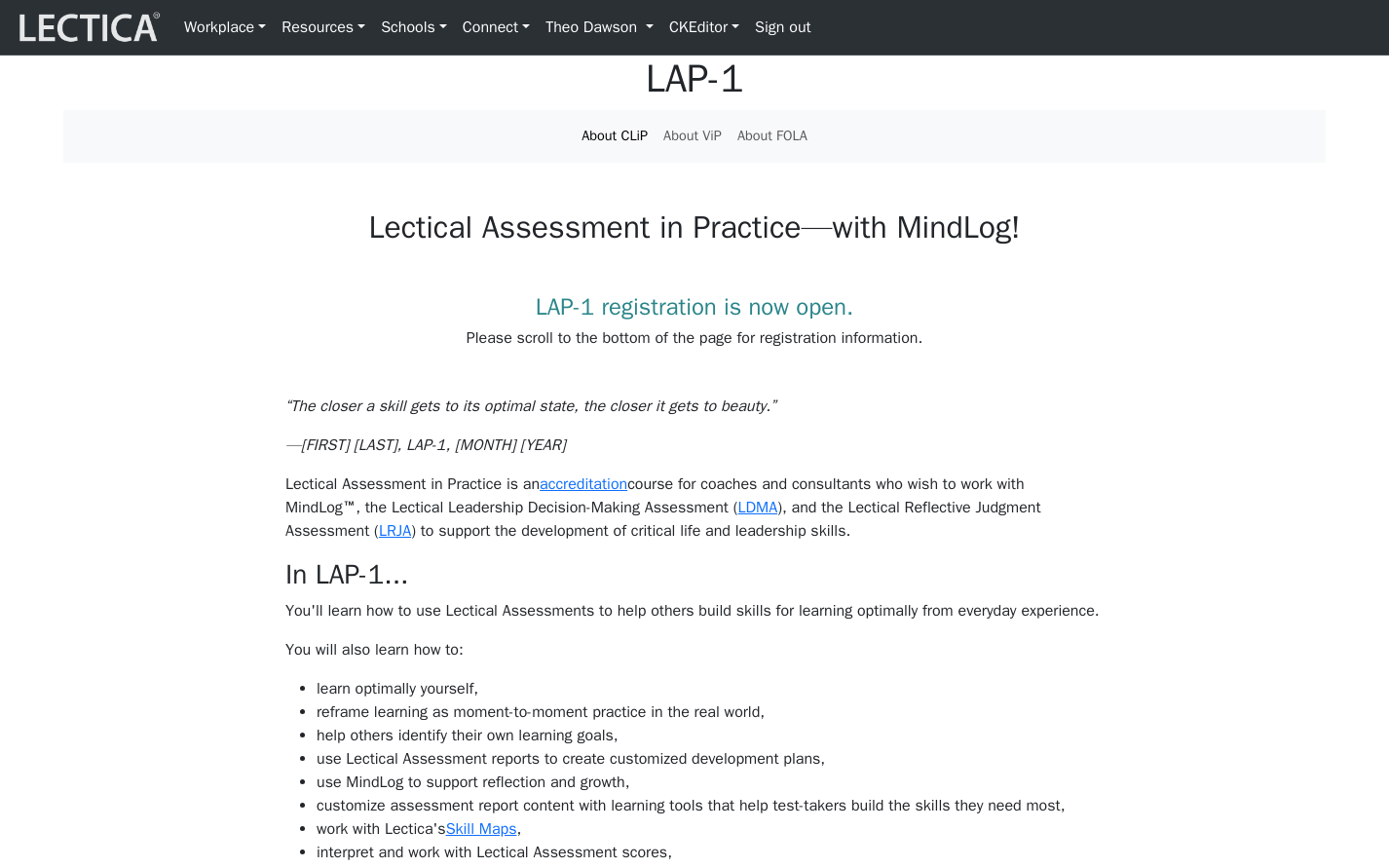scroll, scrollTop: 0, scrollLeft: 0, axis: both 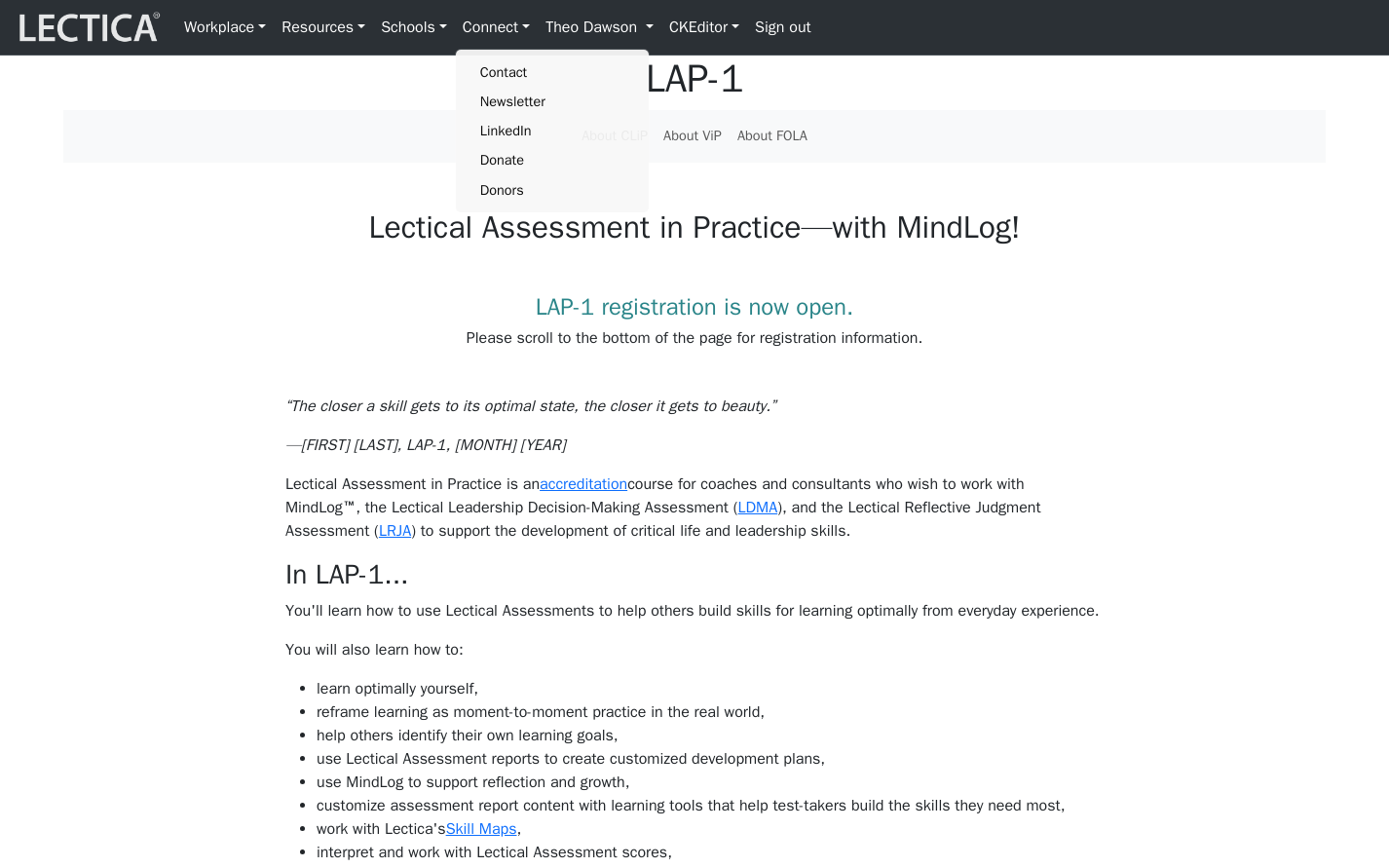click on "Resources" at bounding box center (323, 27) 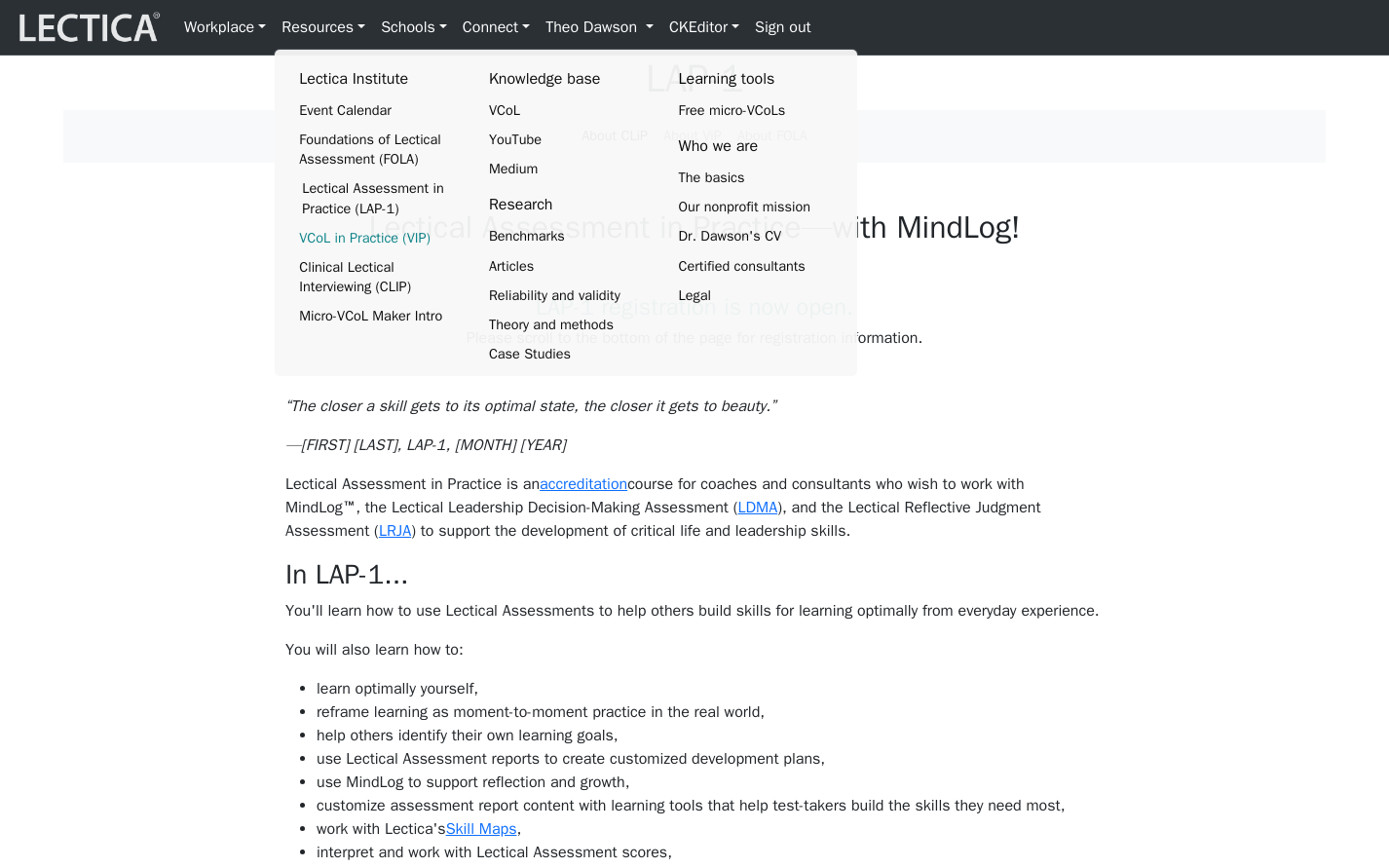 click on "VCoL in Practice (VIP)" at bounding box center (377, 238) 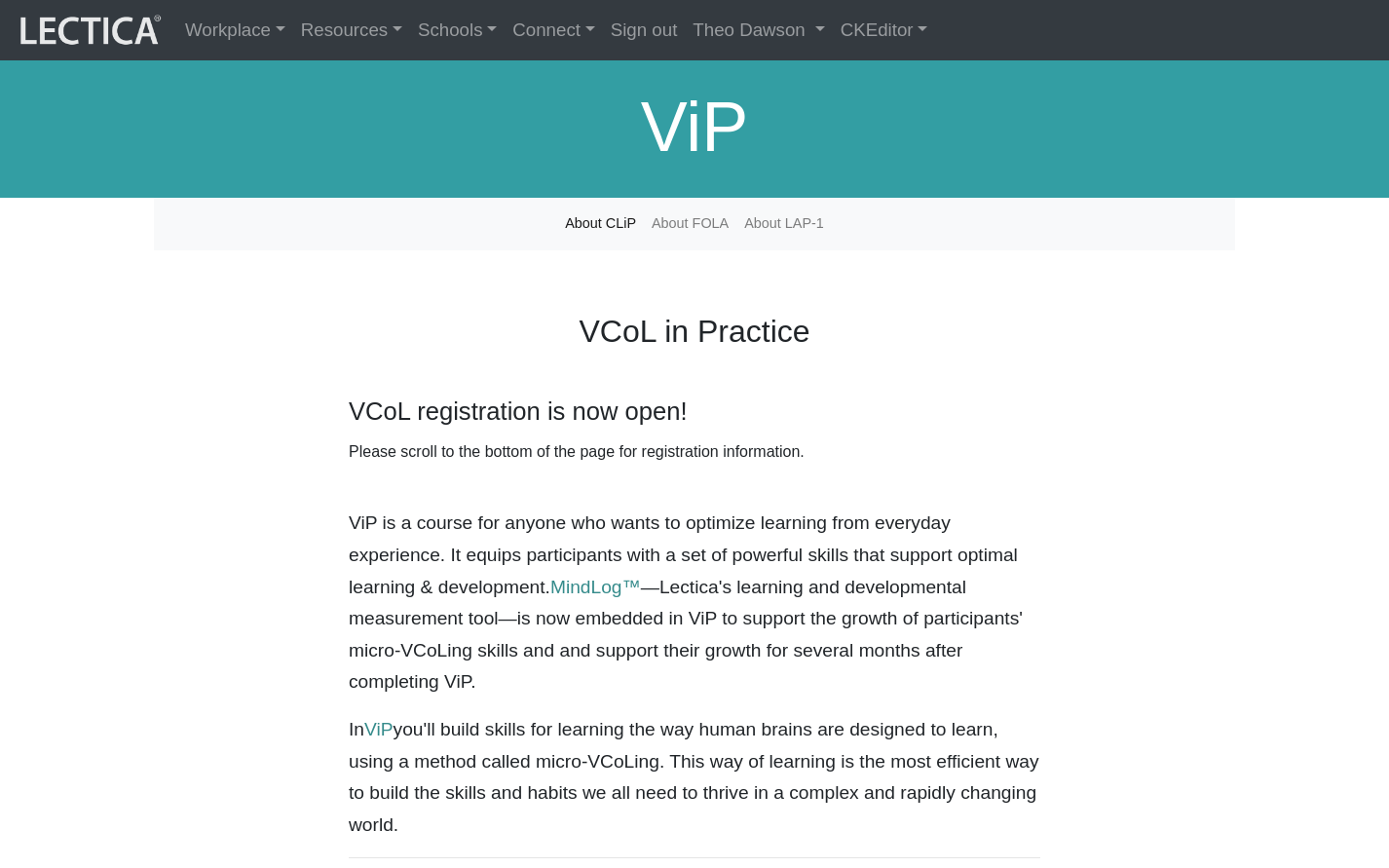scroll, scrollTop: 0, scrollLeft: 0, axis: both 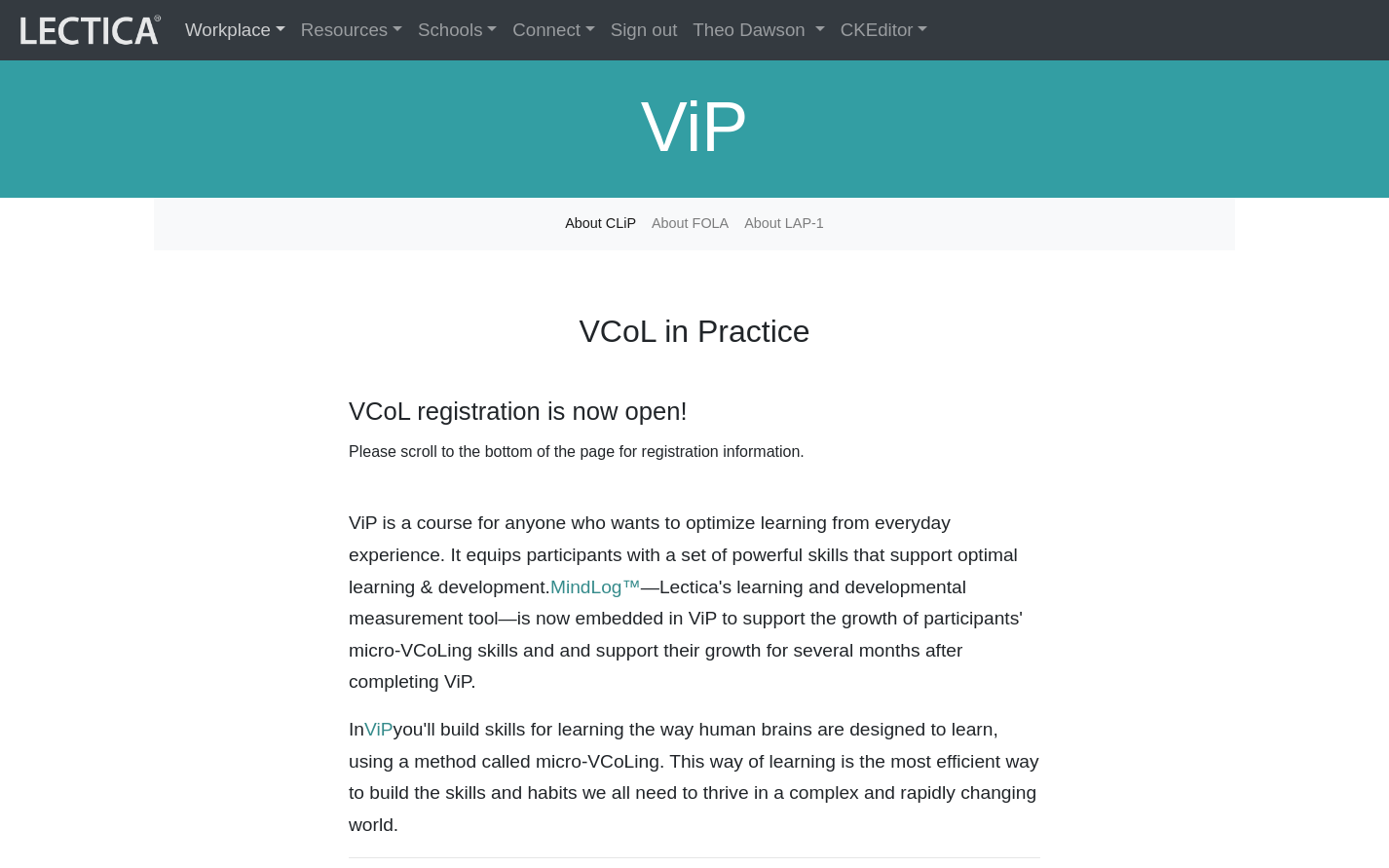 click on "Workplace" at bounding box center [235, 30] 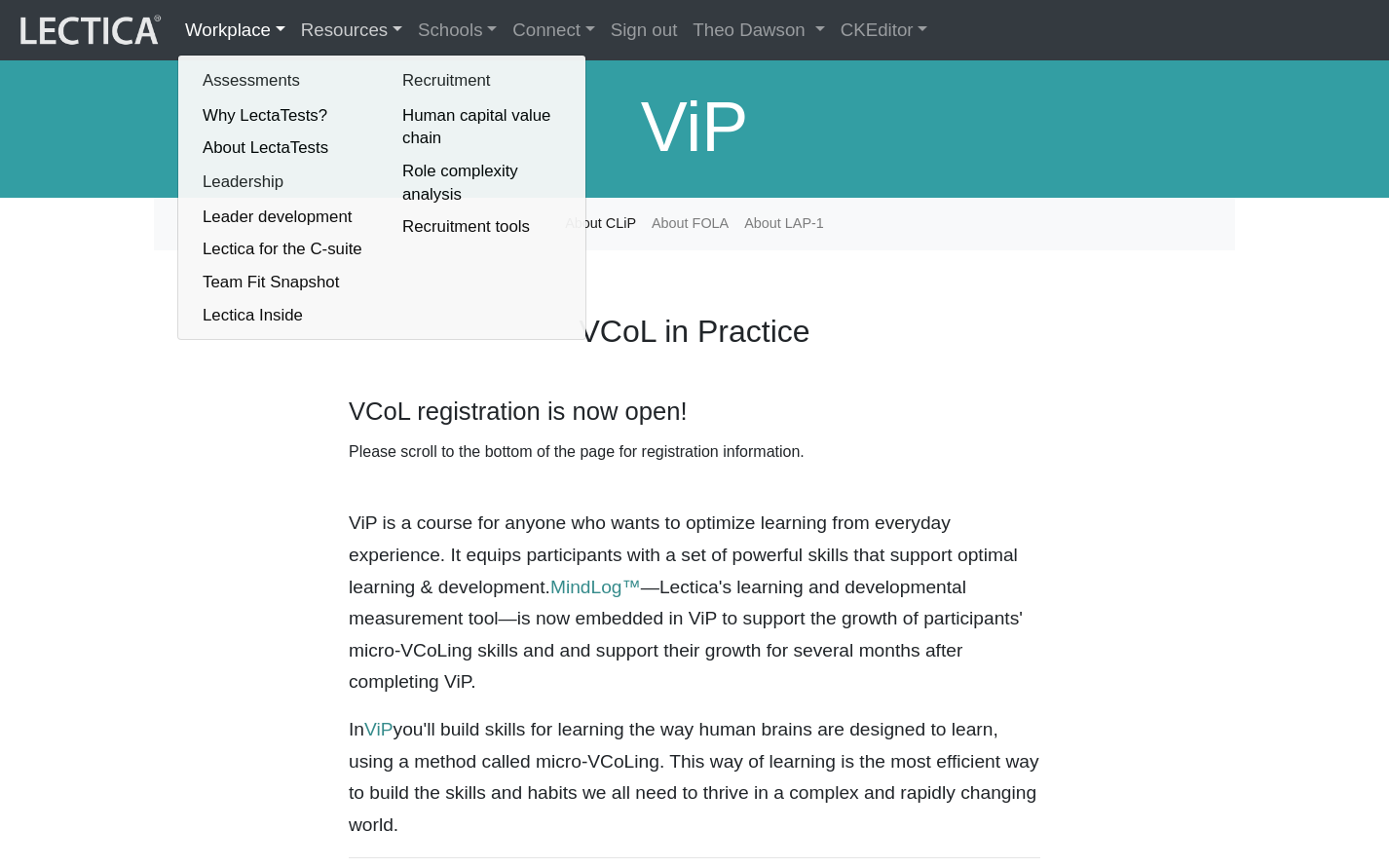 click on "Resources" at bounding box center [352, 30] 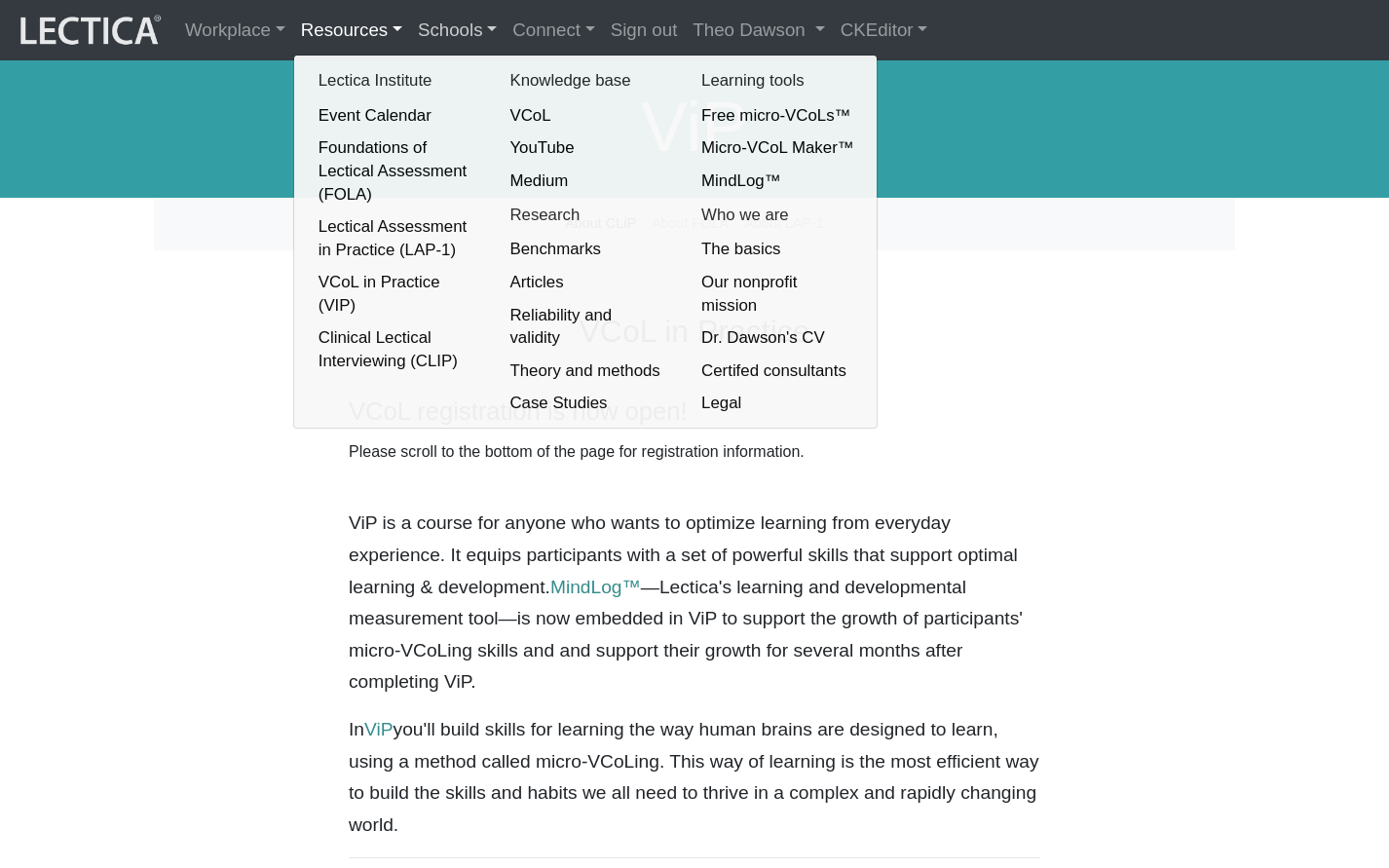 click on "Schools" at bounding box center (457, 30) 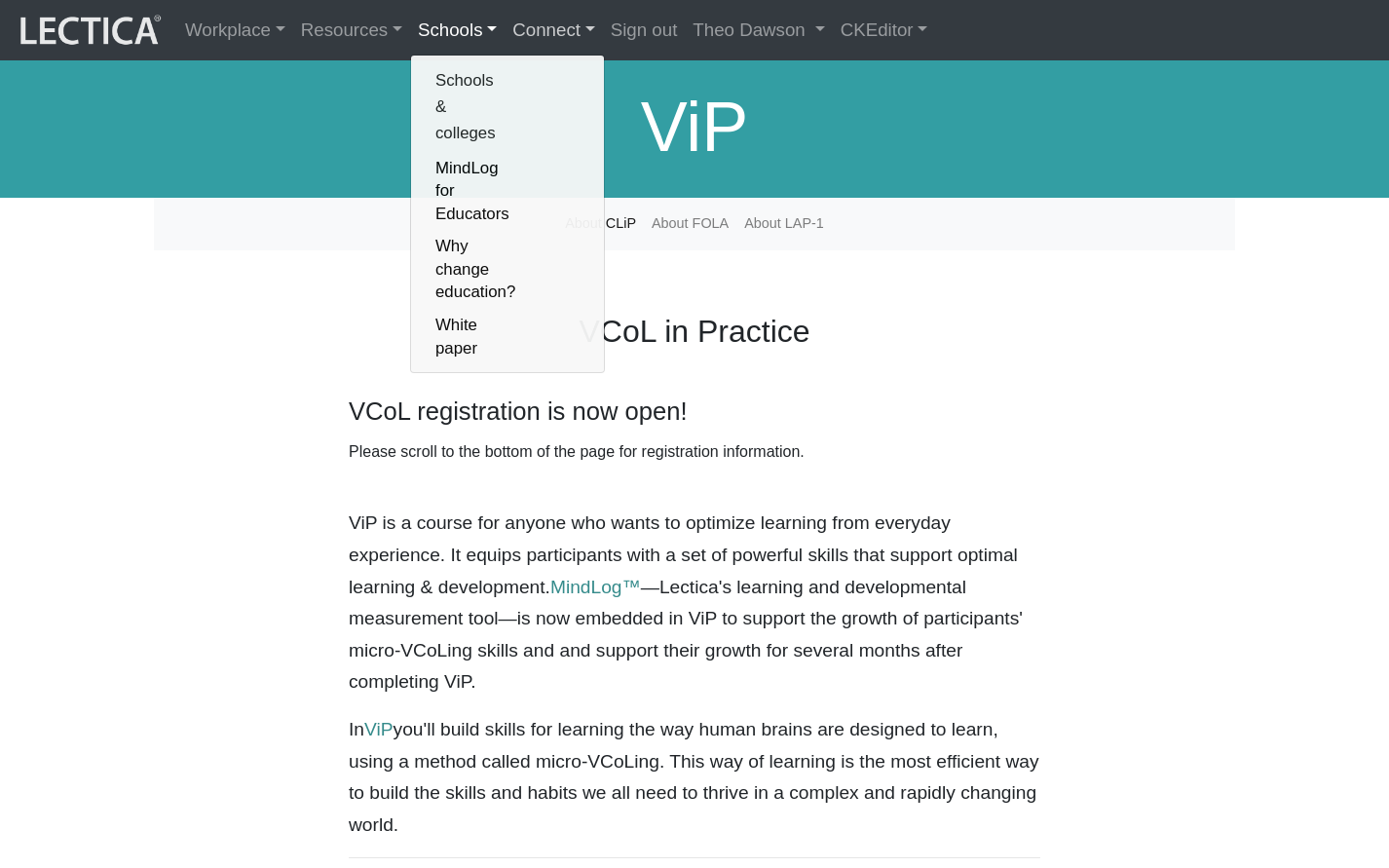 click on "Connect" at bounding box center (553, 30) 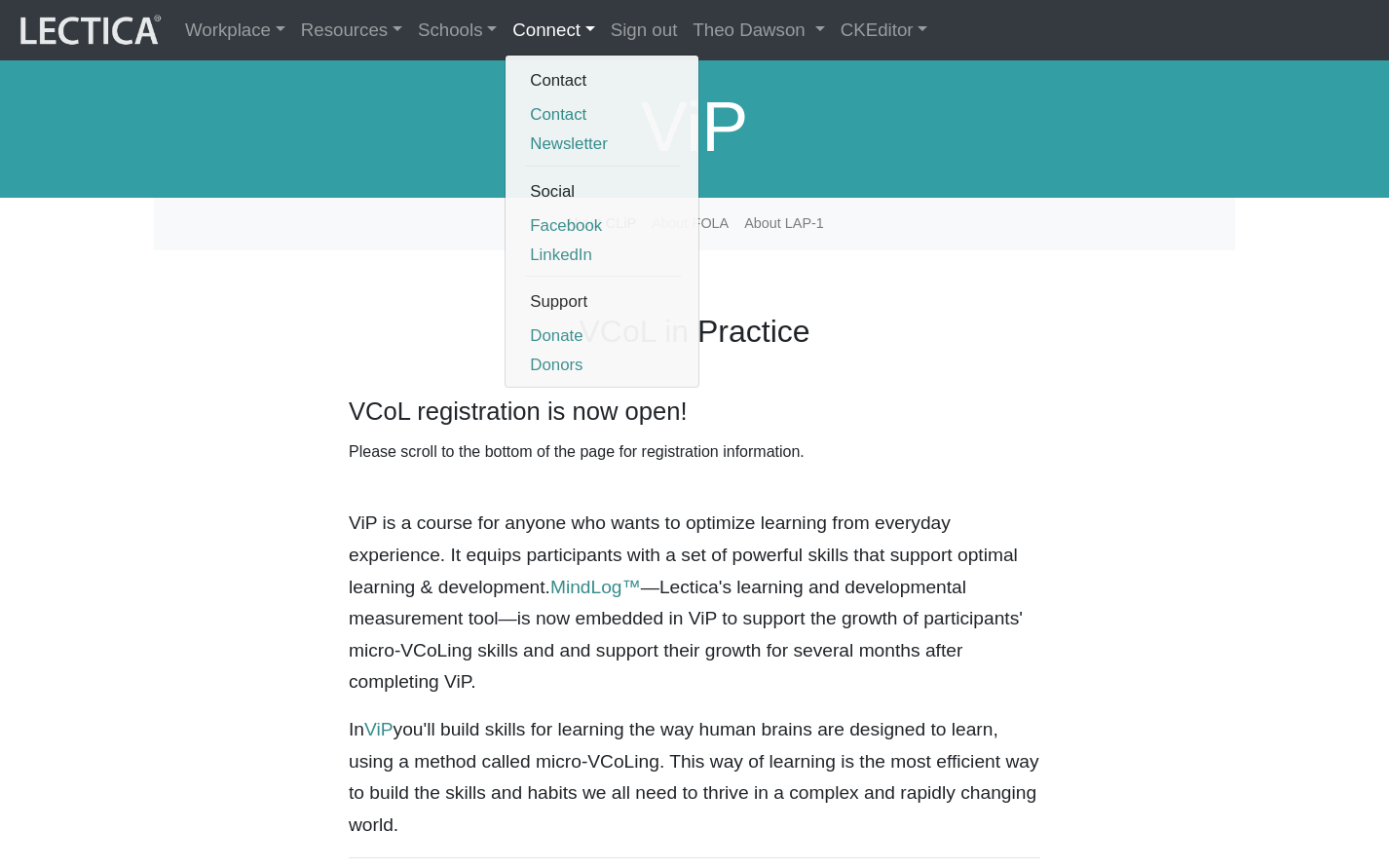 click on "Time
CPU: 47.46ms (93.14ms)" at bounding box center [121, 13039] 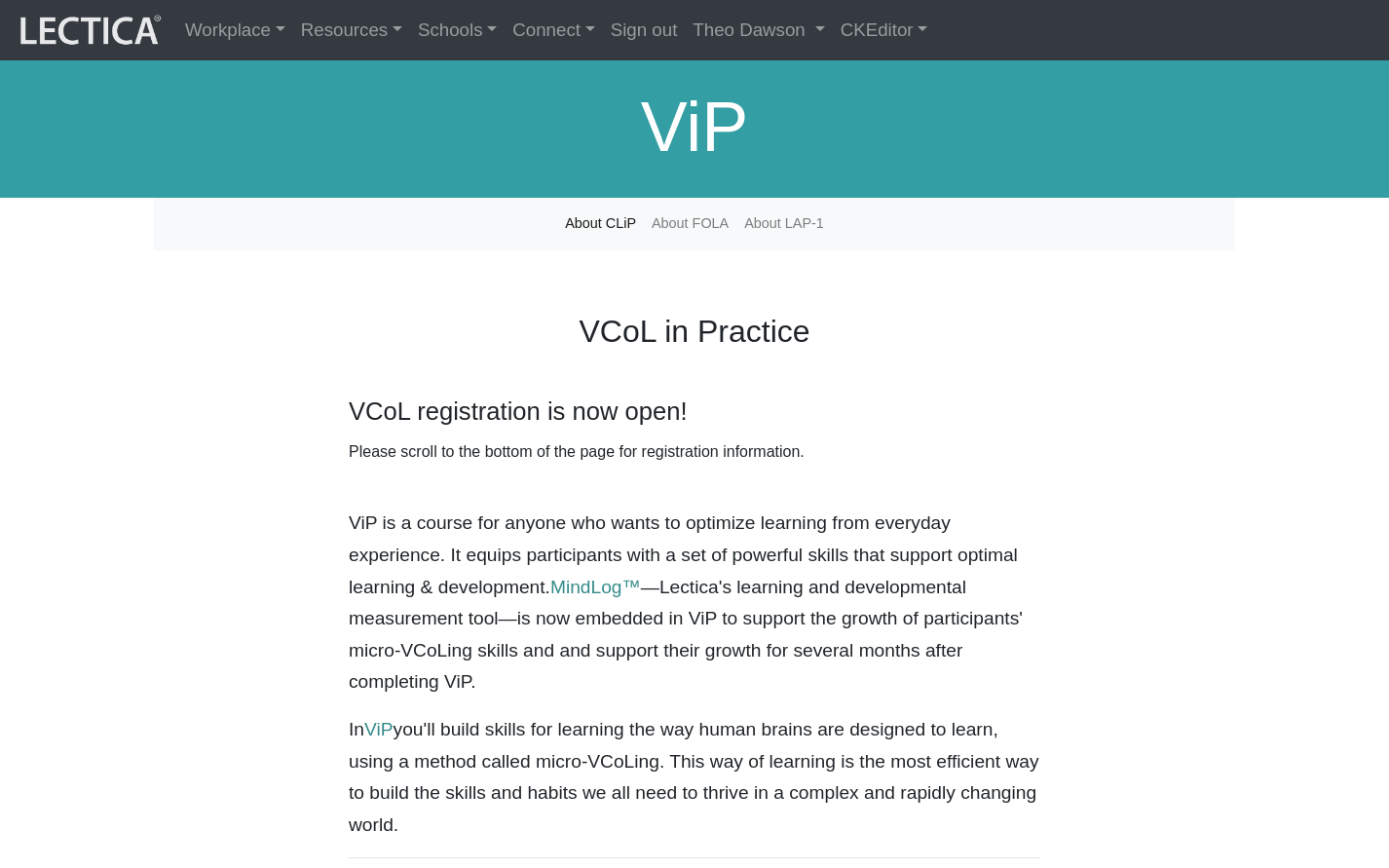 click on "47.458 msec" at bounding box center (216, 14311) 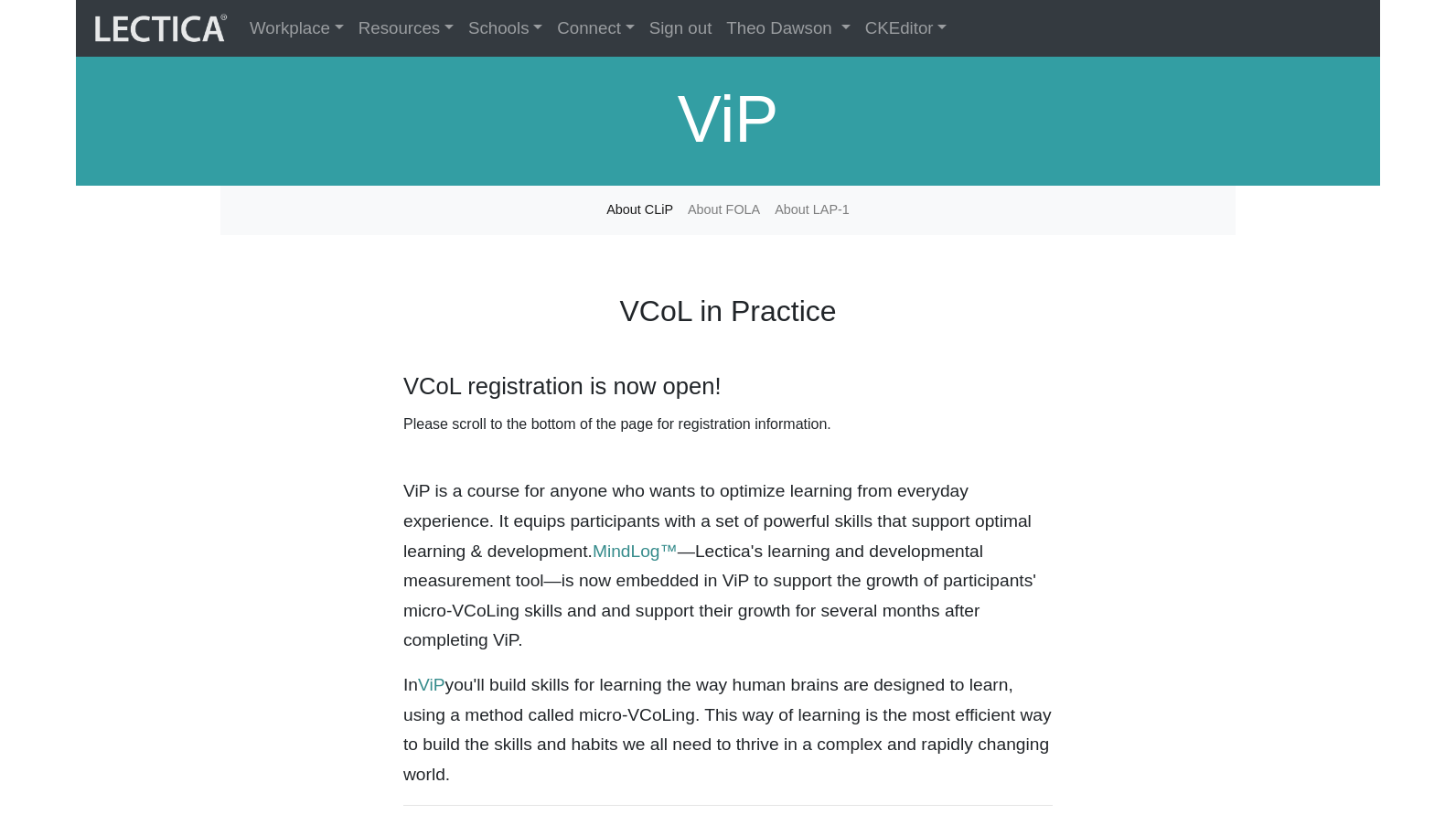 scroll, scrollTop: 0, scrollLeft: 0, axis: both 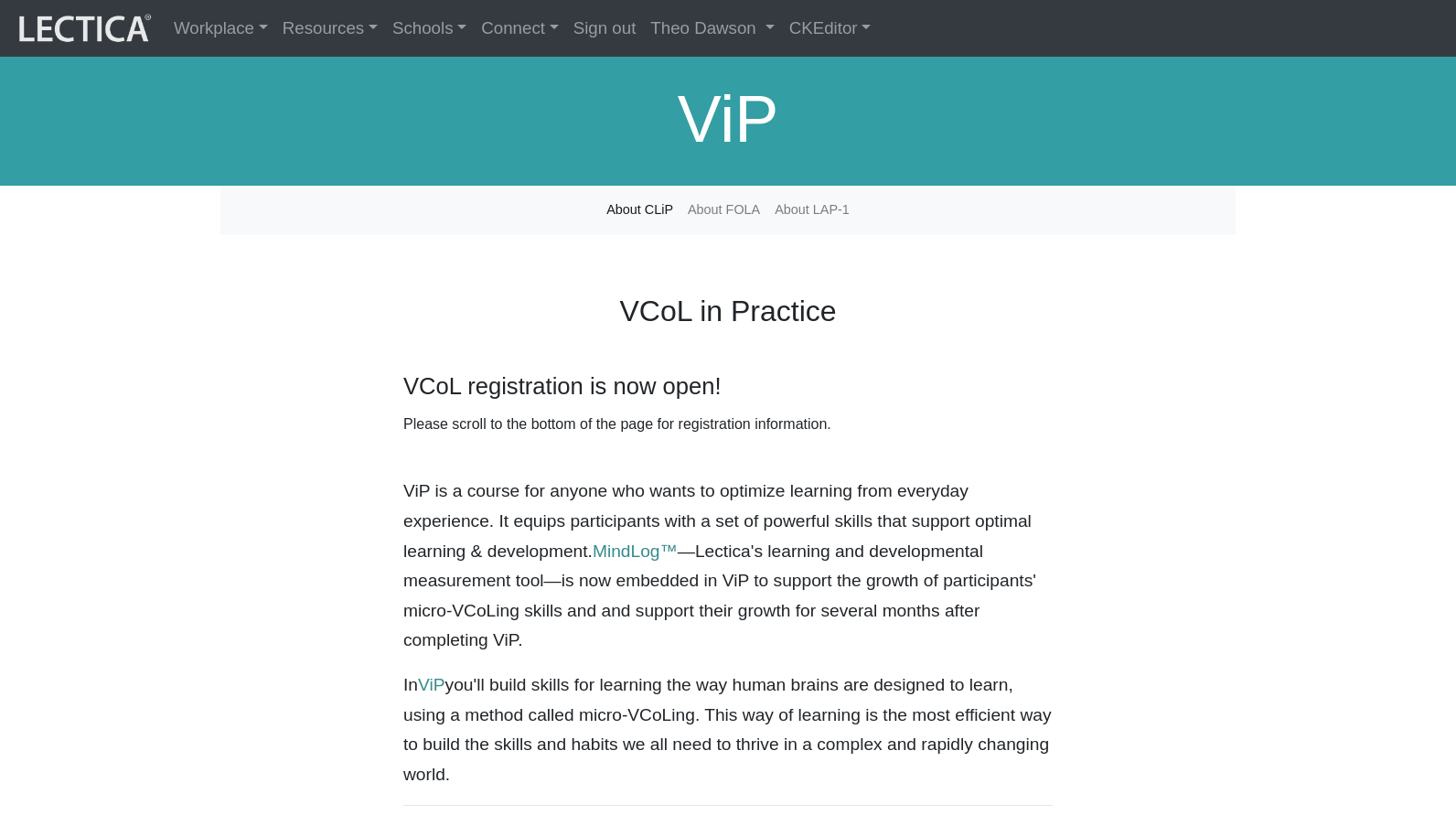 click on "Hide »" at bounding box center [61, 8346] 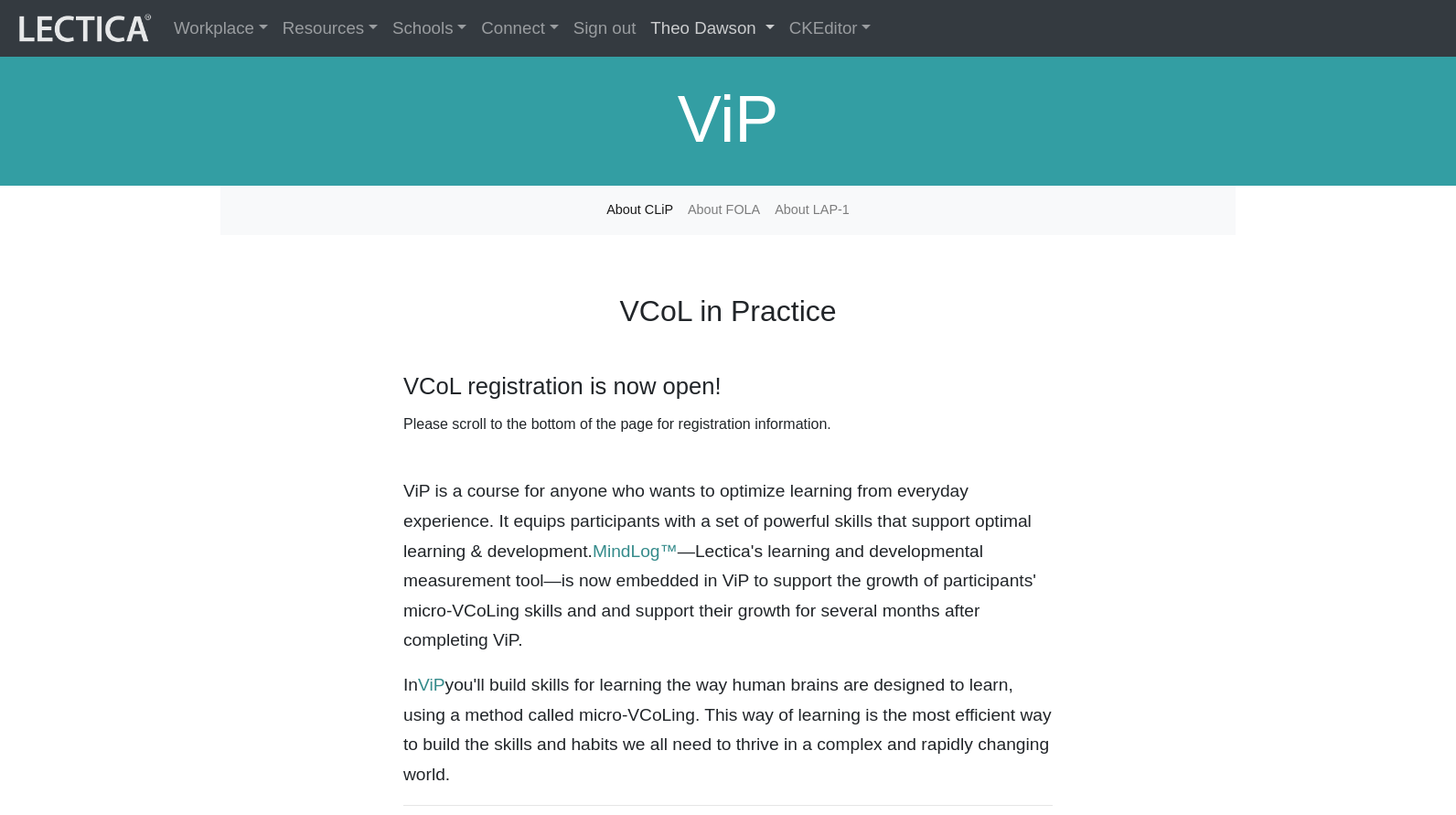 click on "Theo Dawson" at bounding box center [712, 28] 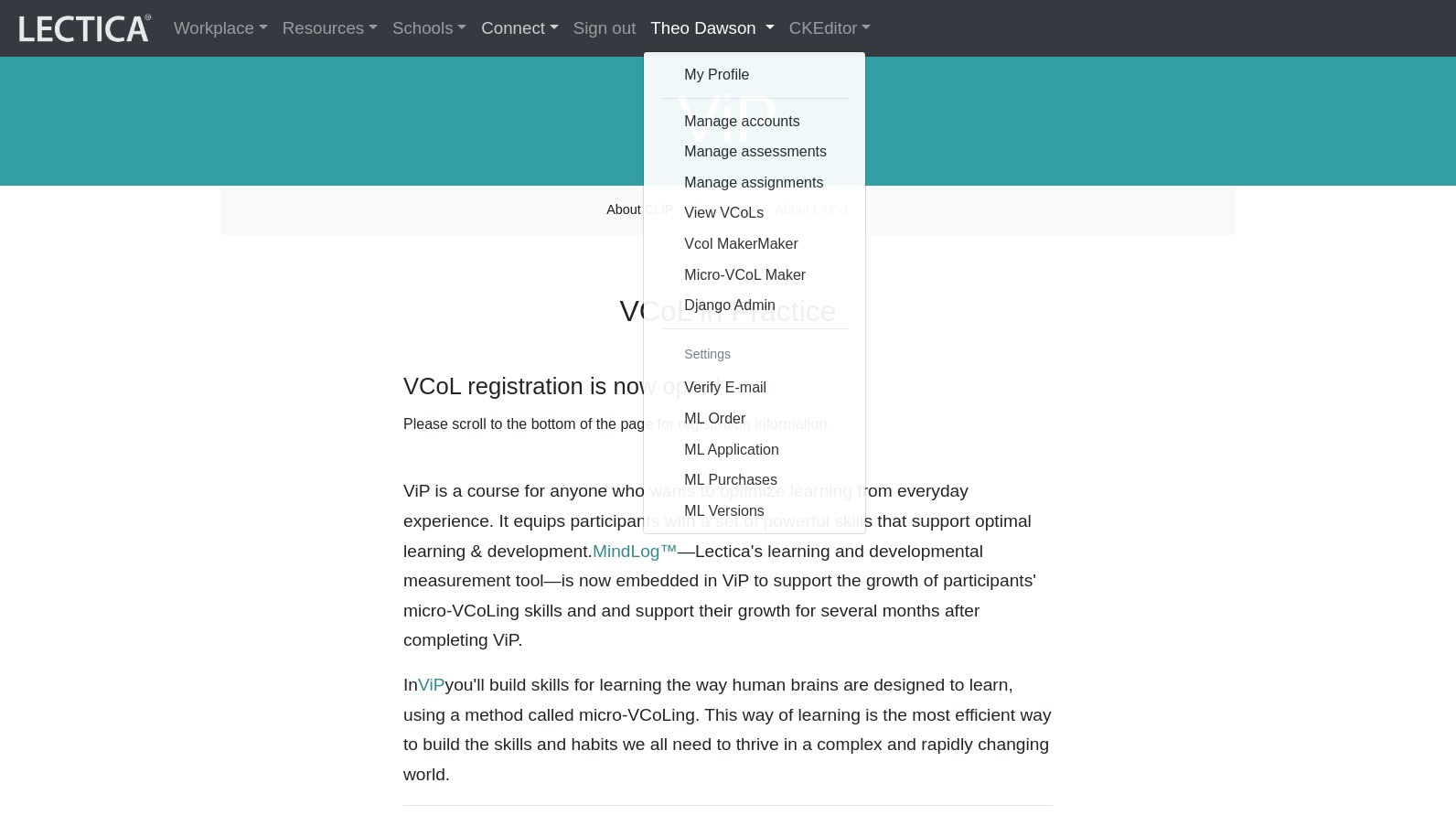 click on "Connect" at bounding box center [519, 28] 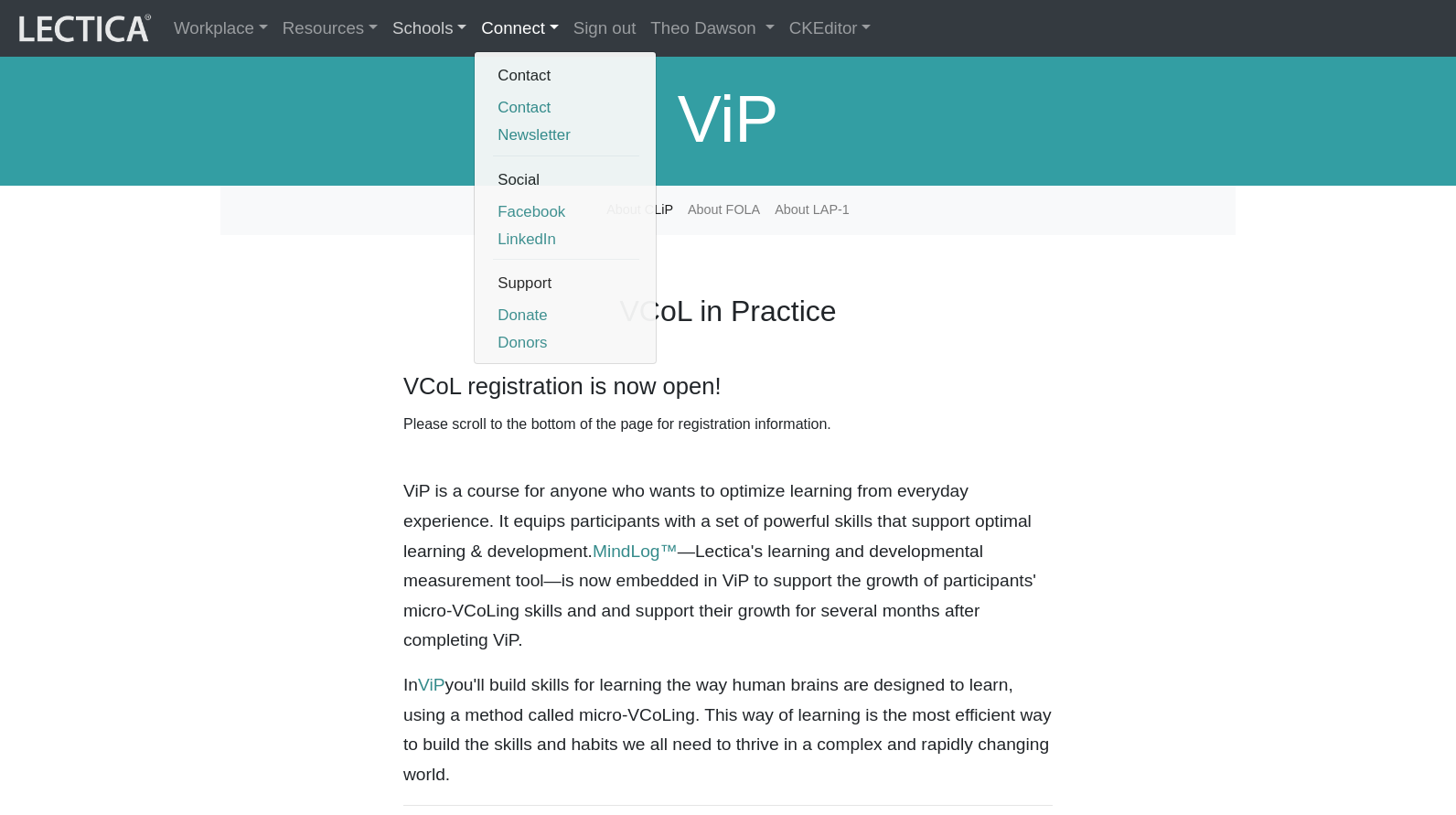 click on "Schools" at bounding box center (429, 28) 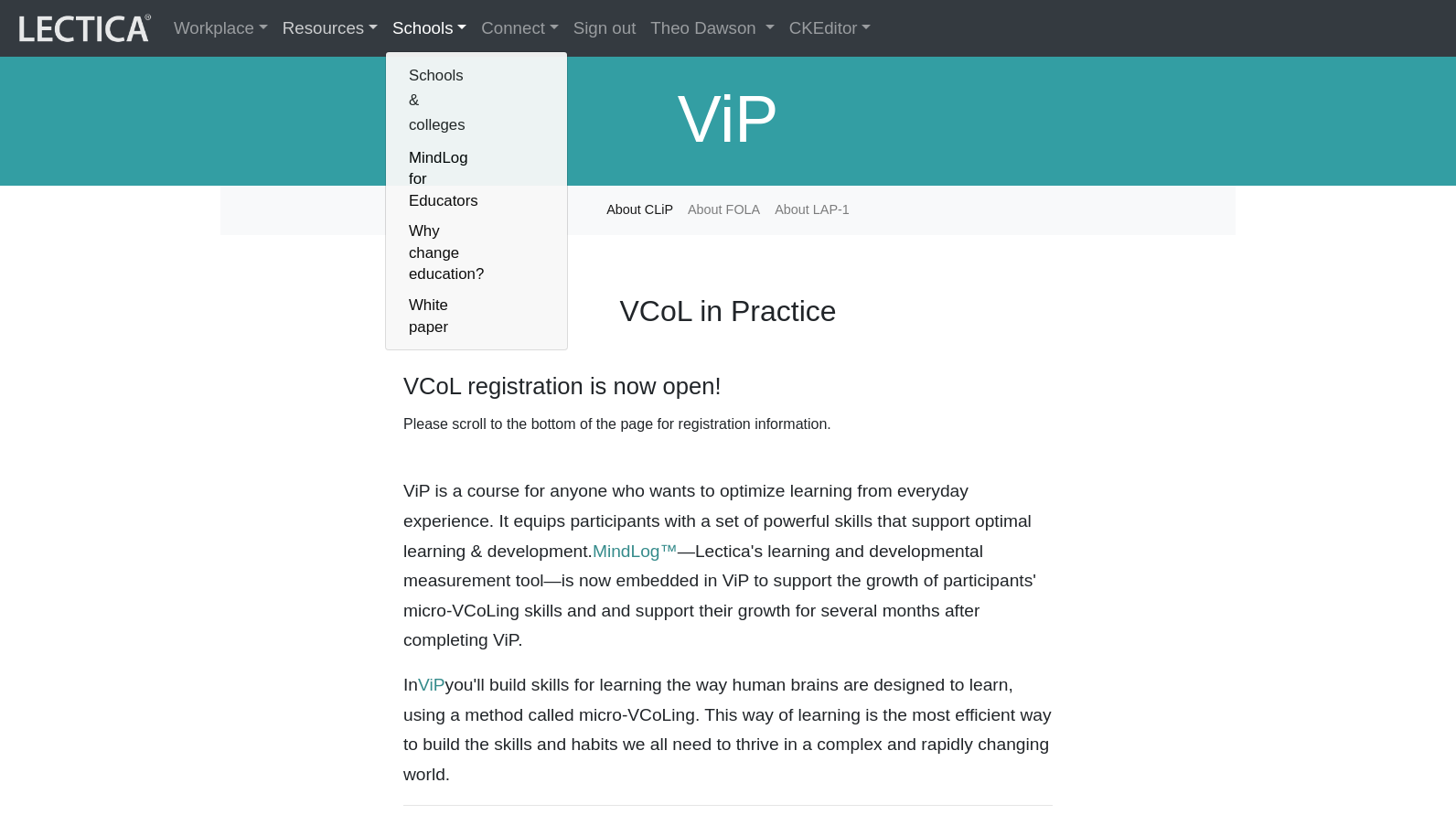 click on "Resources" at bounding box center (330, 28) 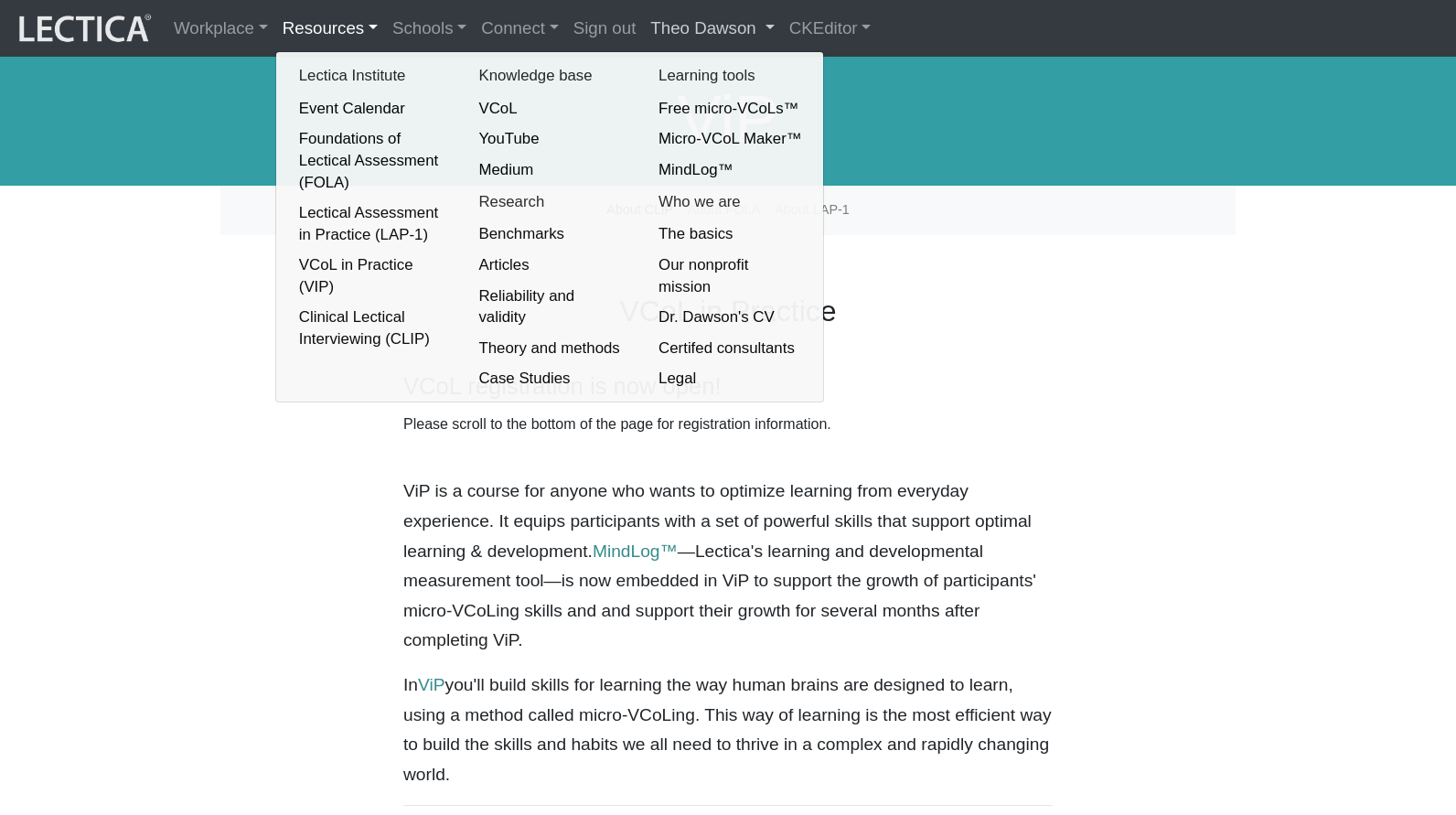 click on "Theo Dawson" at bounding box center (712, 28) 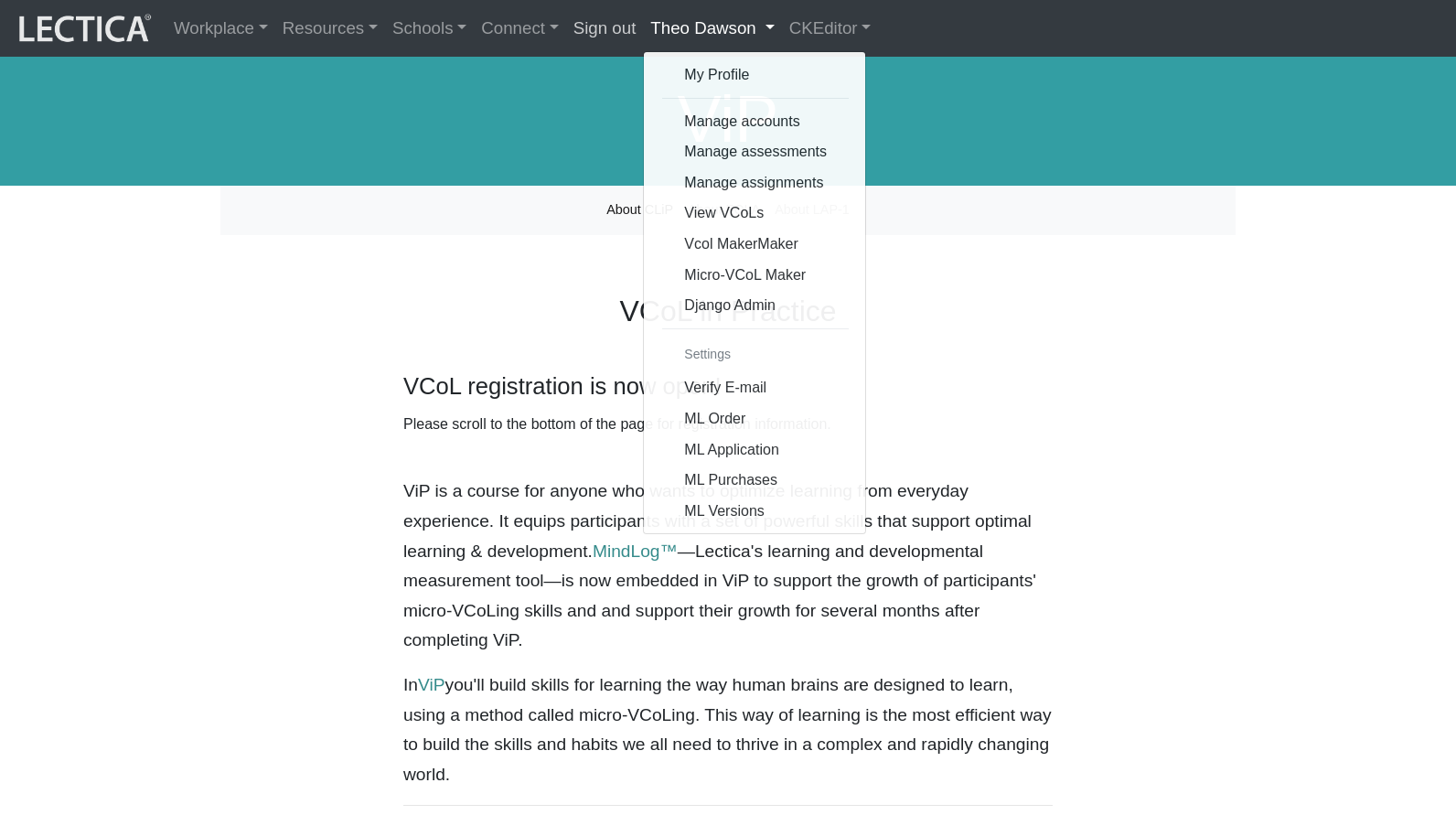 click on "Sign out" at bounding box center (605, 28) 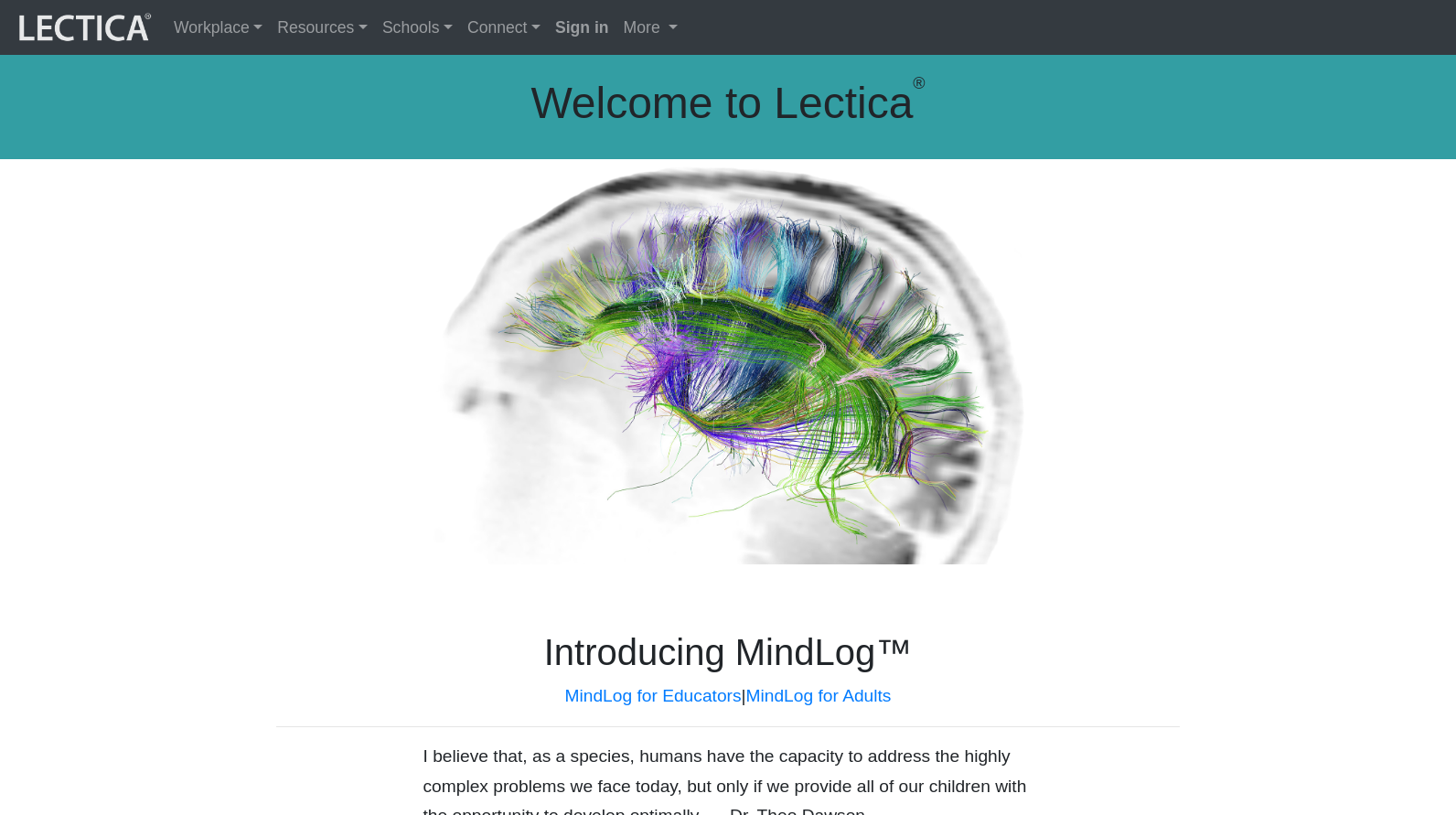 click on "Connect" at bounding box center [504, 27] 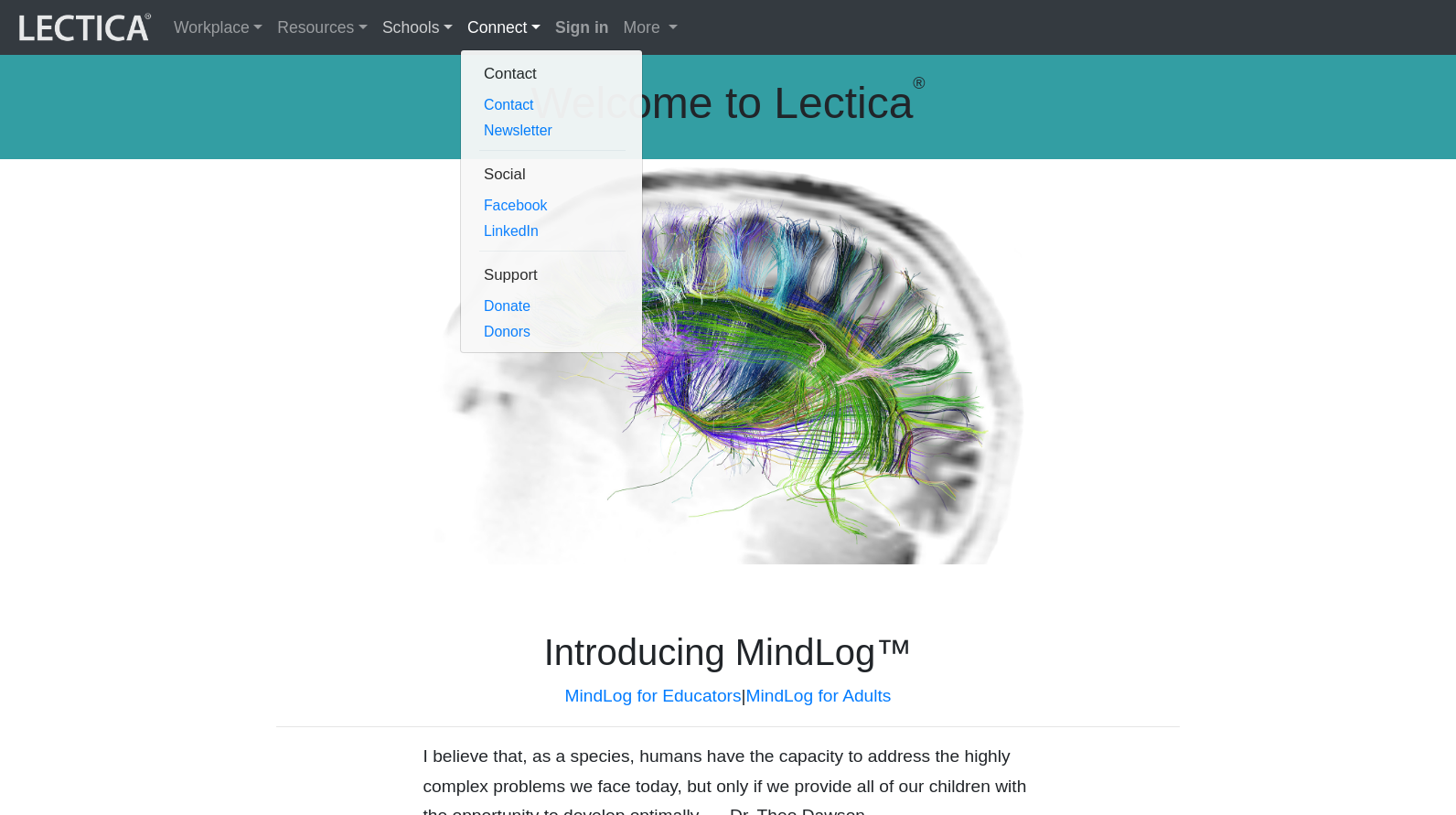 click on "Schools" at bounding box center (417, 27) 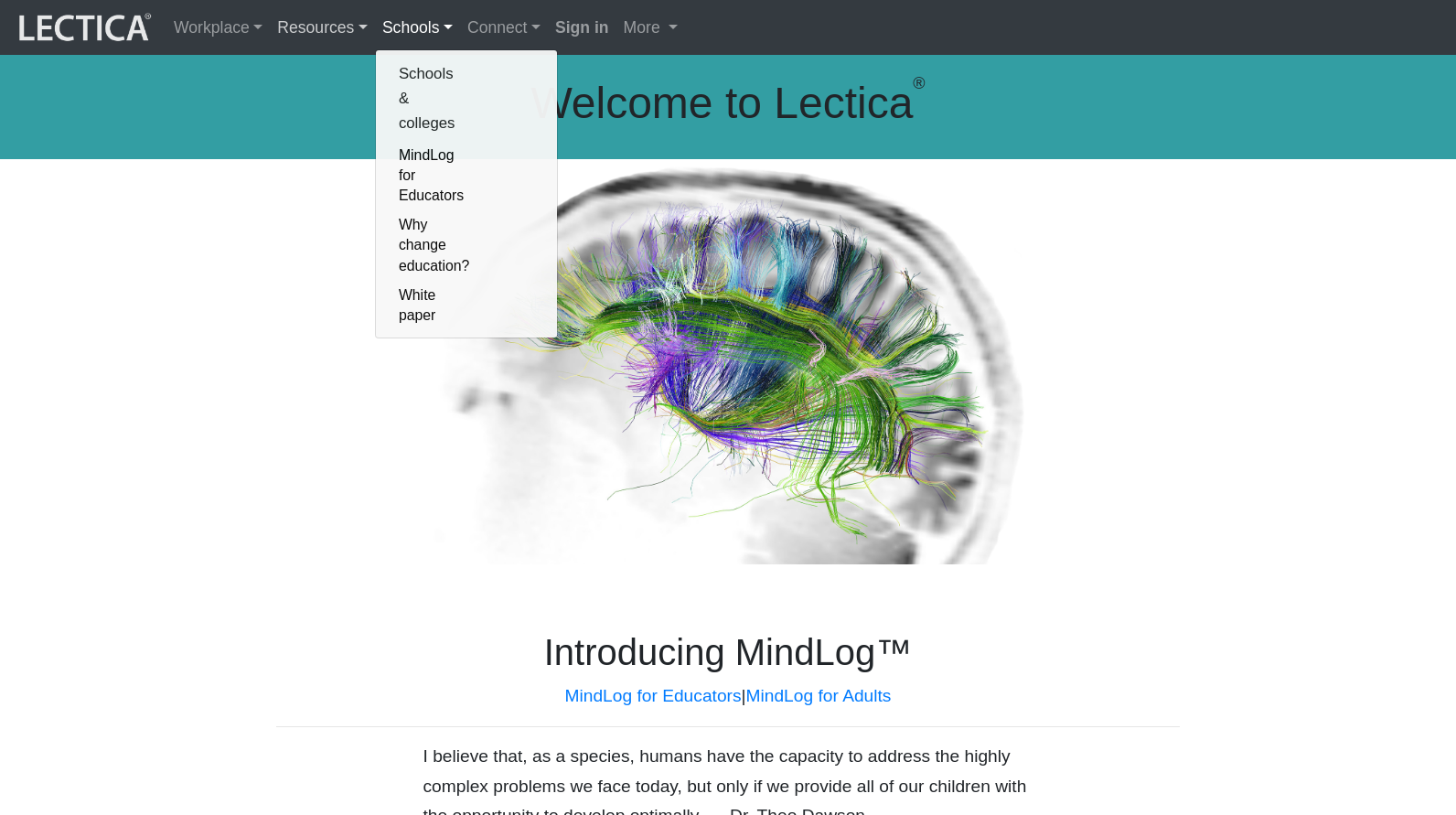 click on "Resources" at bounding box center (322, 27) 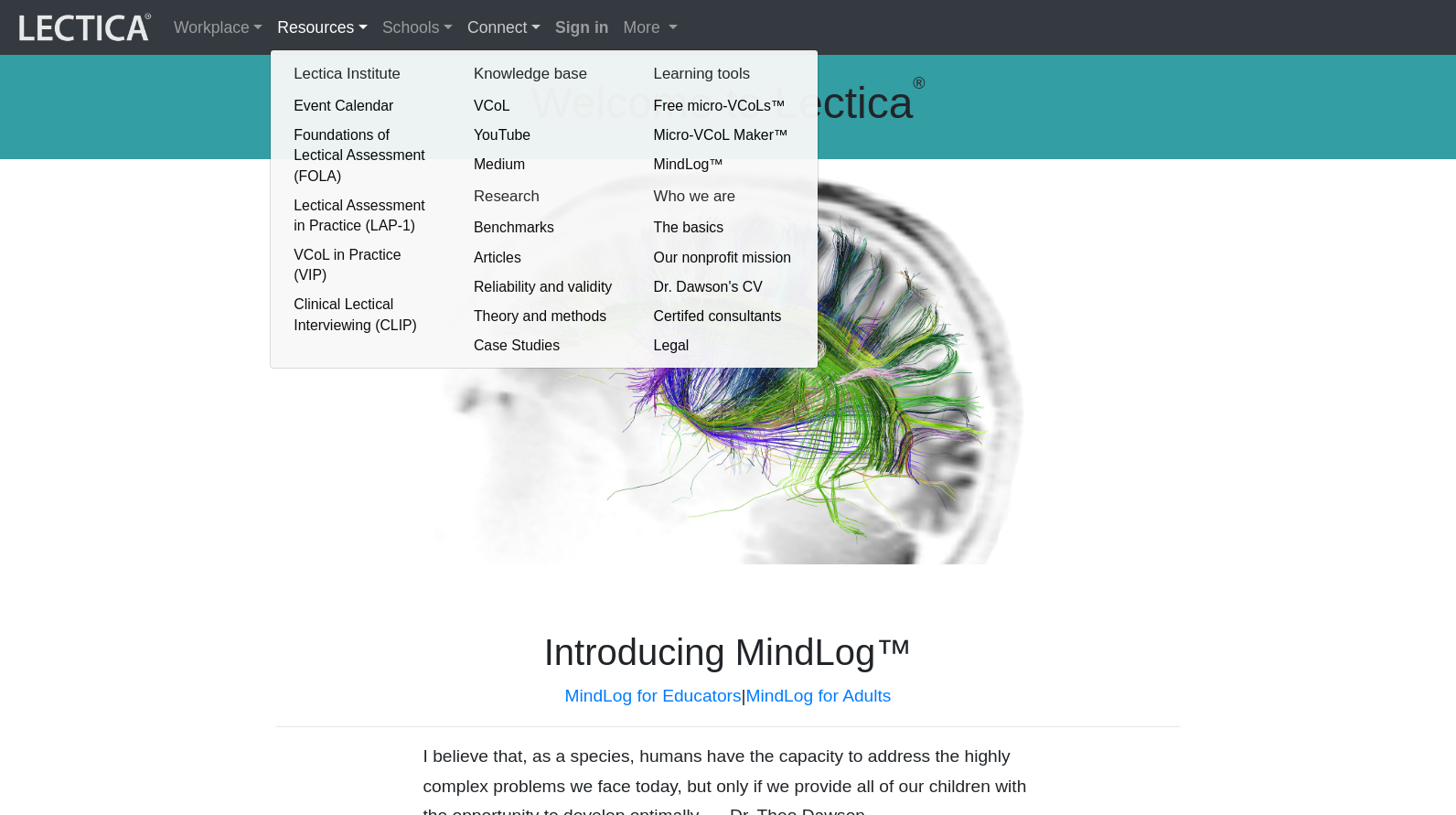 click on "Connect" at bounding box center (504, 27) 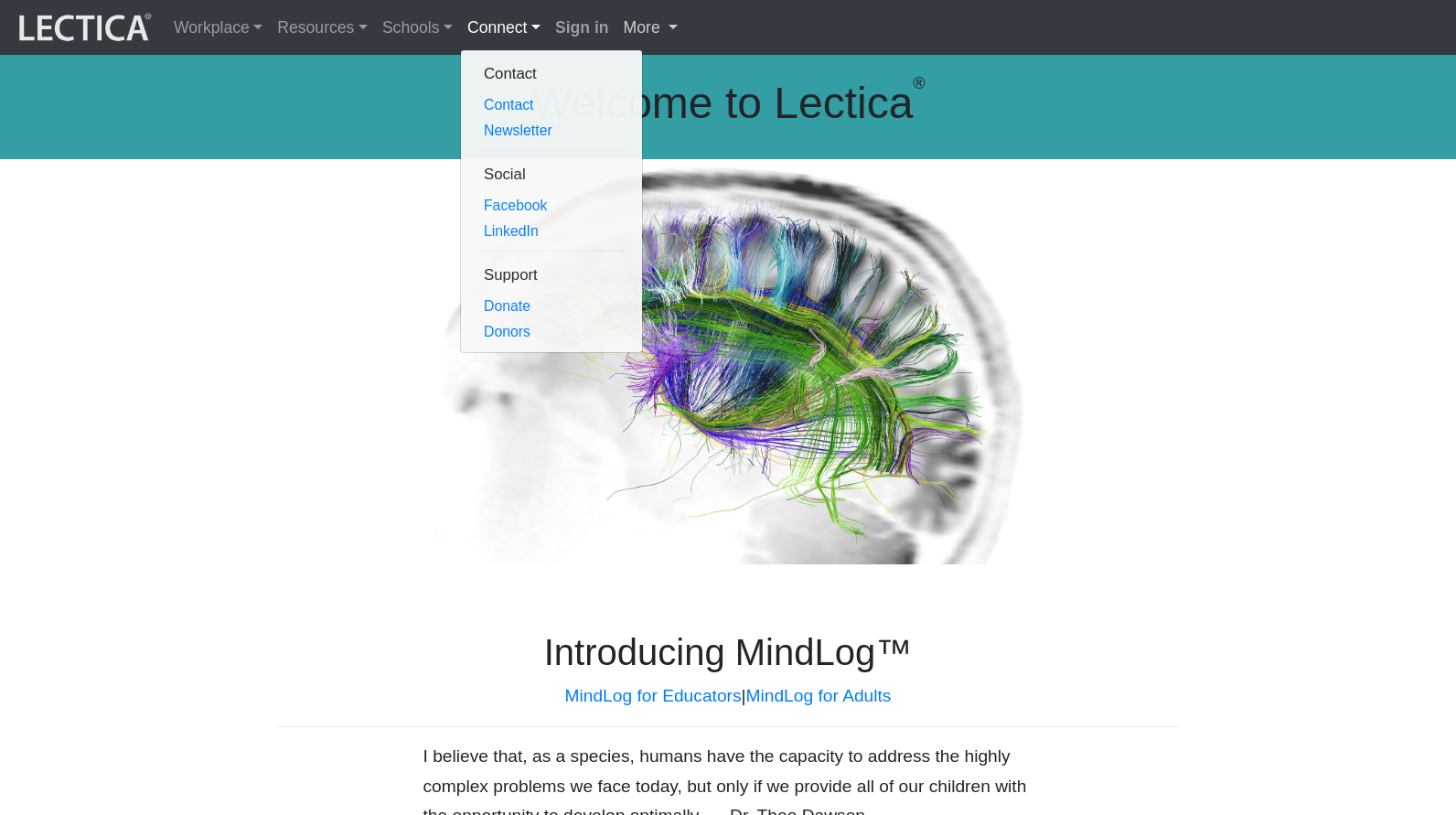 click on "More" at bounding box center (650, 27) 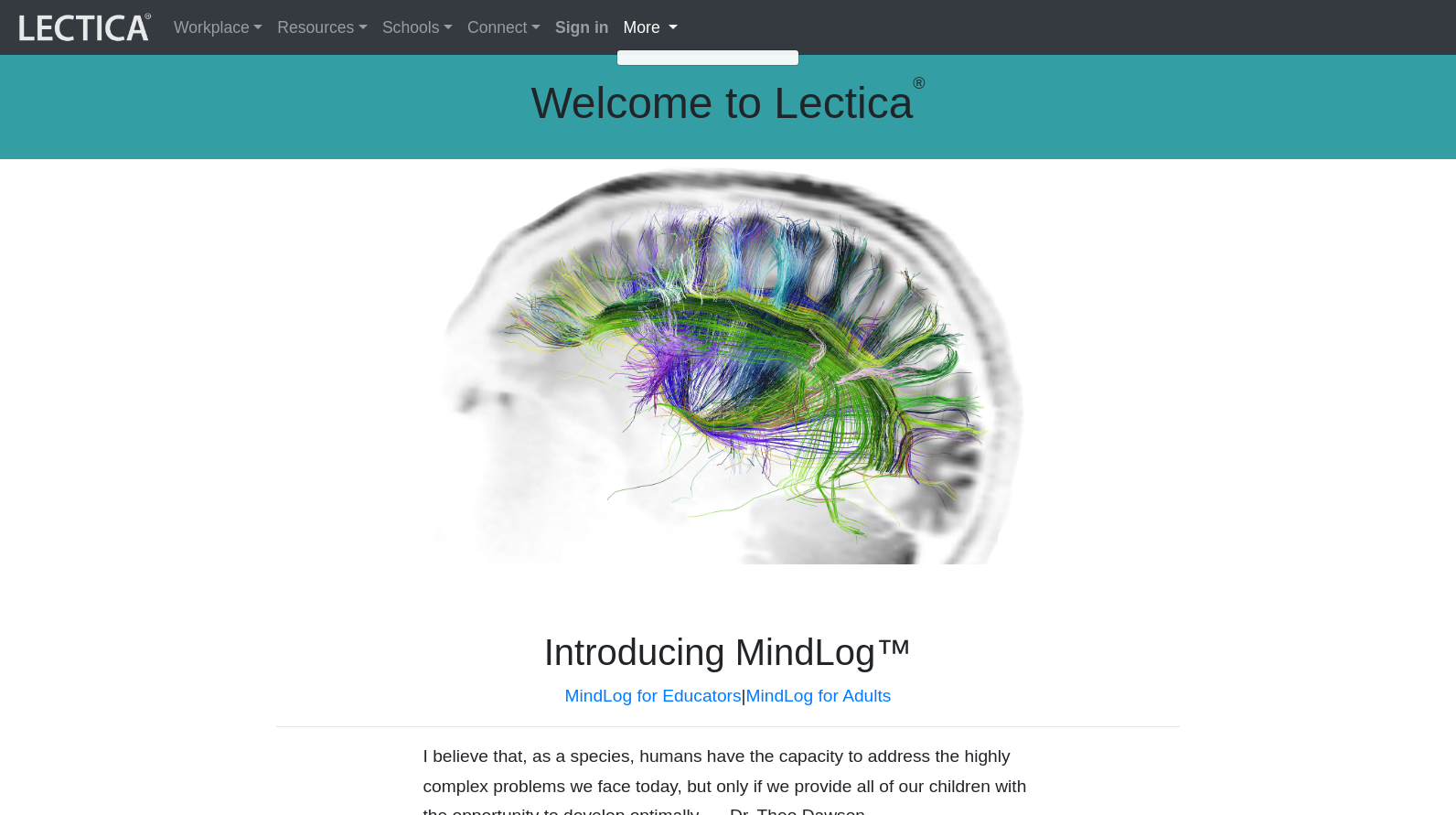 click on "Welcome to Lectica ®" at bounding box center (728, 103) 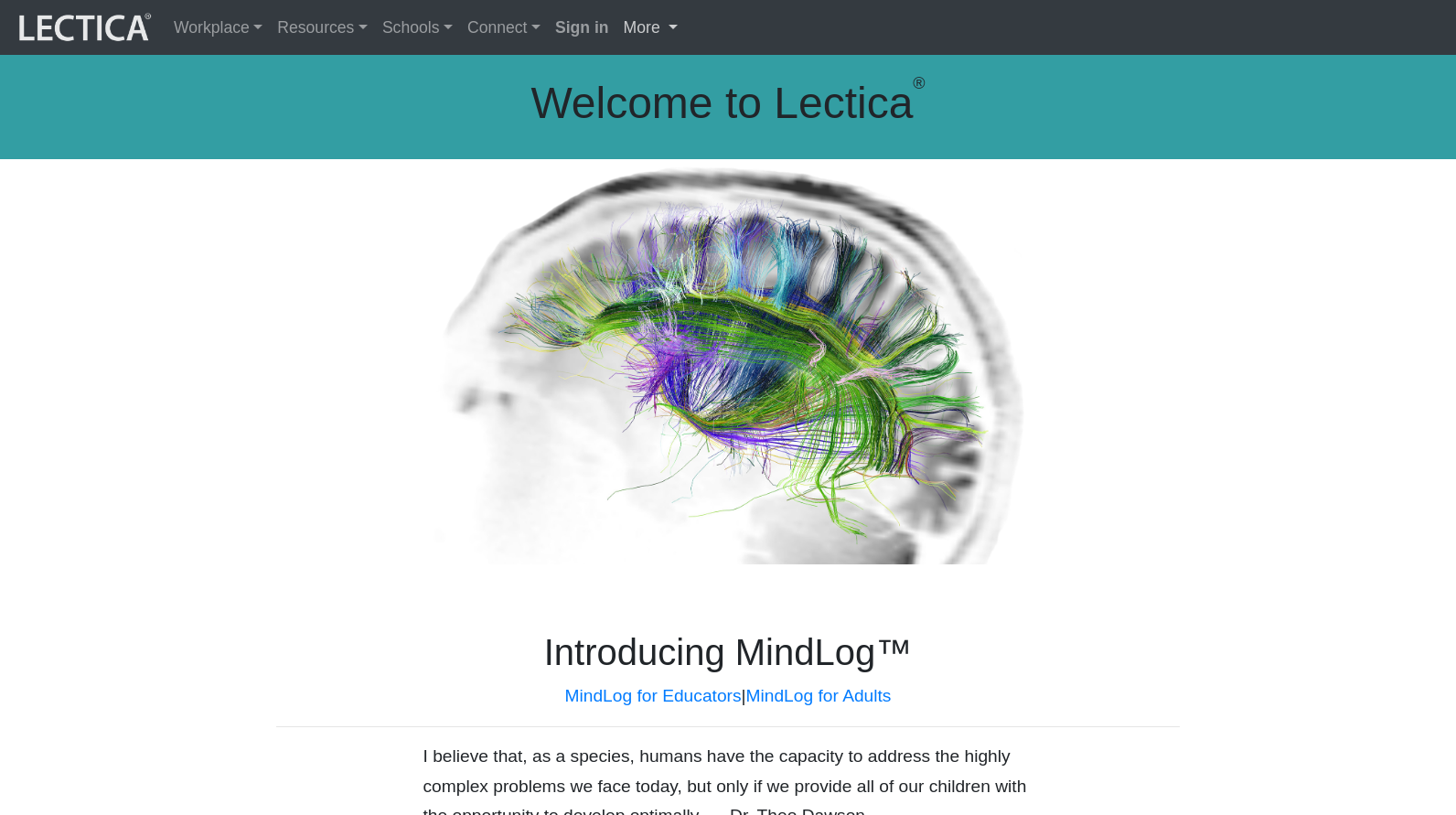 click on "More" at bounding box center (650, 27) 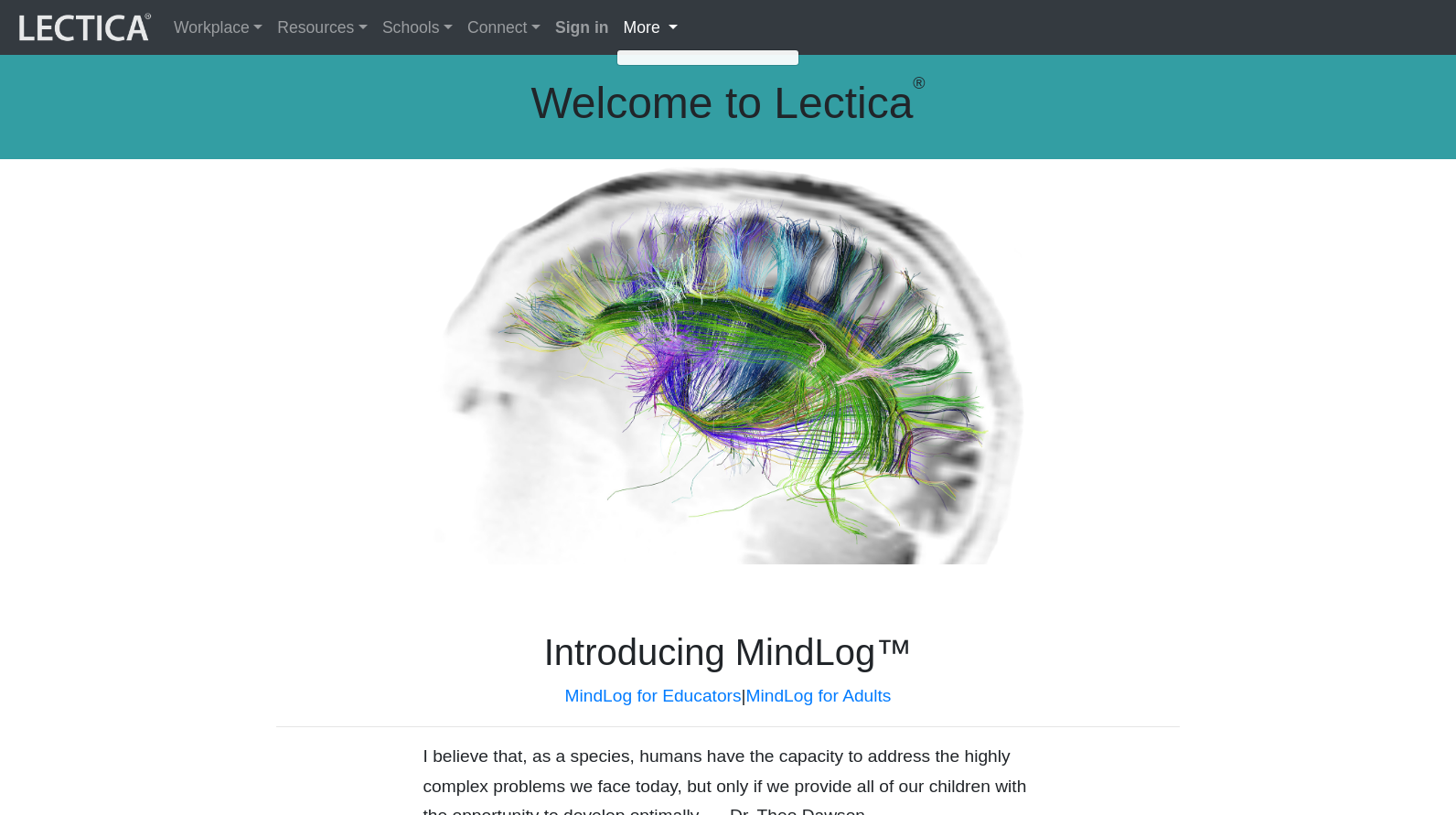 click on "Welcome to Lectica ®" at bounding box center (728, 103) 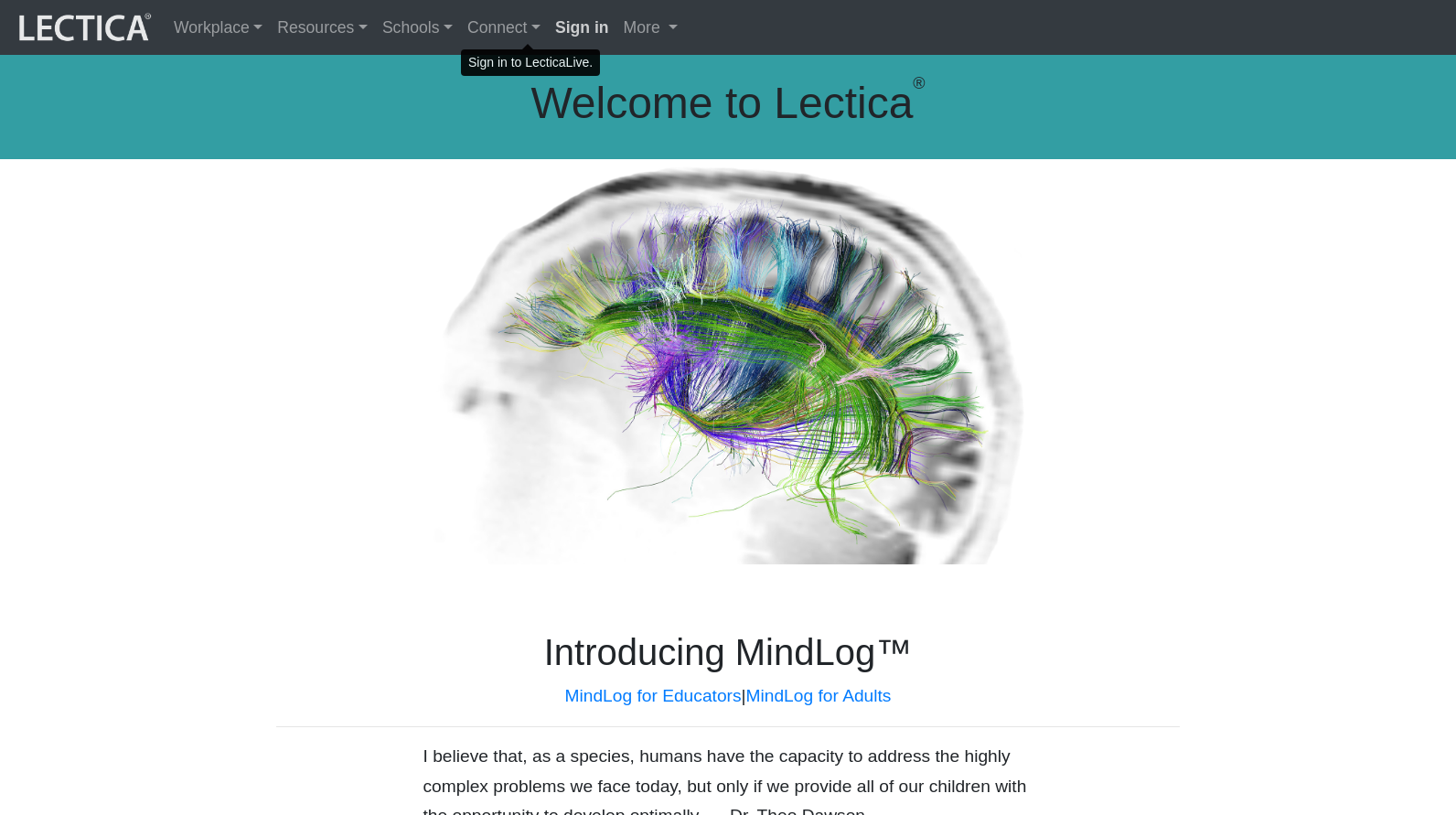 click on "Sign in" at bounding box center [582, 27] 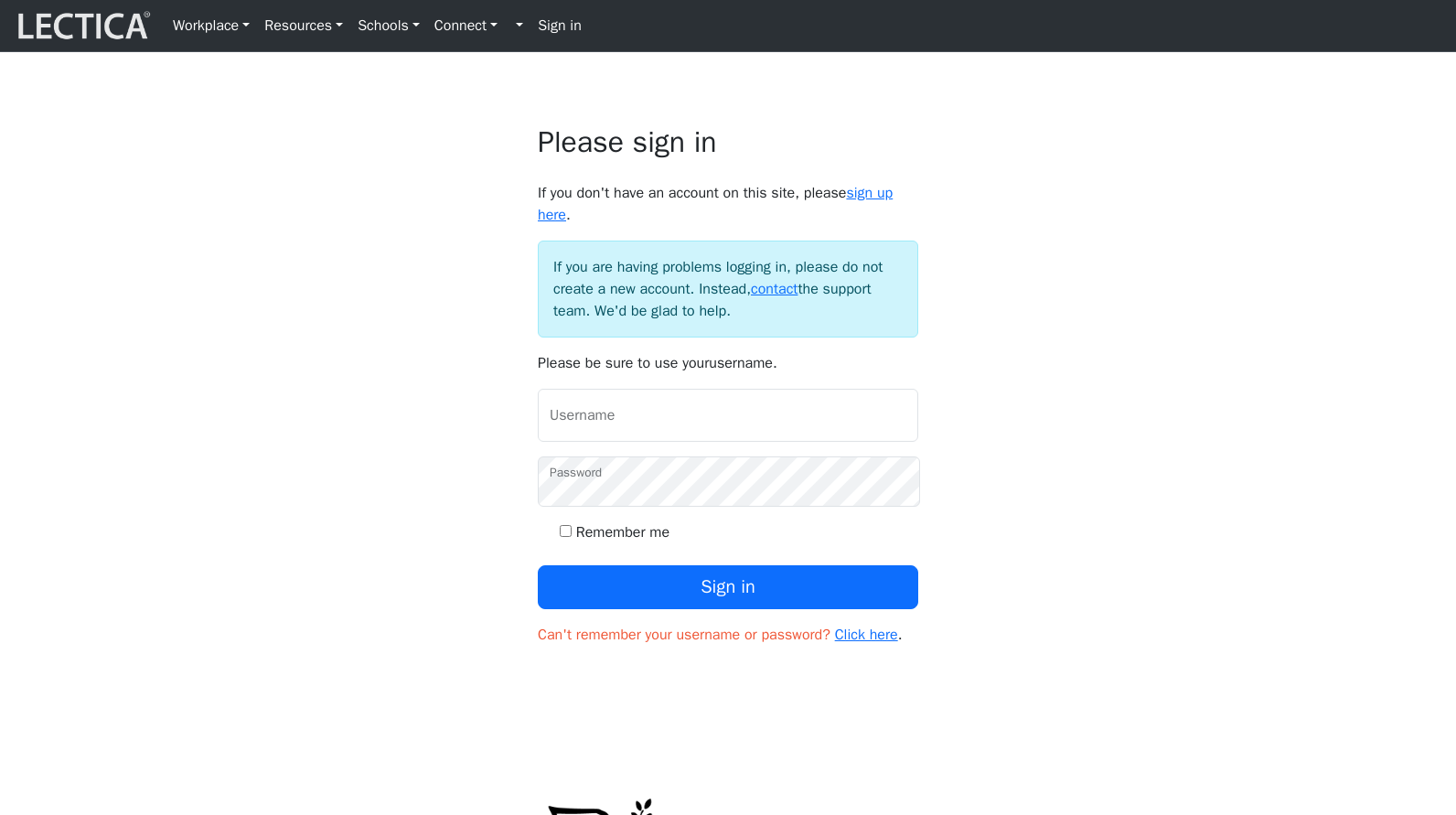 scroll, scrollTop: 0, scrollLeft: 0, axis: both 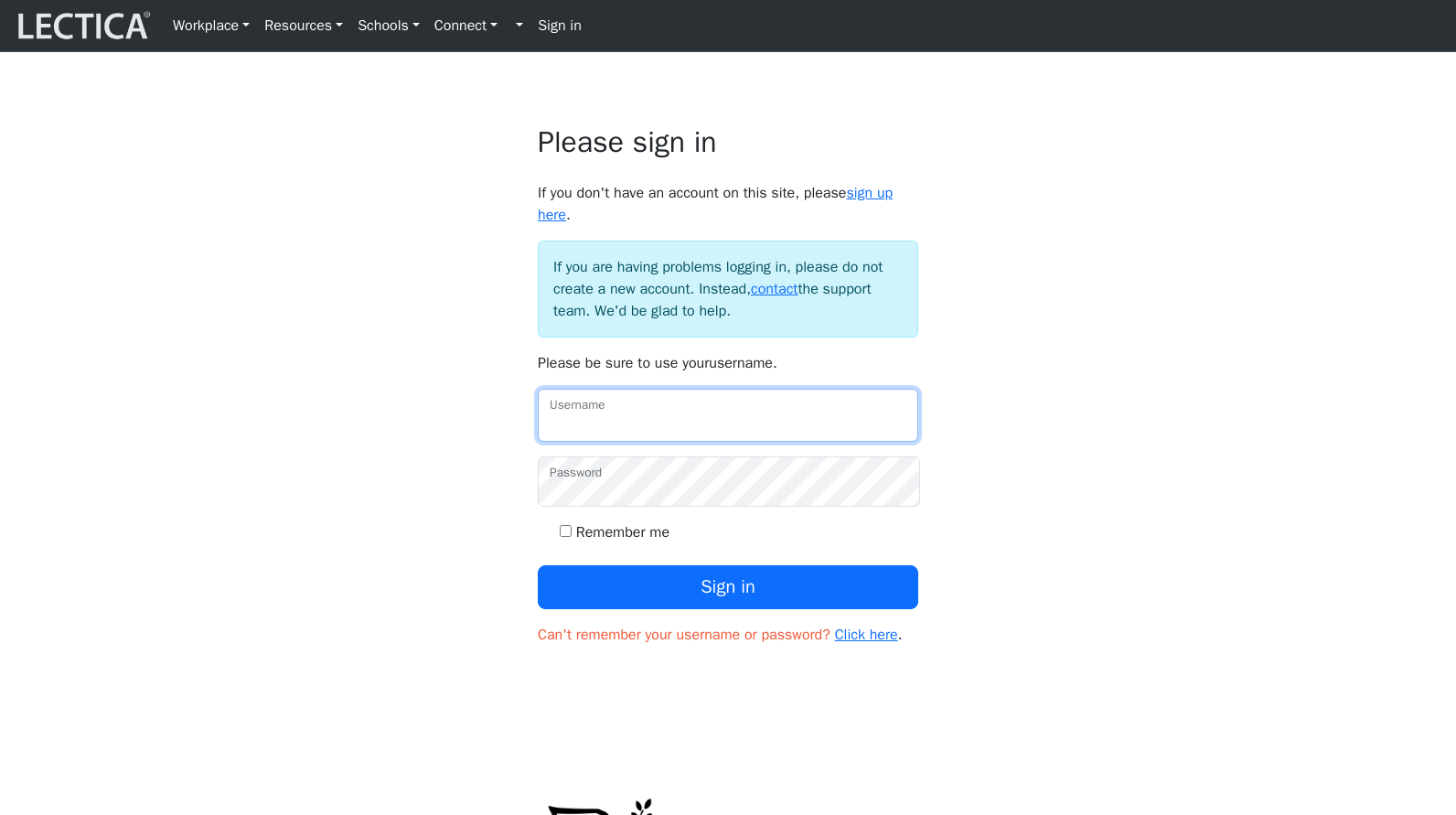 click on "Username" at bounding box center (728, 415) 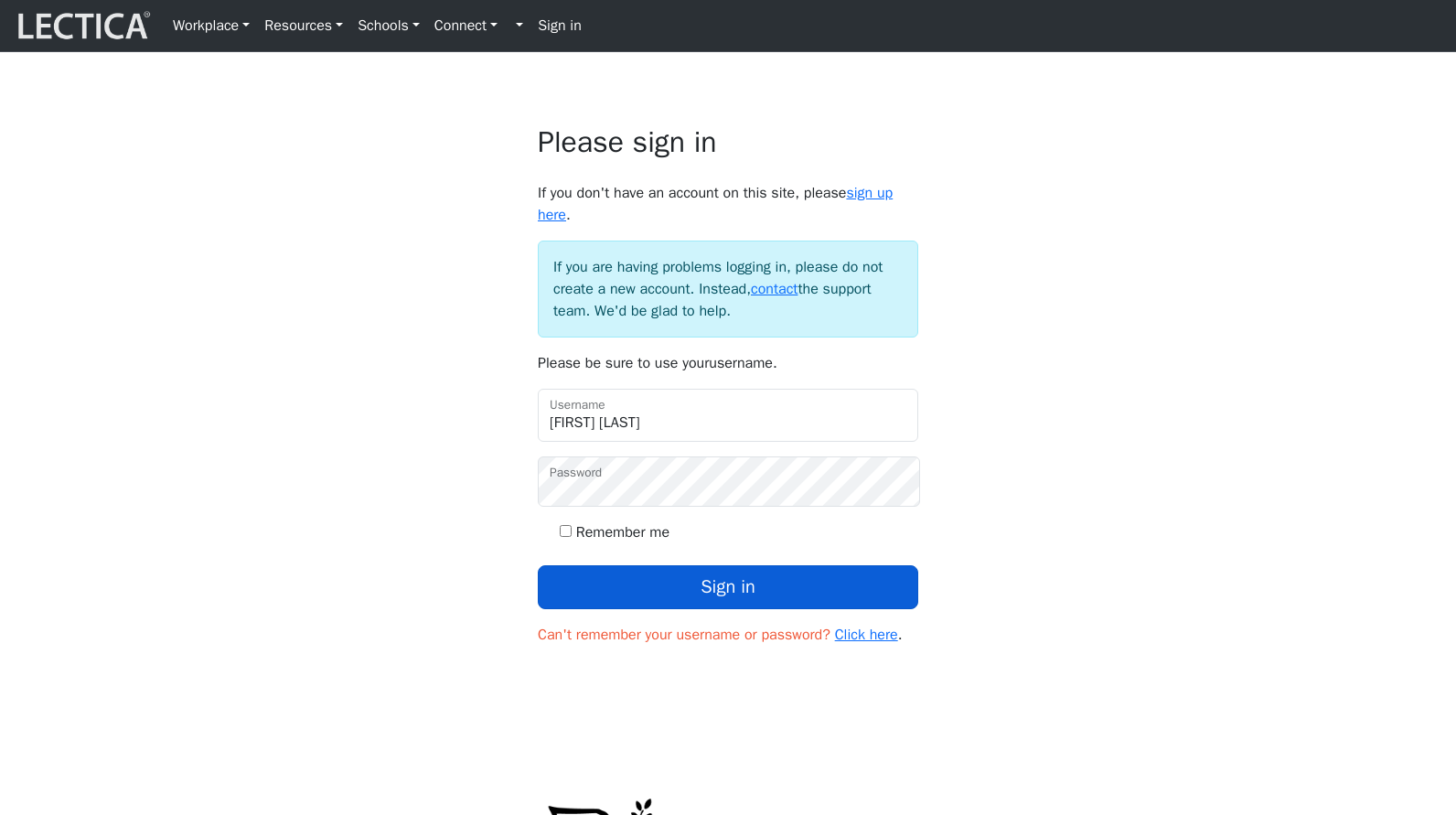 click on "Sign in" at bounding box center (728, 587) 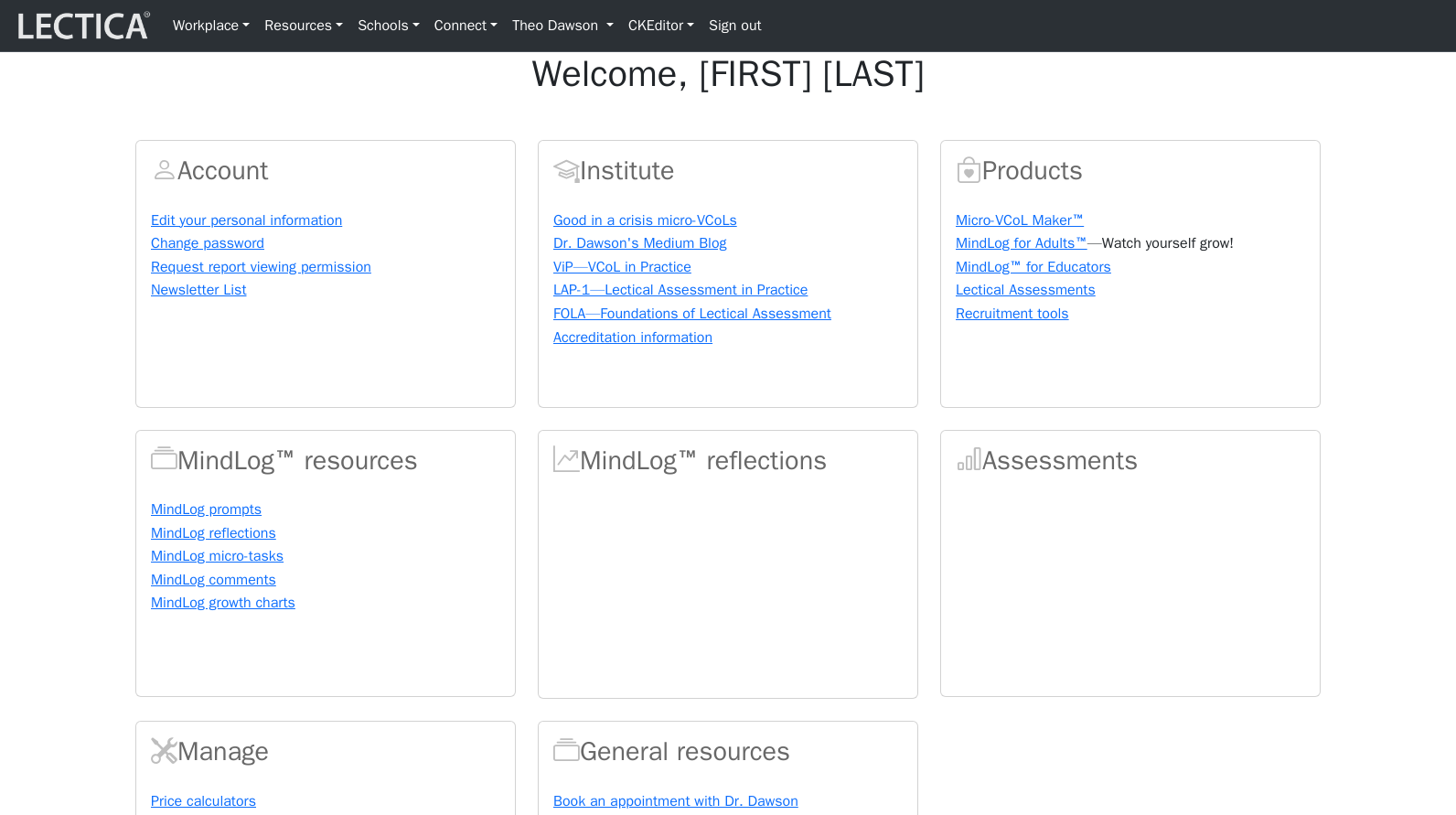 scroll, scrollTop: 0, scrollLeft: 0, axis: both 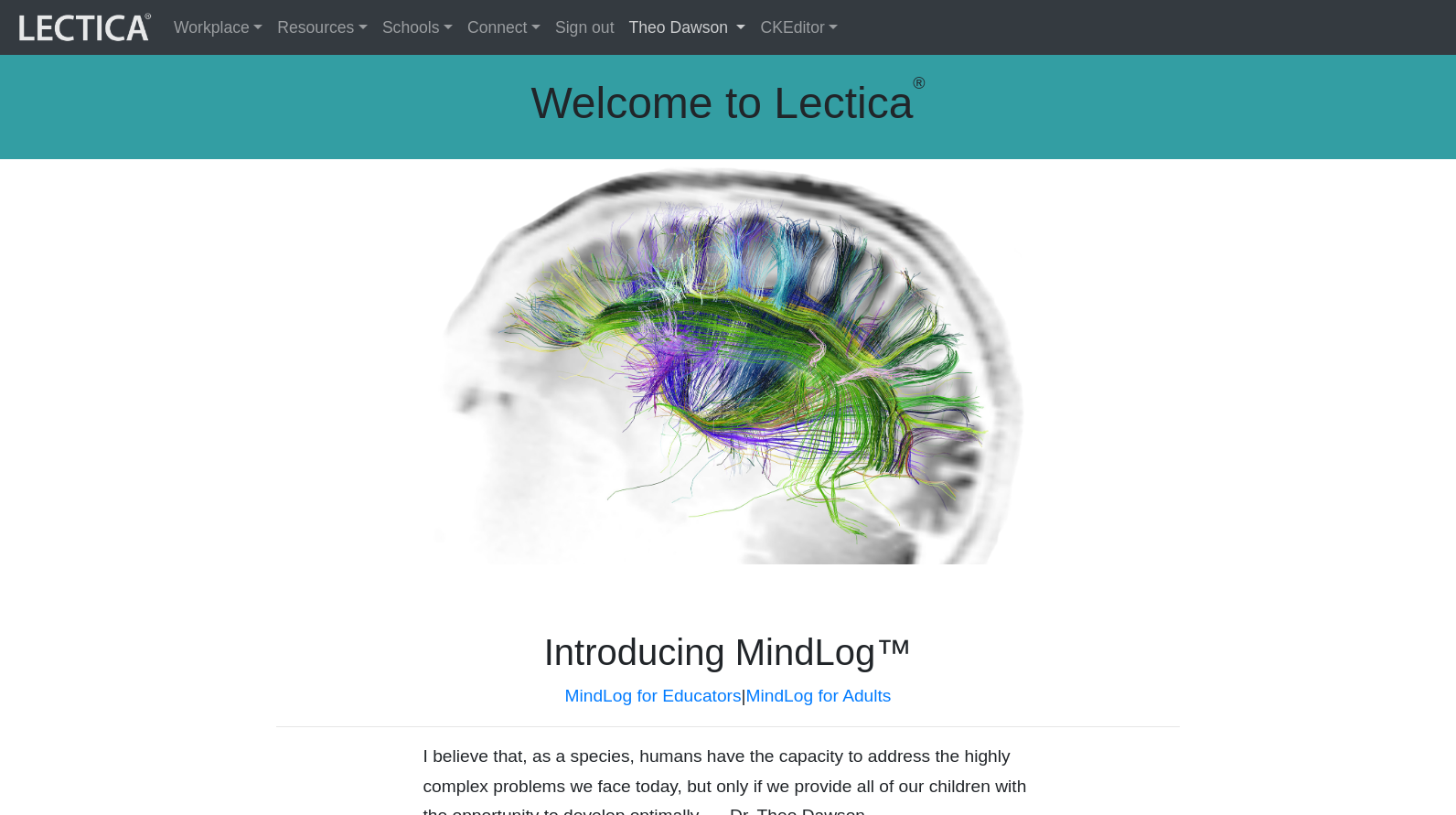 click on "Theo Dawson" at bounding box center [688, 27] 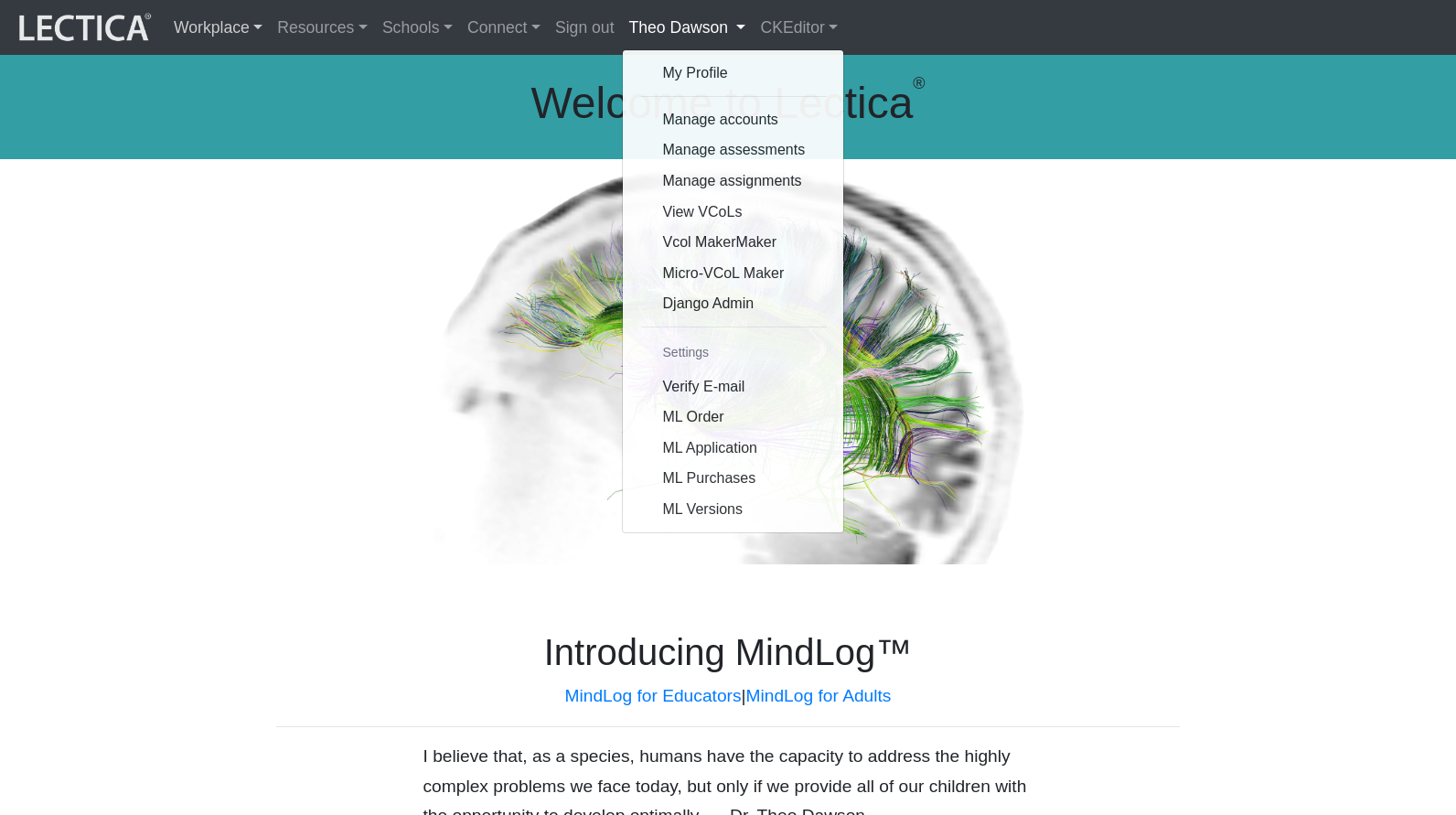 click on "Workplace" at bounding box center [218, 27] 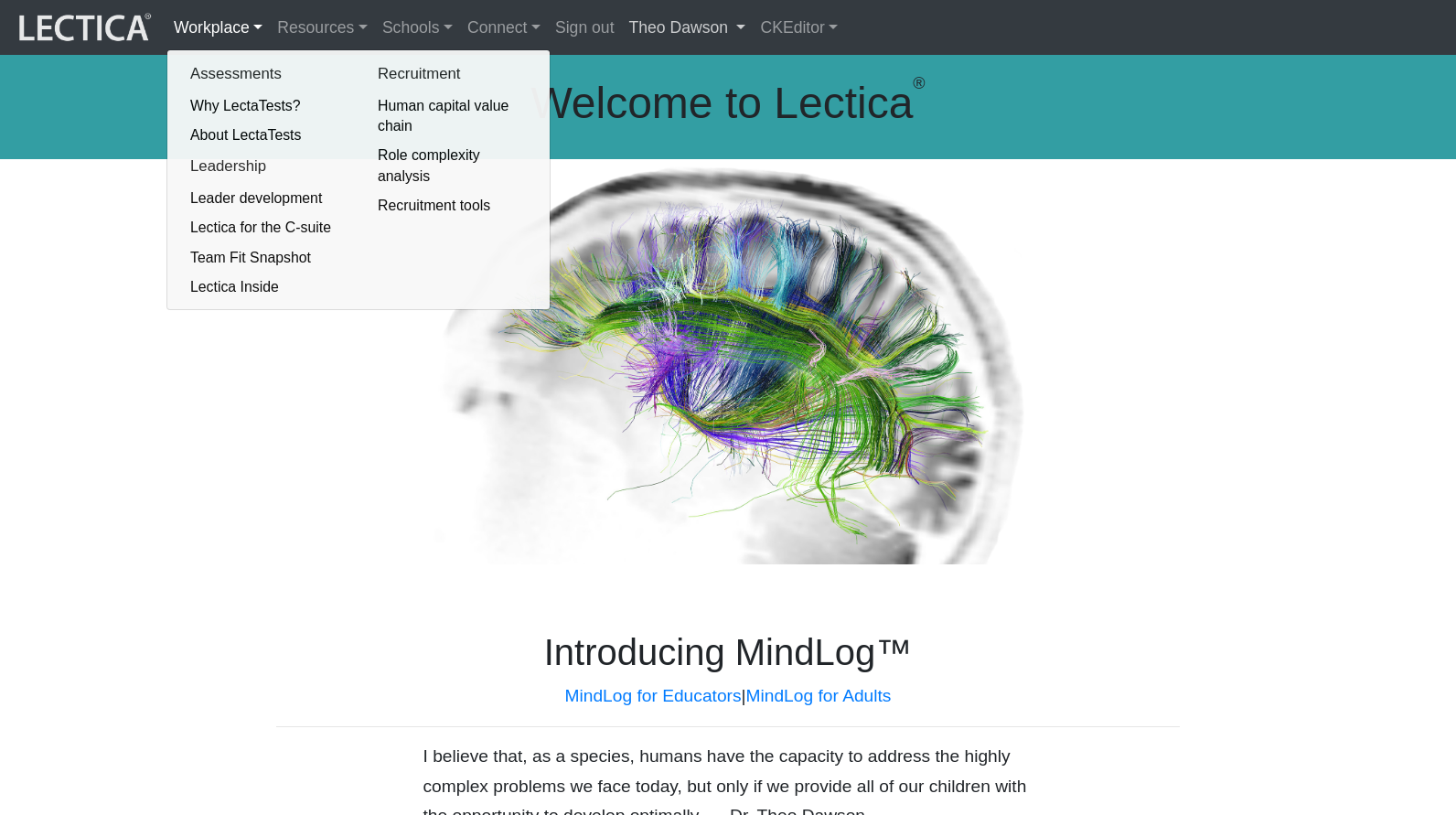 click on "Theo Dawson" at bounding box center [688, 27] 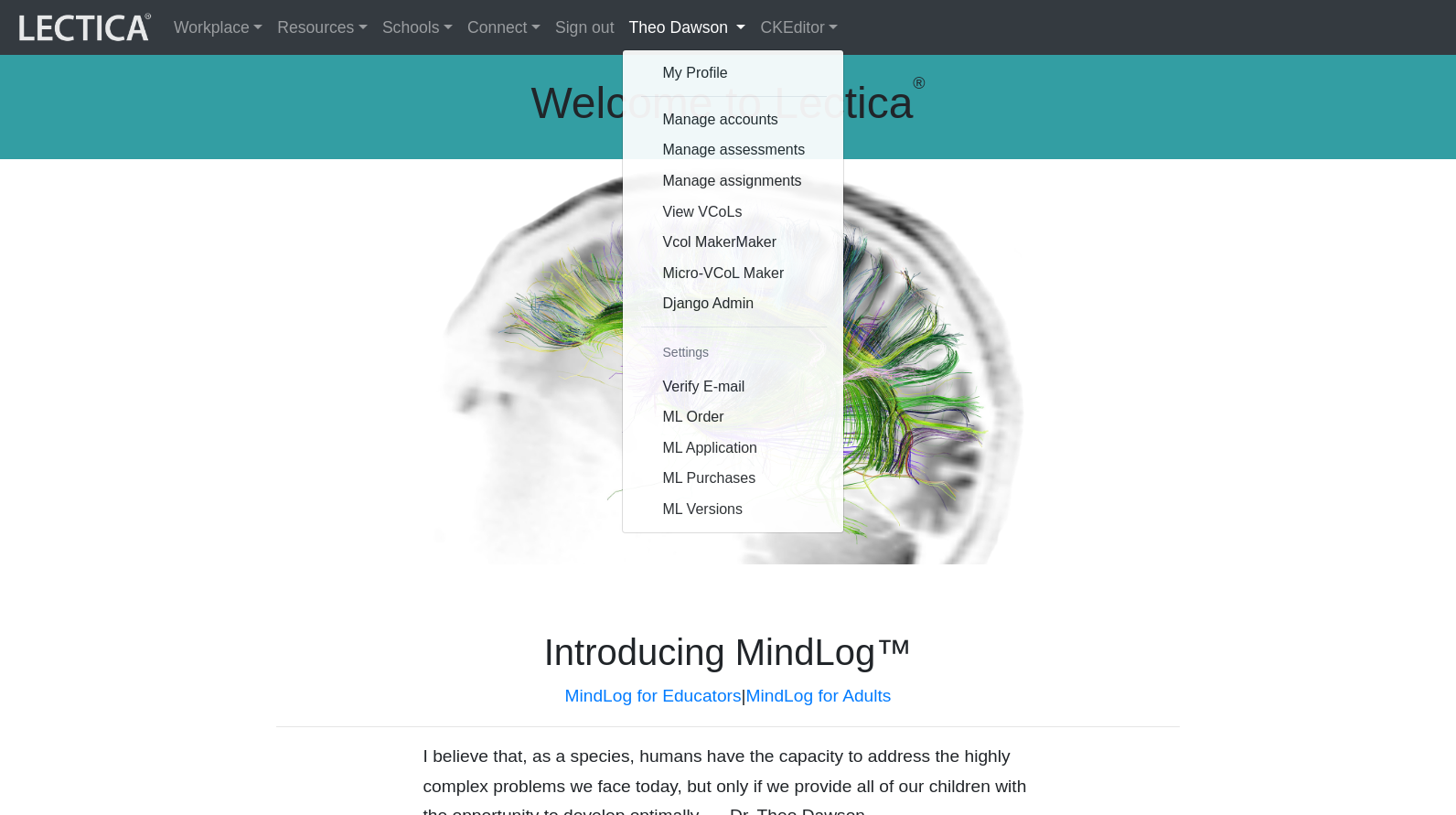 click at bounding box center [728, 362] 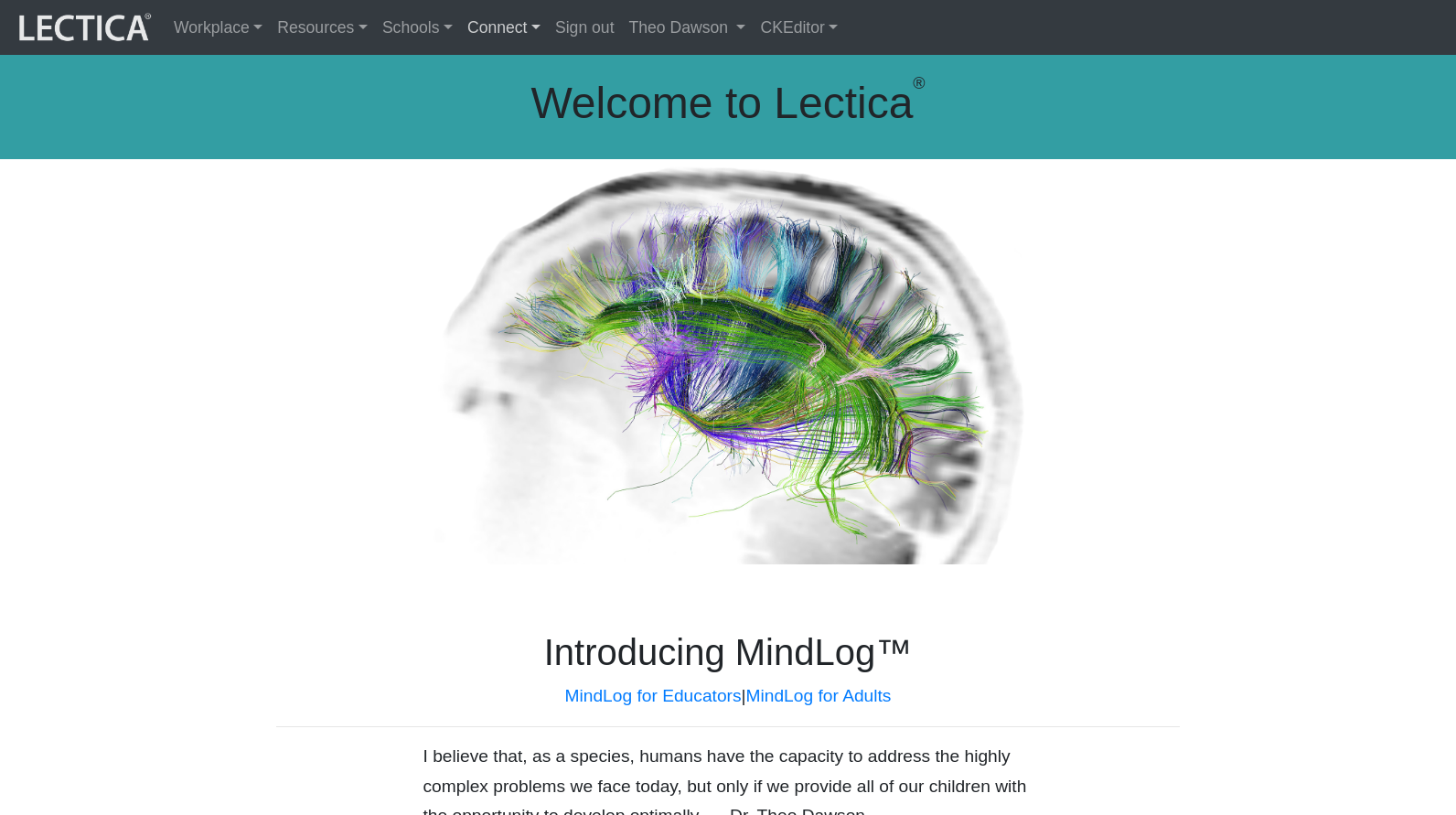 click on "Connect" at bounding box center [504, 27] 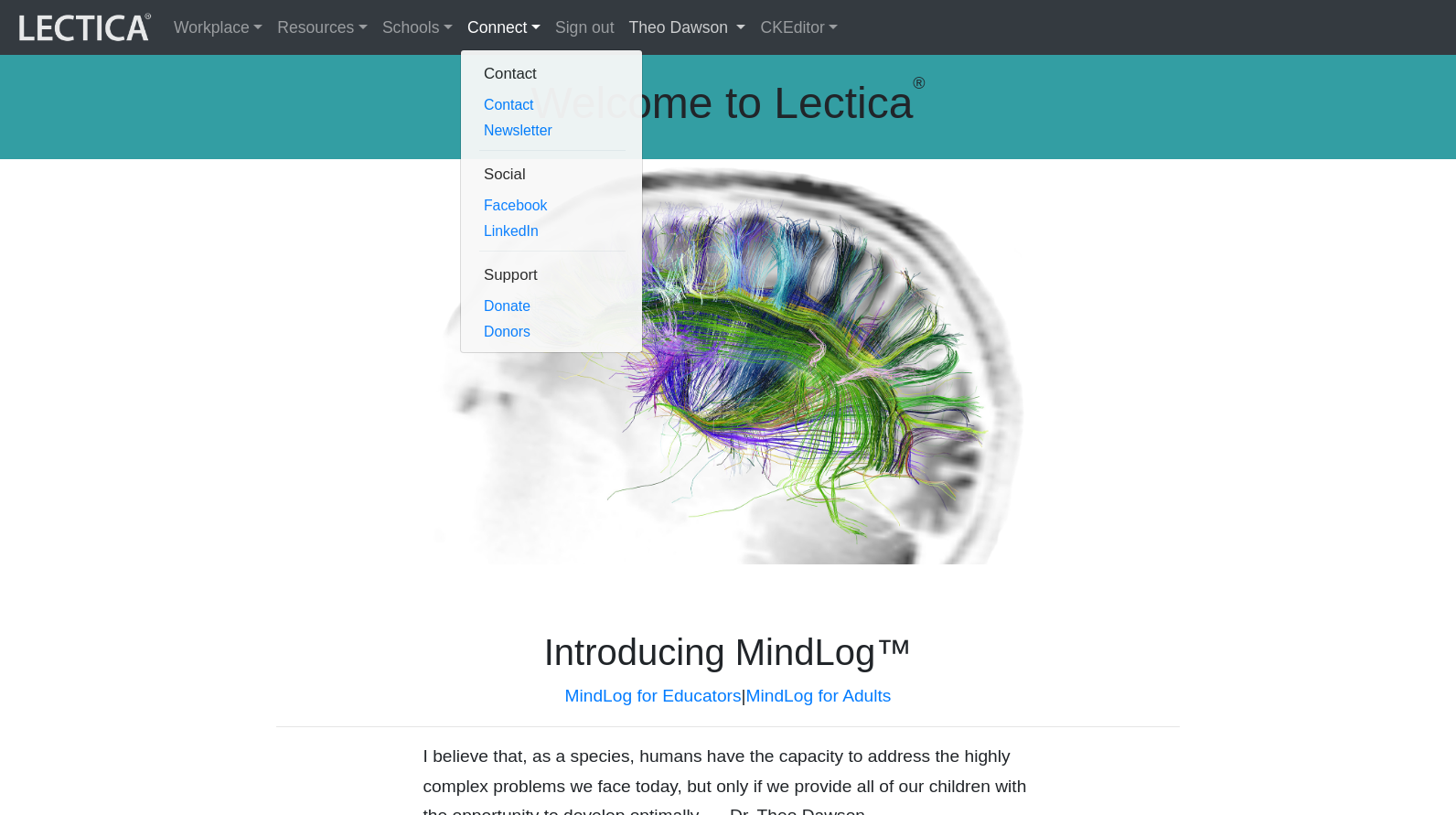 click on "Theo Dawson" at bounding box center (688, 27) 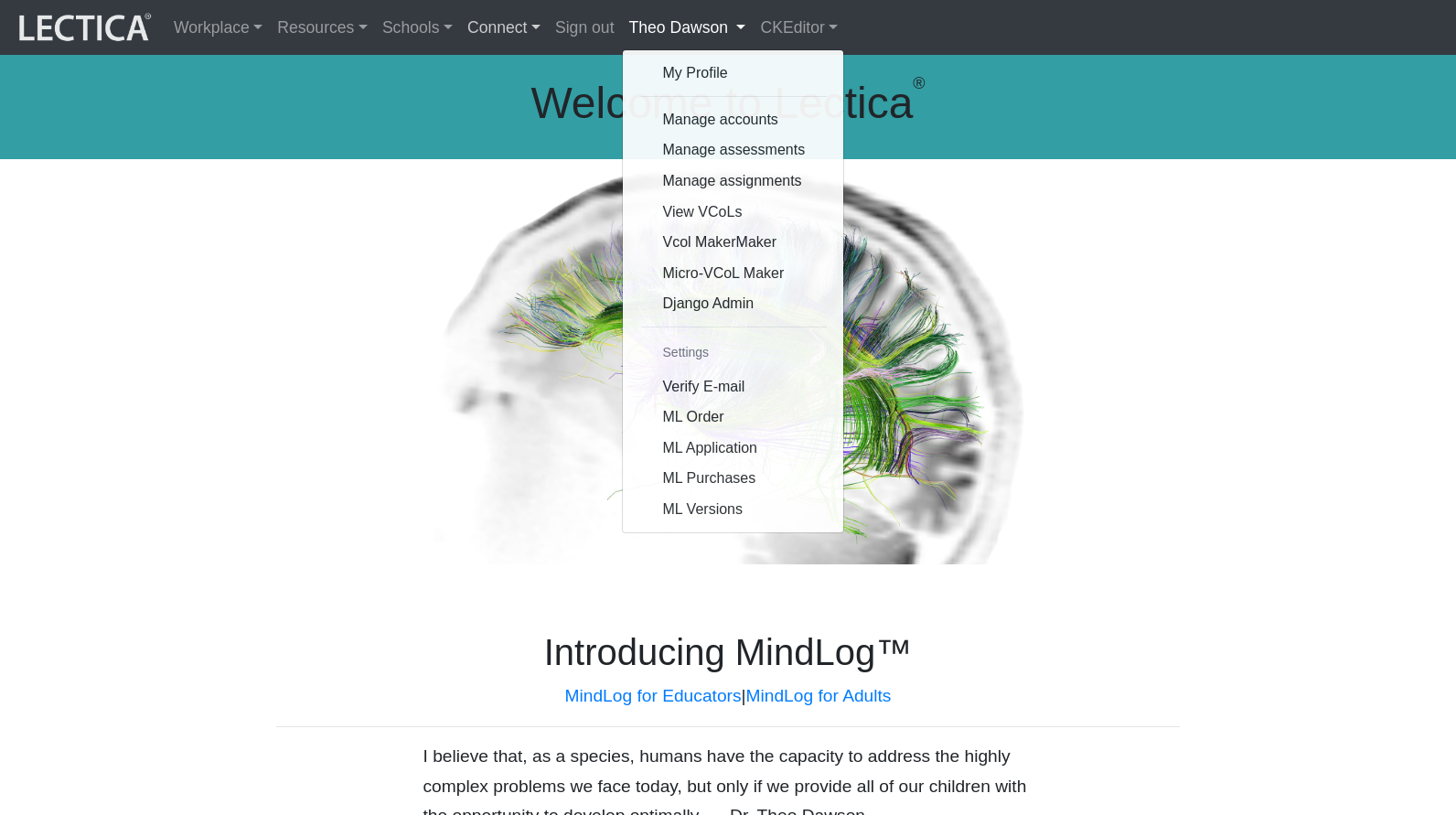 click on "Connect" at bounding box center [504, 27] 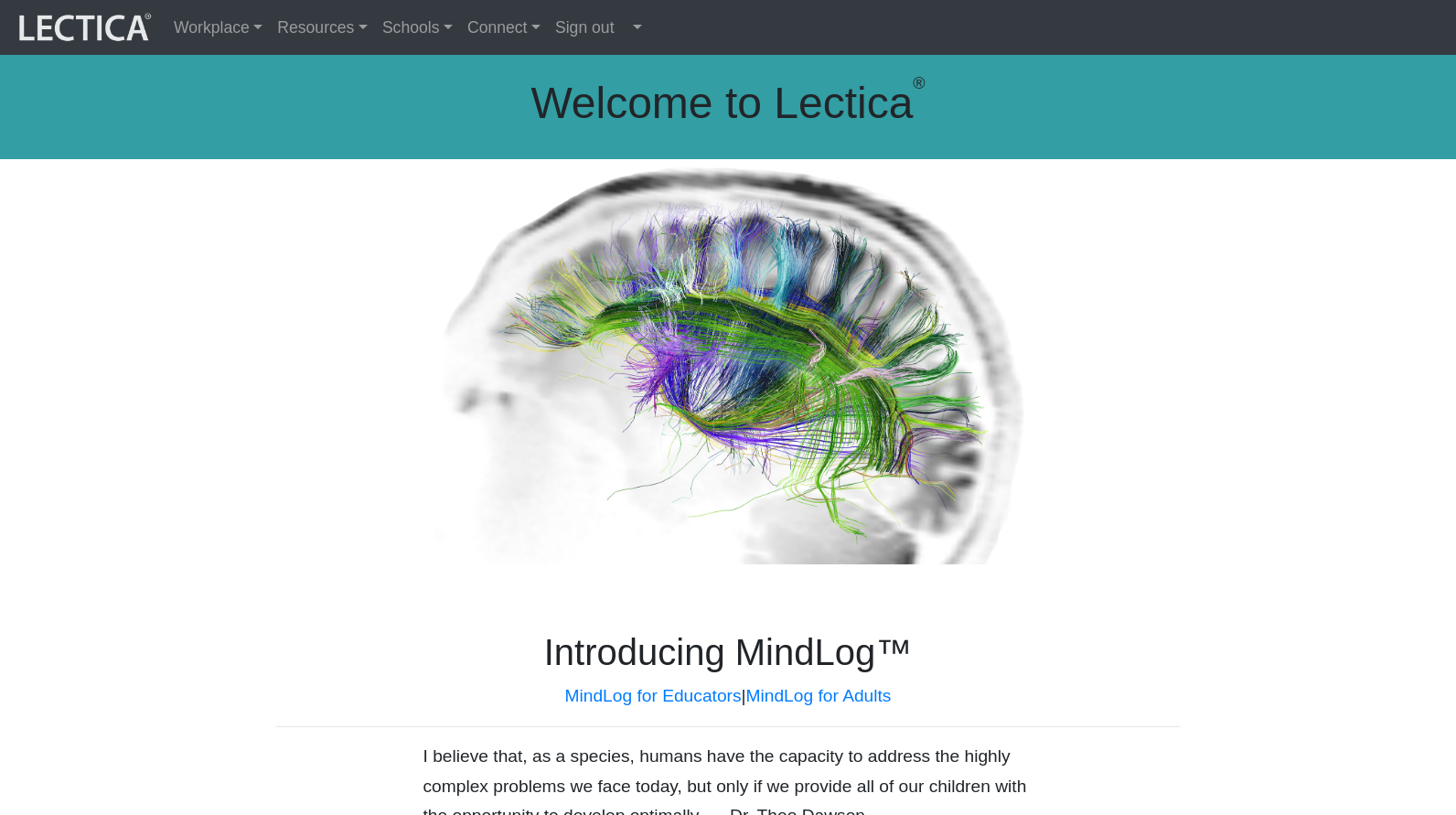 scroll, scrollTop: 0, scrollLeft: 0, axis: both 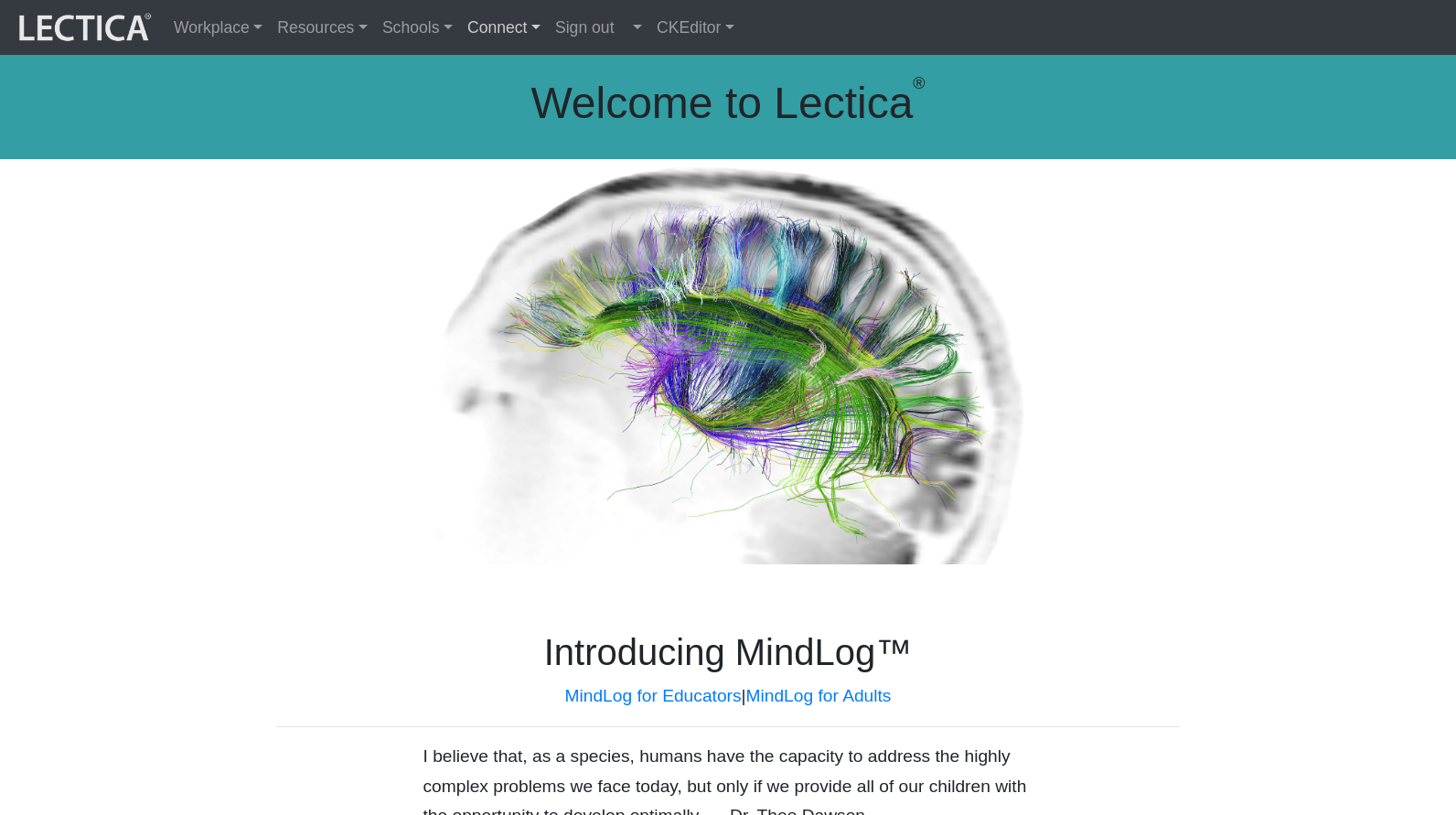 click on "Connect" at bounding box center (504, 27) 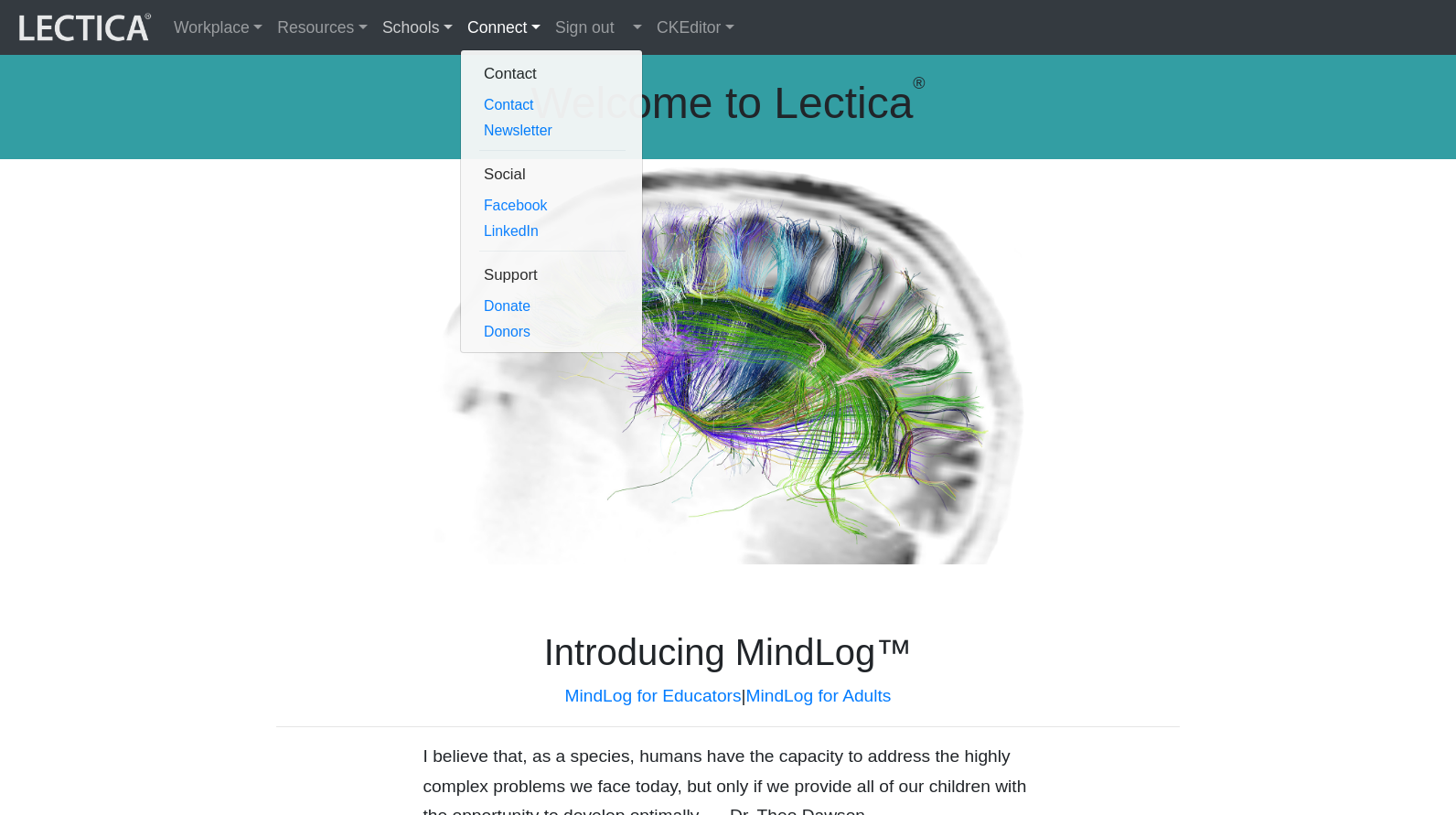 click on "Schools" at bounding box center [417, 27] 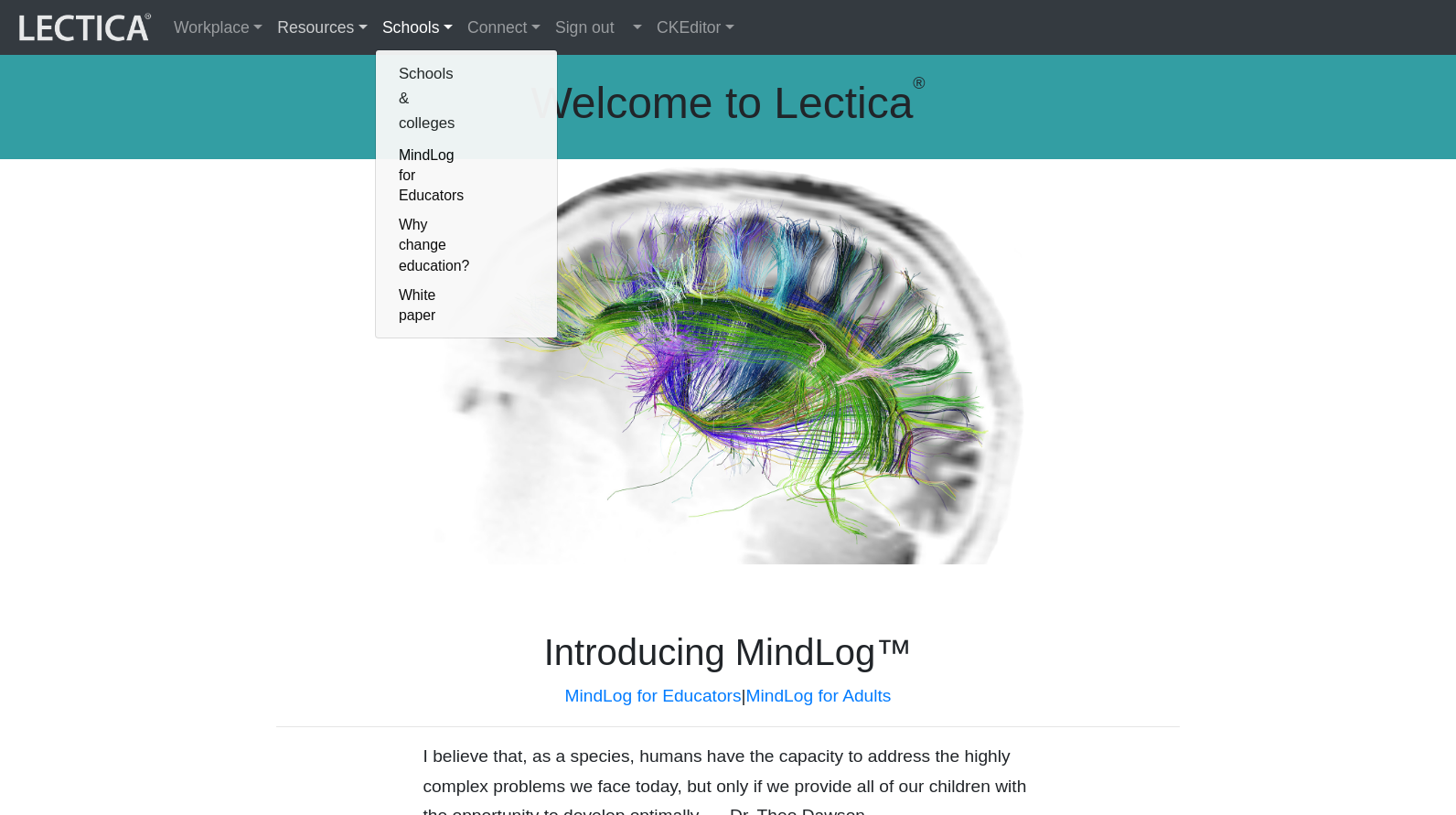click on "Resources" at bounding box center (322, 27) 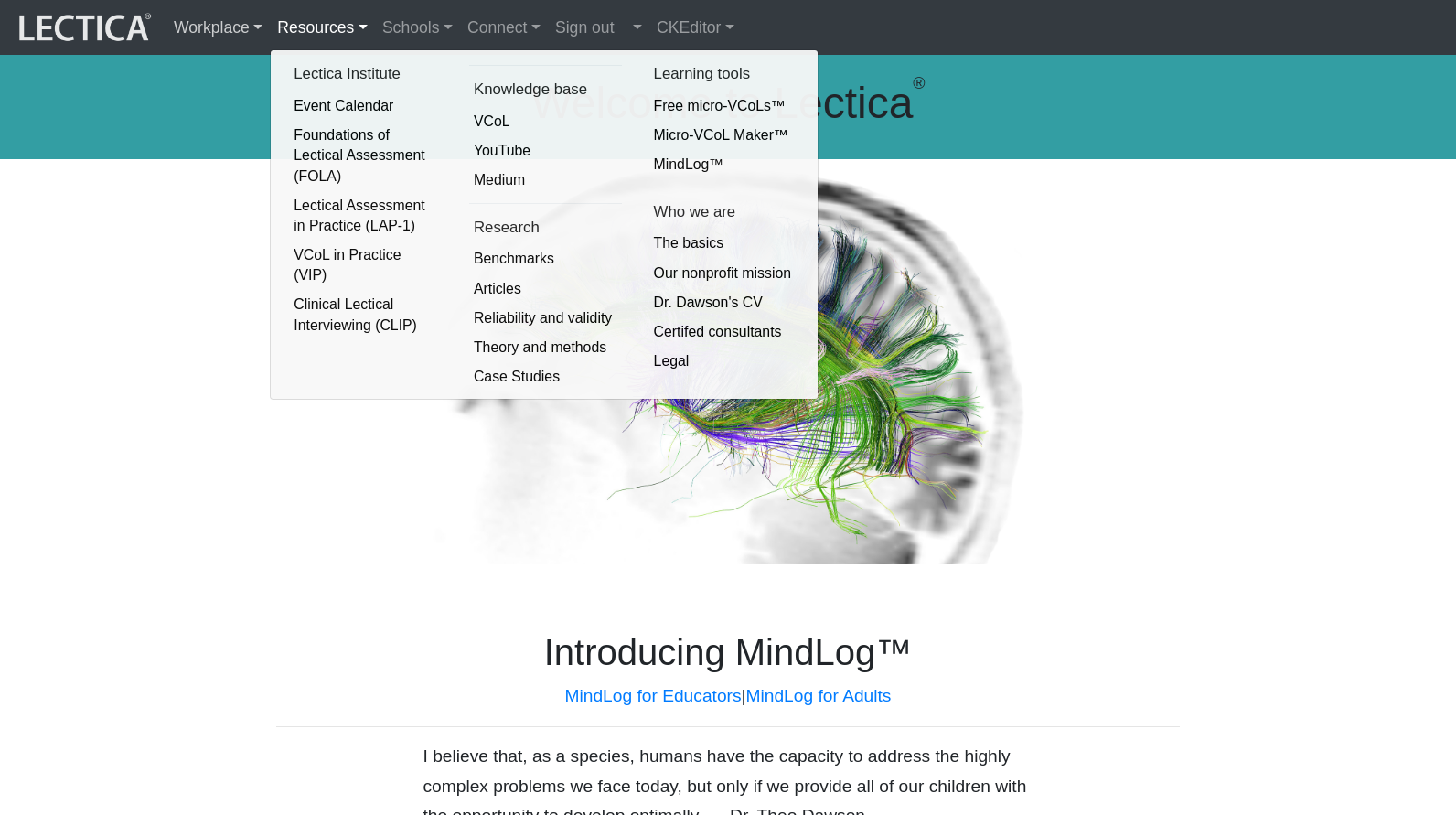 click on "Workplace" at bounding box center (218, 27) 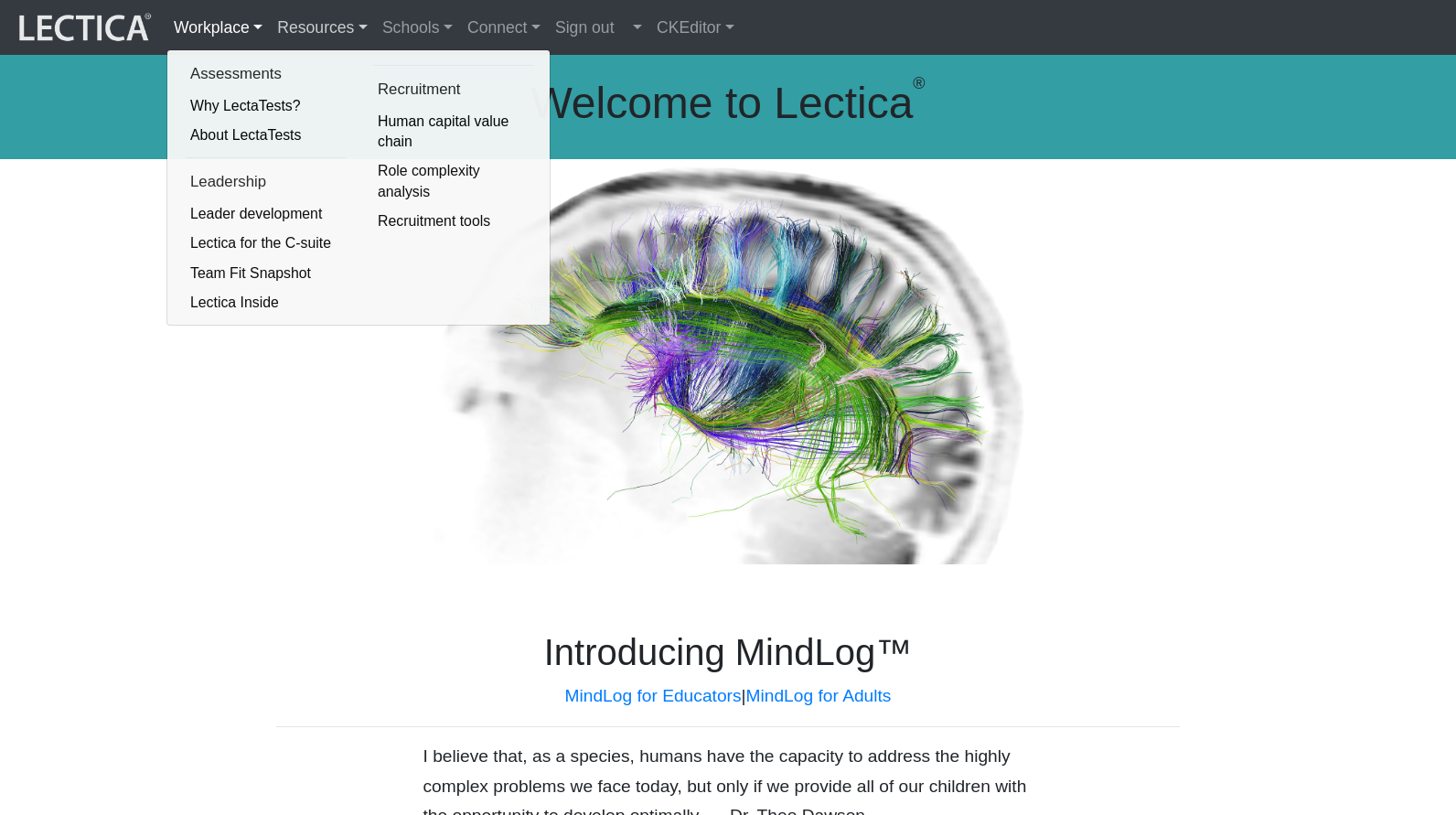 click on "Resources" at bounding box center [322, 27] 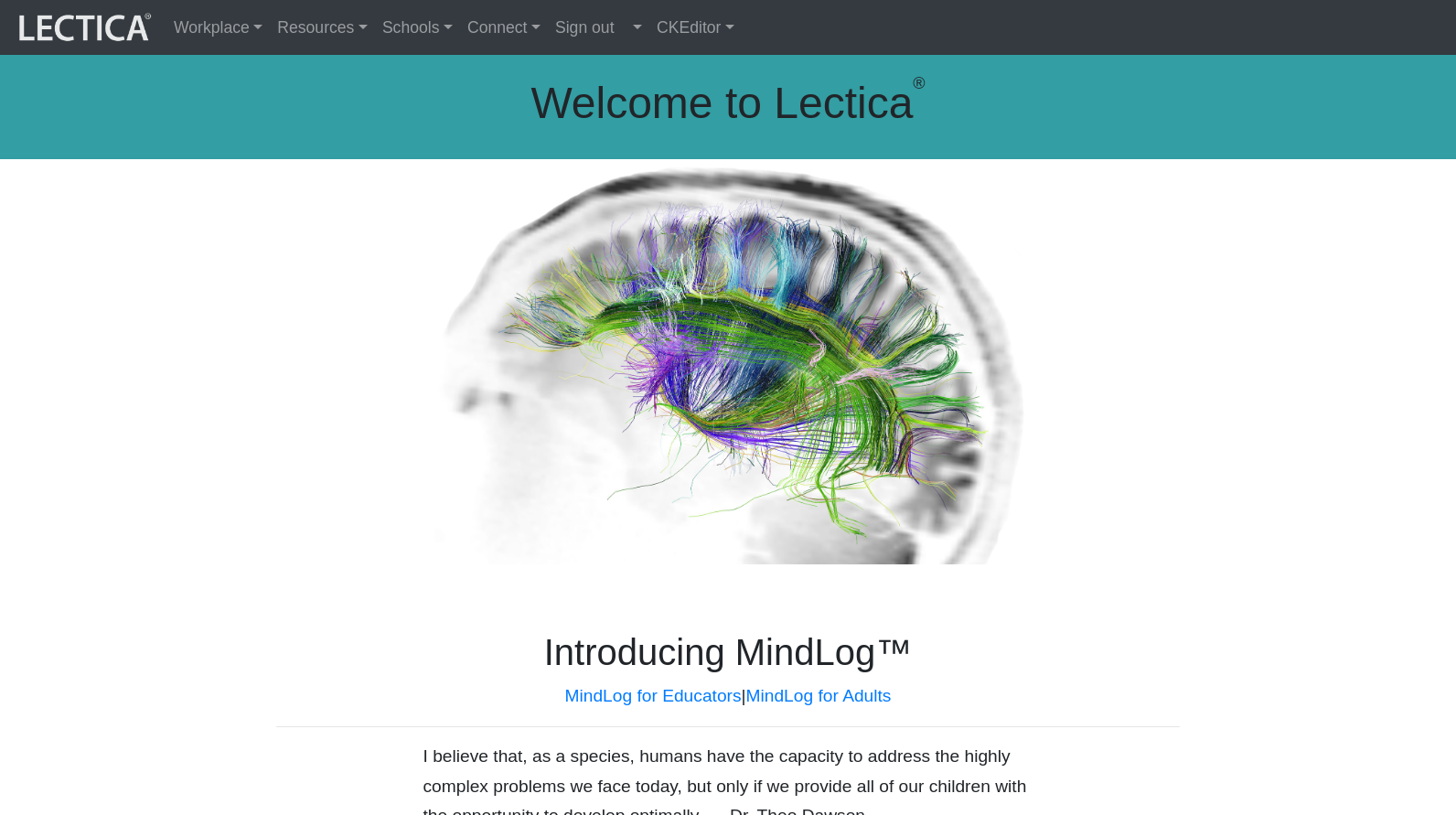 scroll, scrollTop: 0, scrollLeft: 0, axis: both 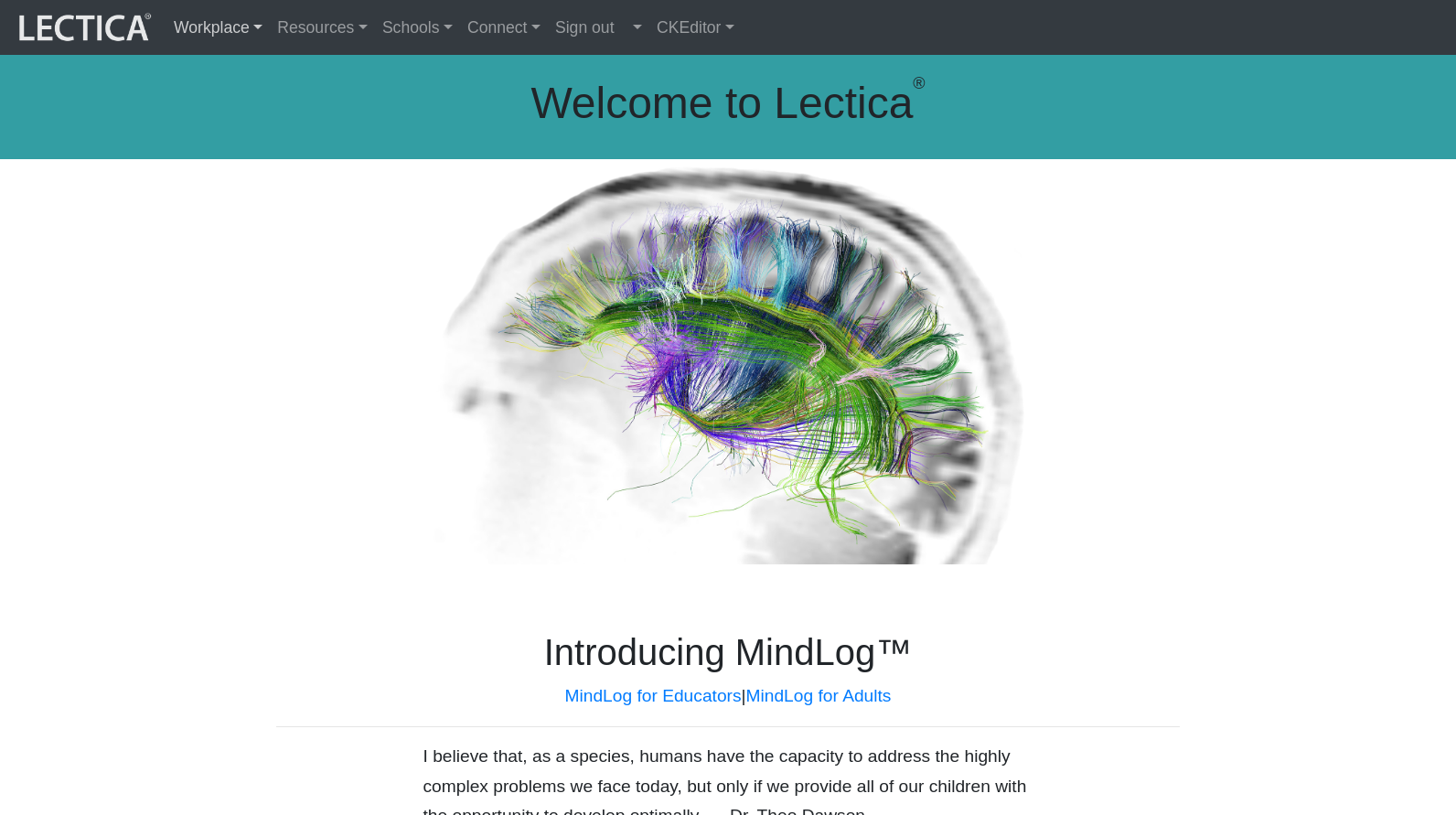 click on "Workplace" at bounding box center [218, 27] 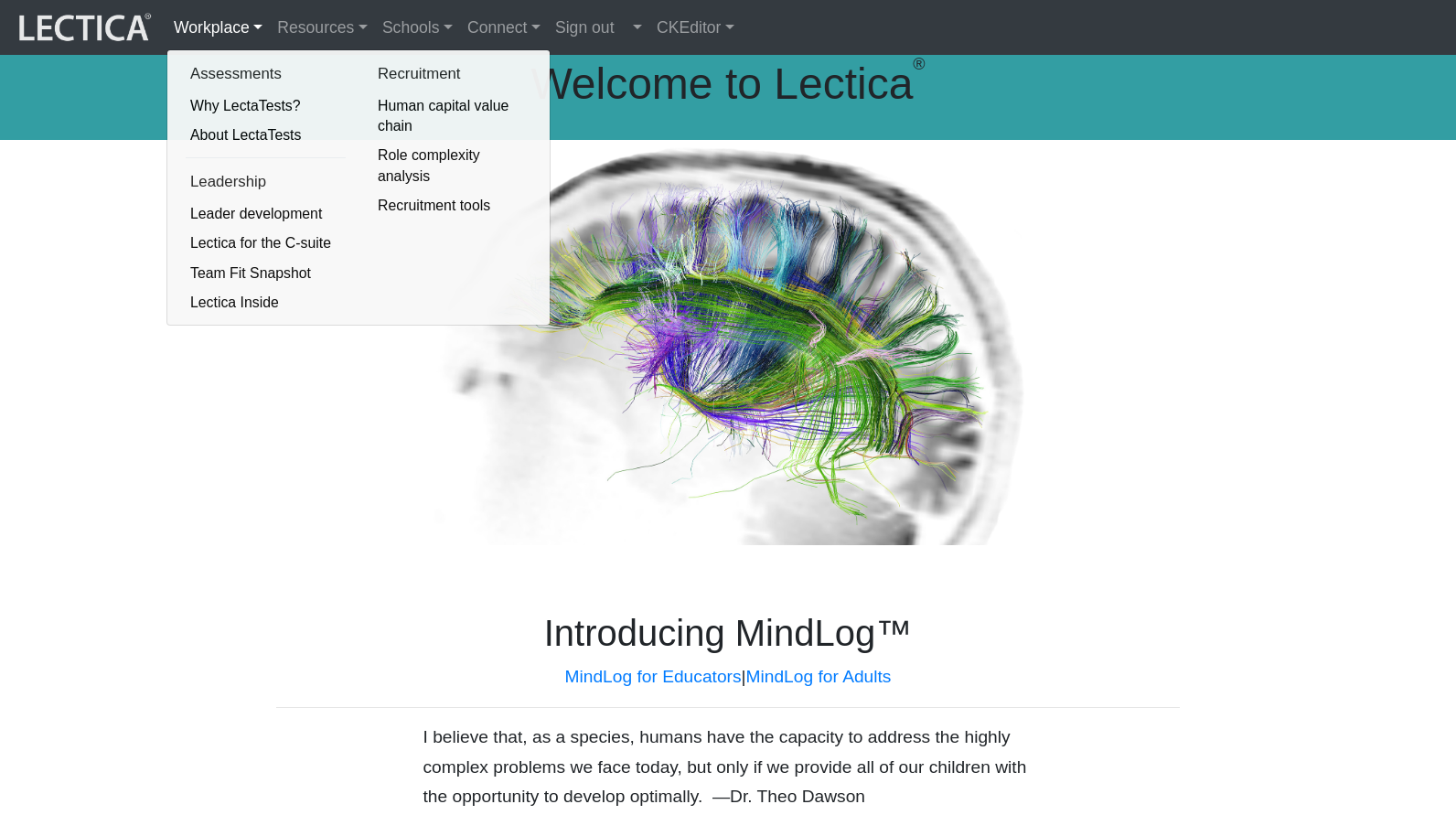 scroll, scrollTop: 0, scrollLeft: 0, axis: both 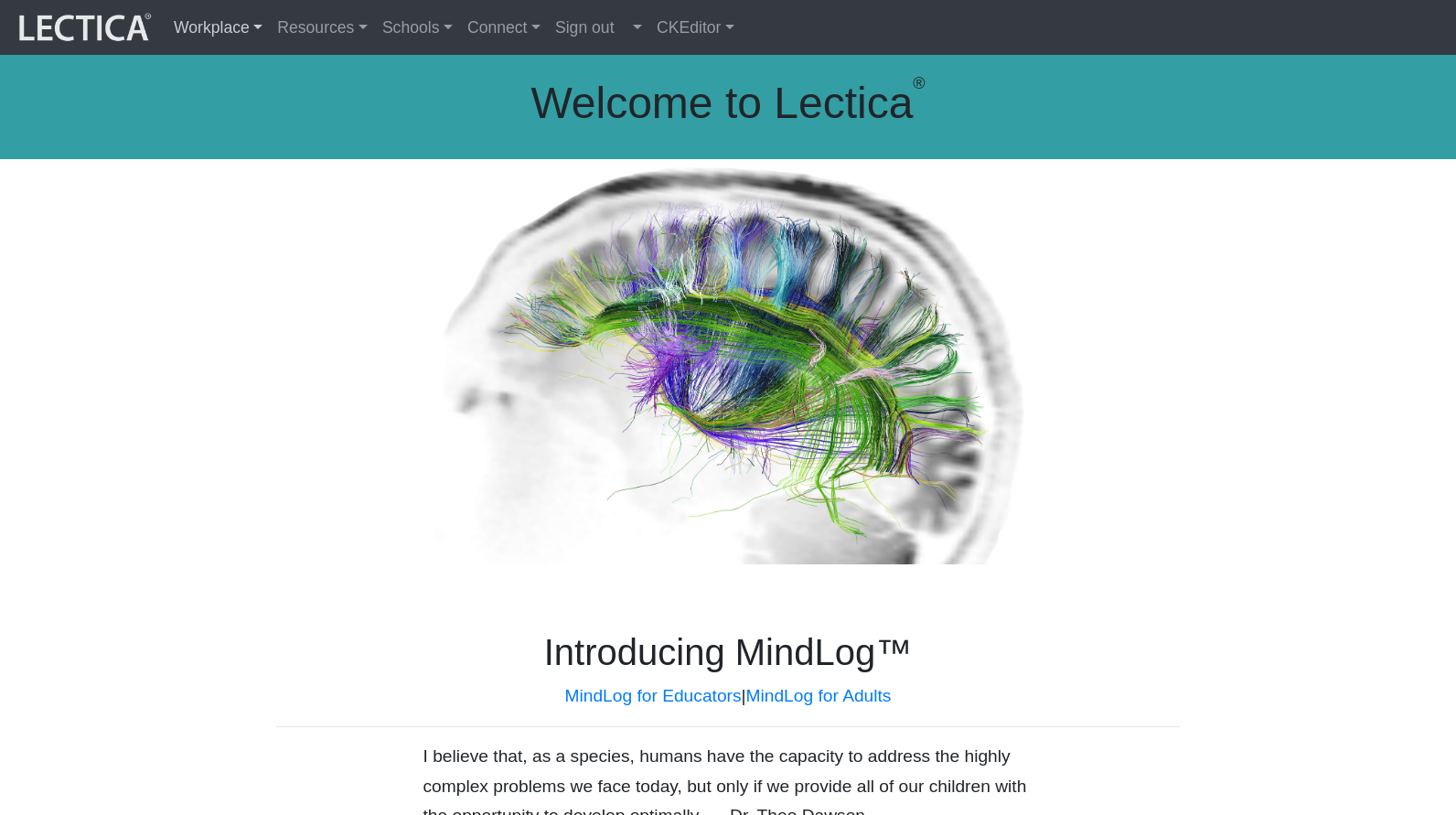 click on "Workplace" at bounding box center [218, 27] 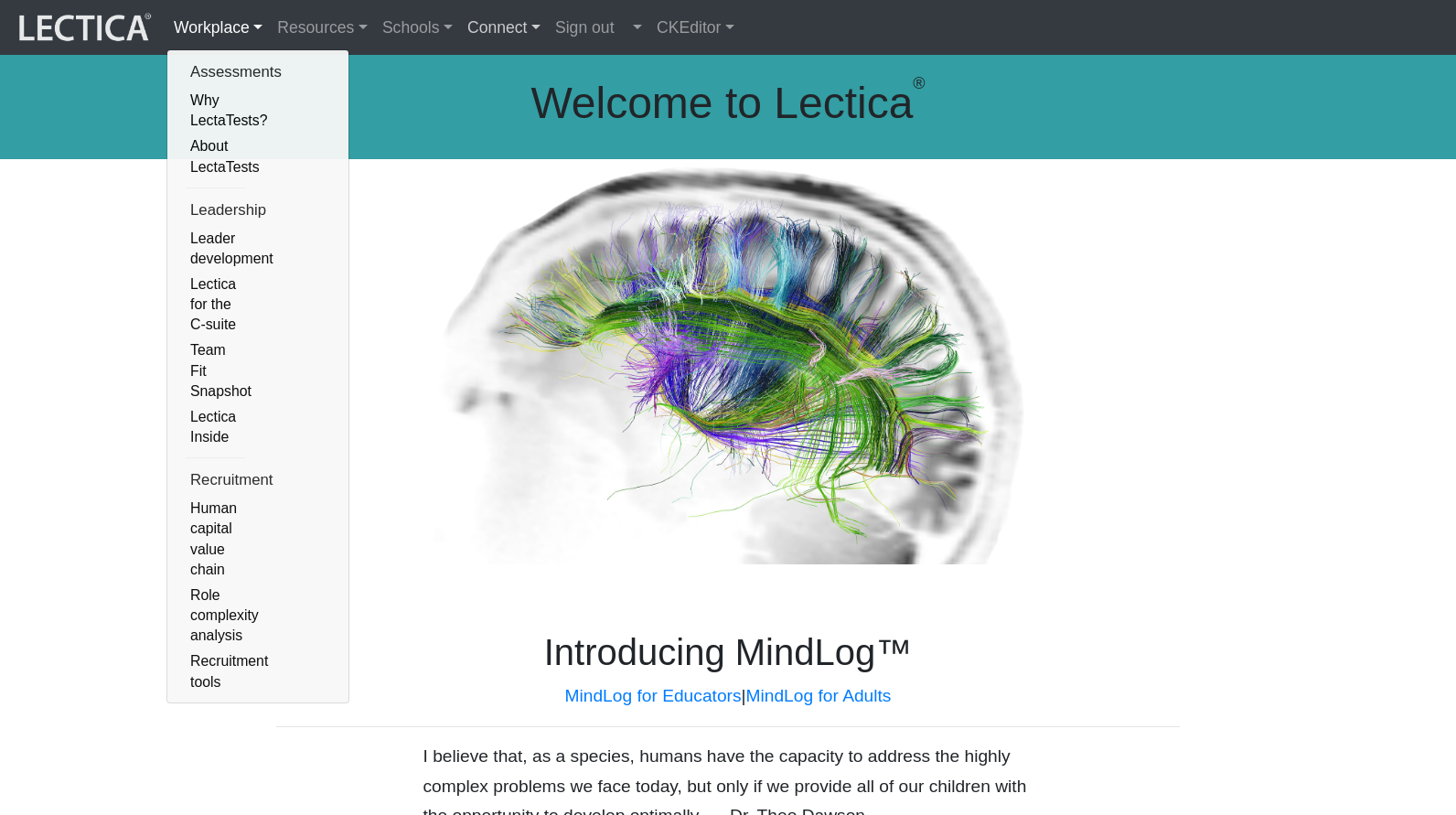 click on "Connect" at bounding box center (504, 27) 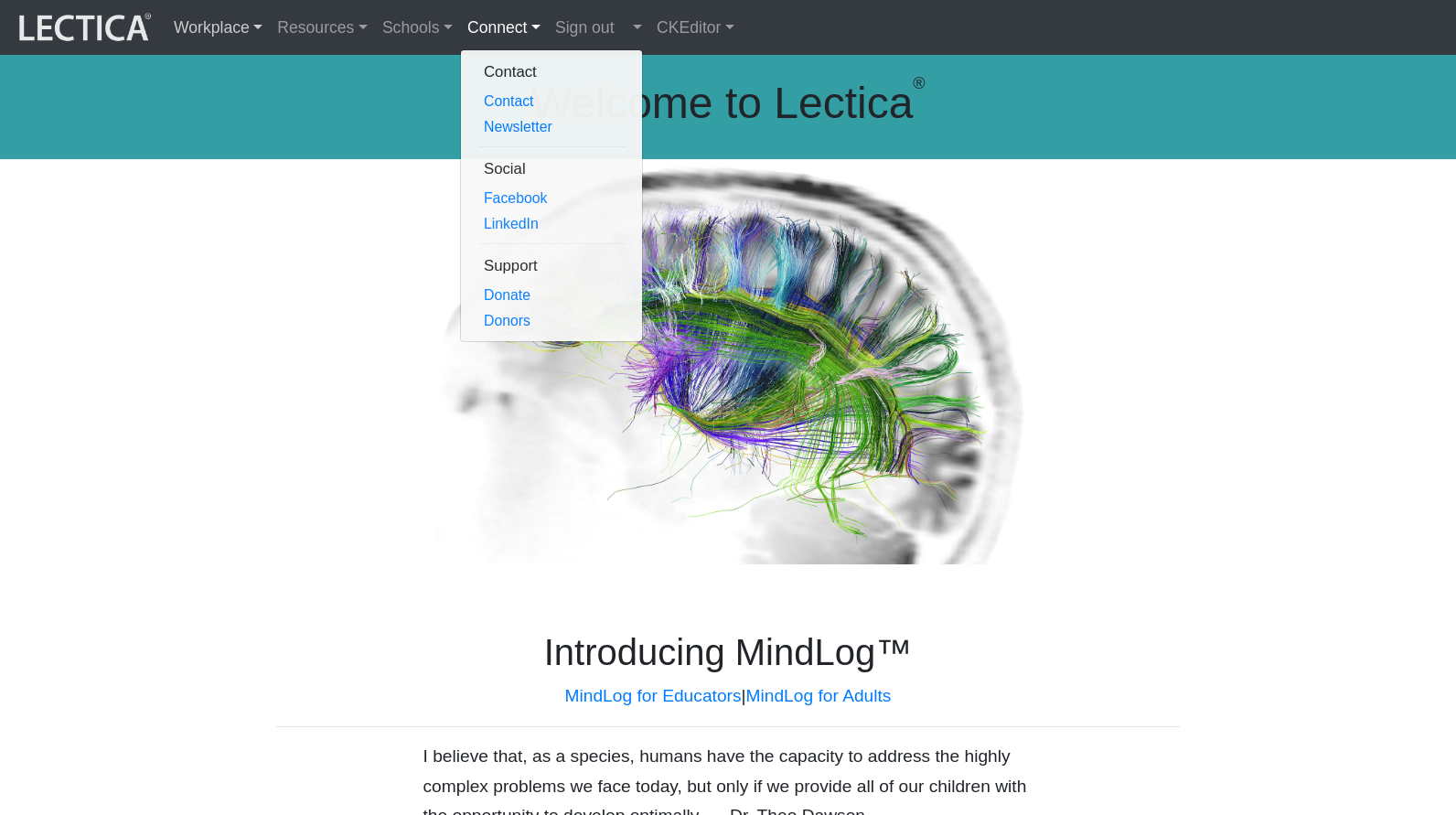 click on "Workplace" at bounding box center [218, 27] 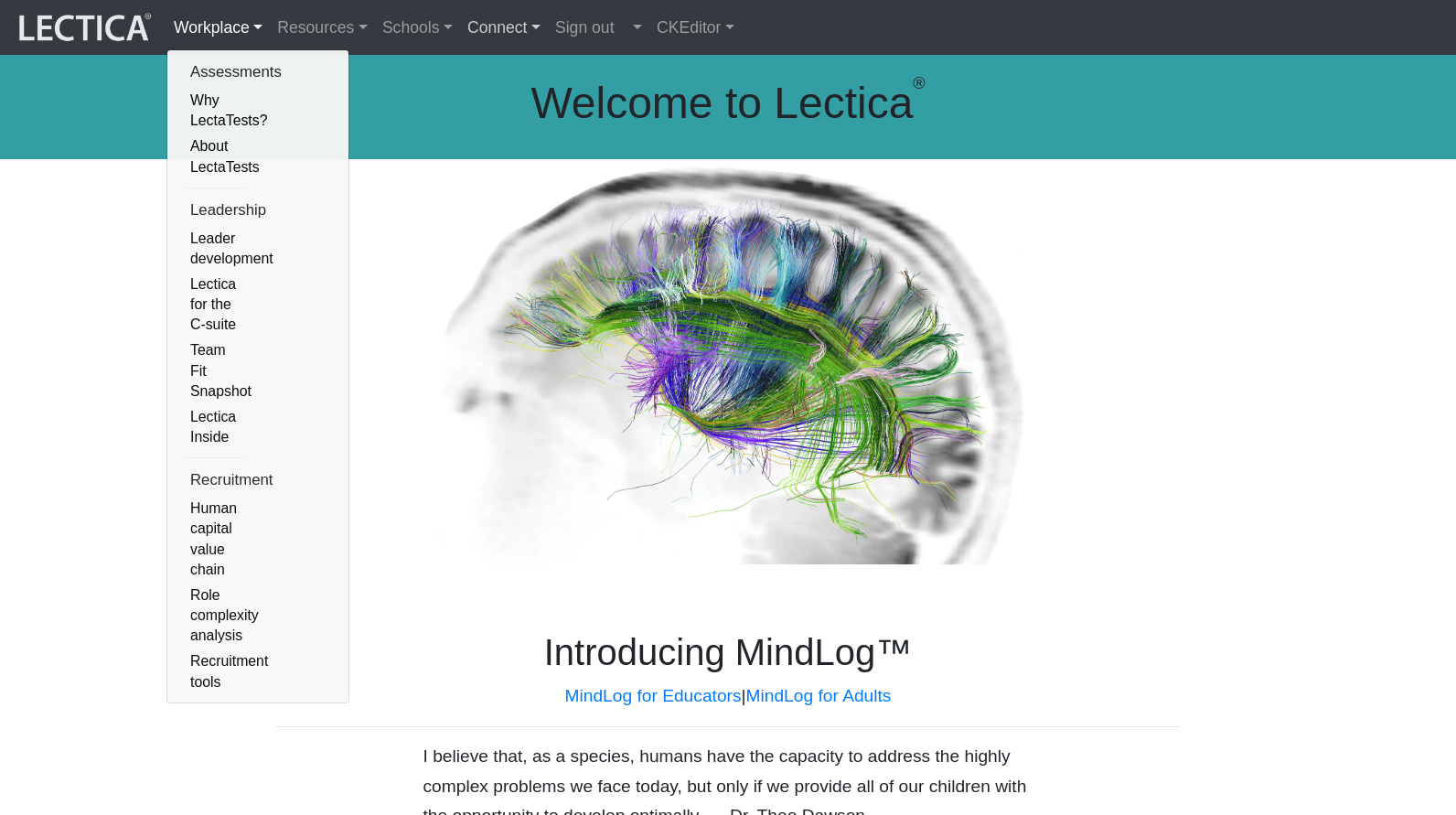 click on "Connect" at bounding box center [504, 27] 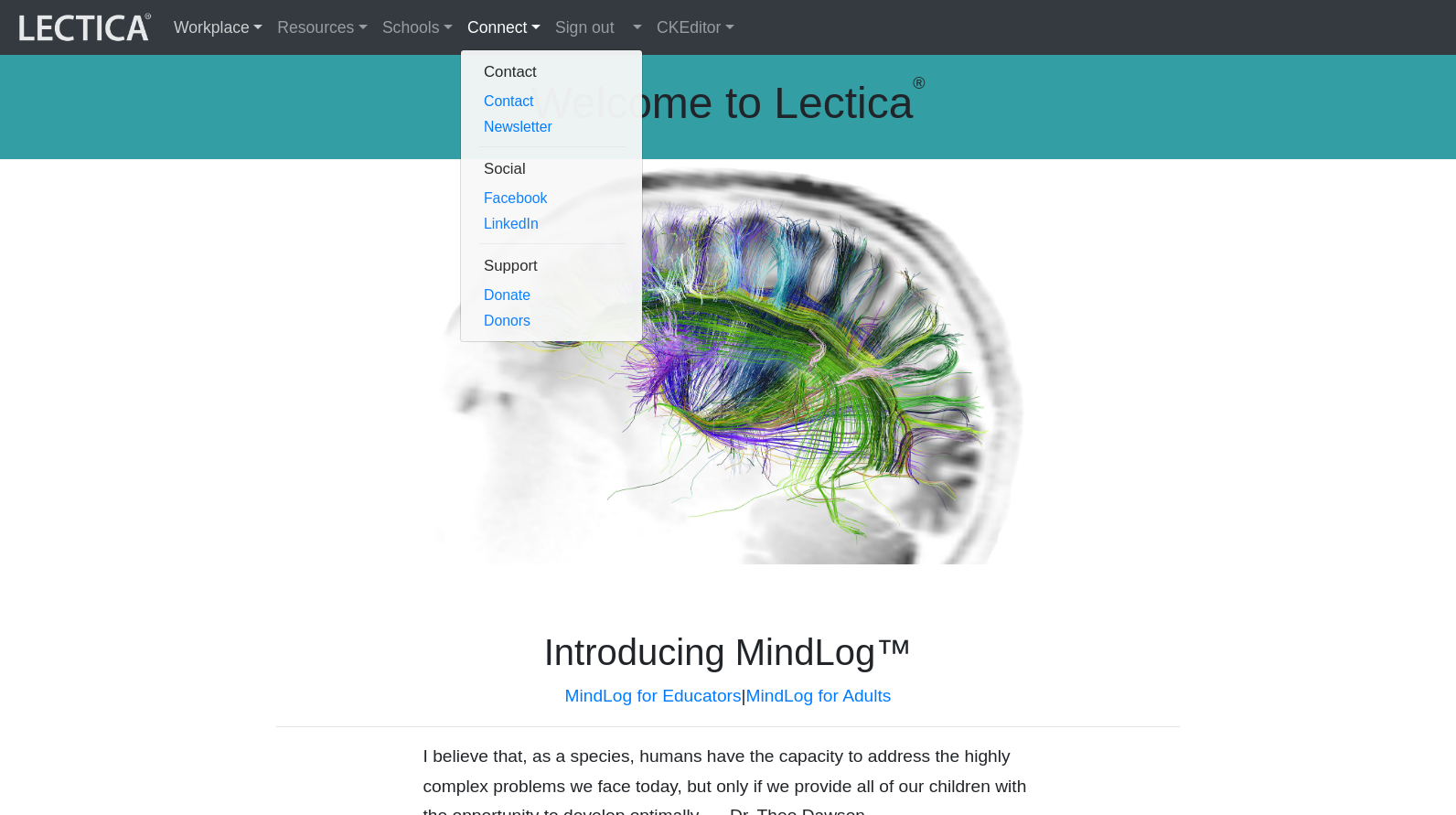 click on "Workplace" at bounding box center (218, 27) 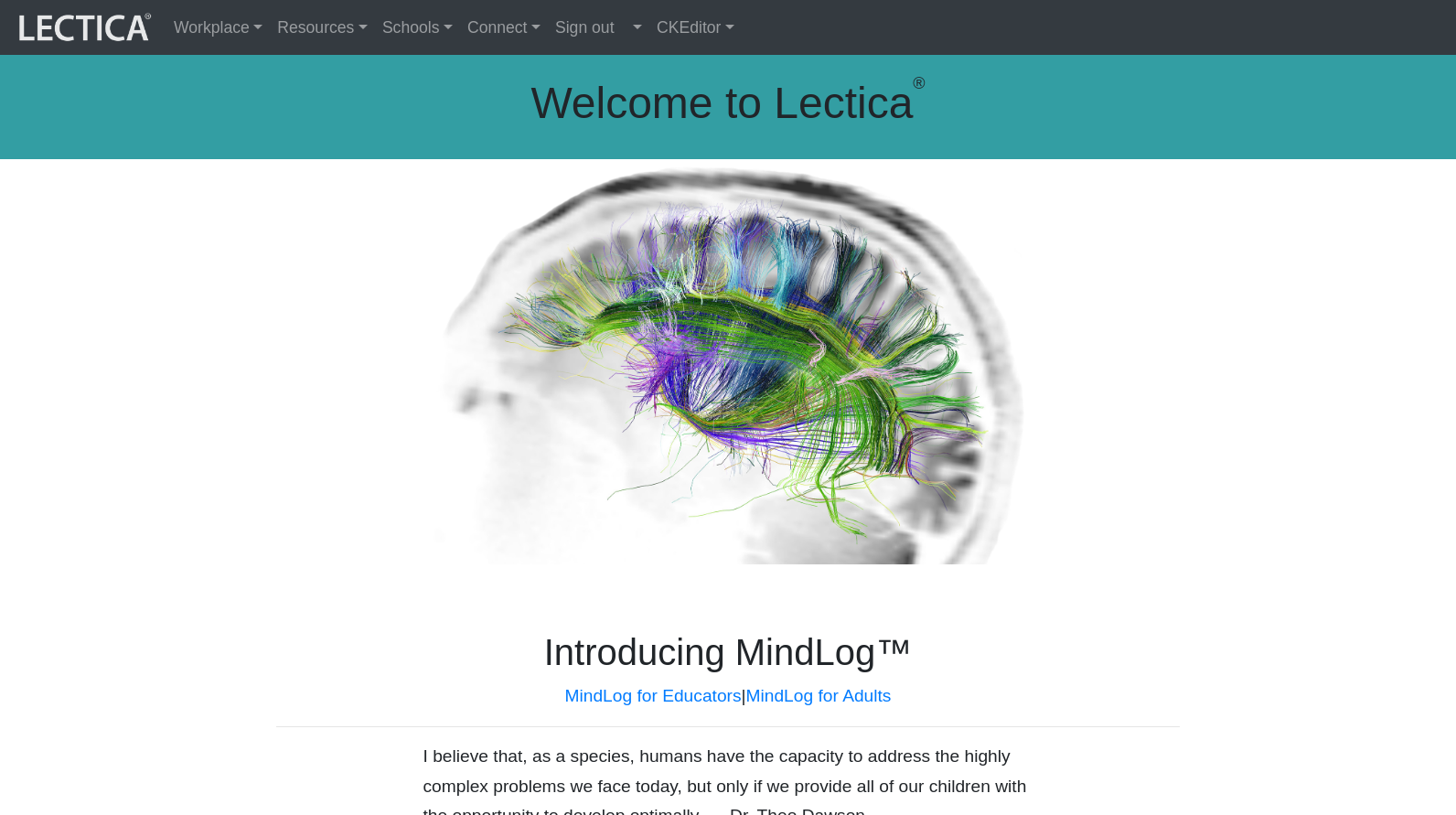 scroll, scrollTop: 0, scrollLeft: 0, axis: both 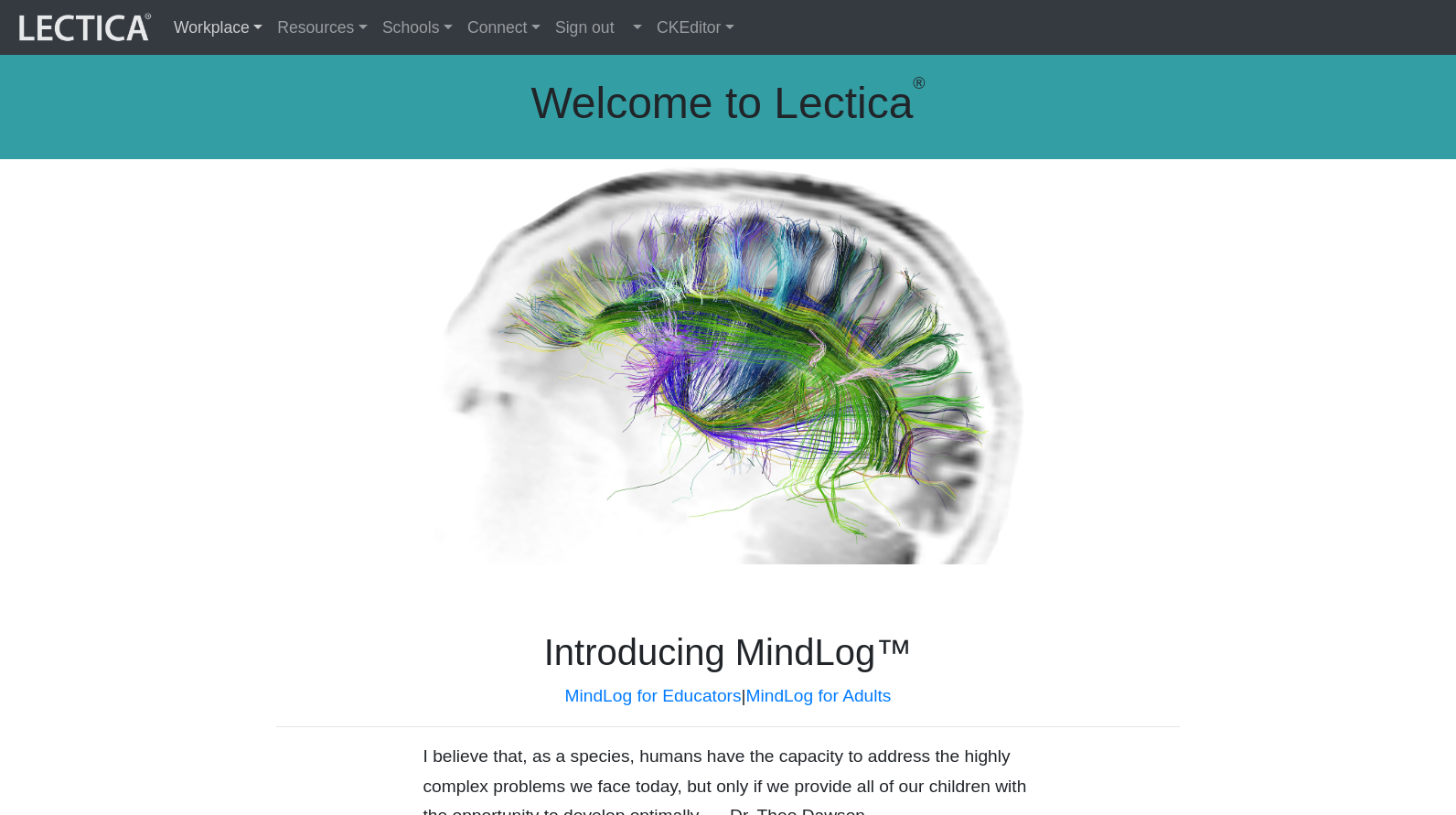 click on "Workplace" at bounding box center (218, 27) 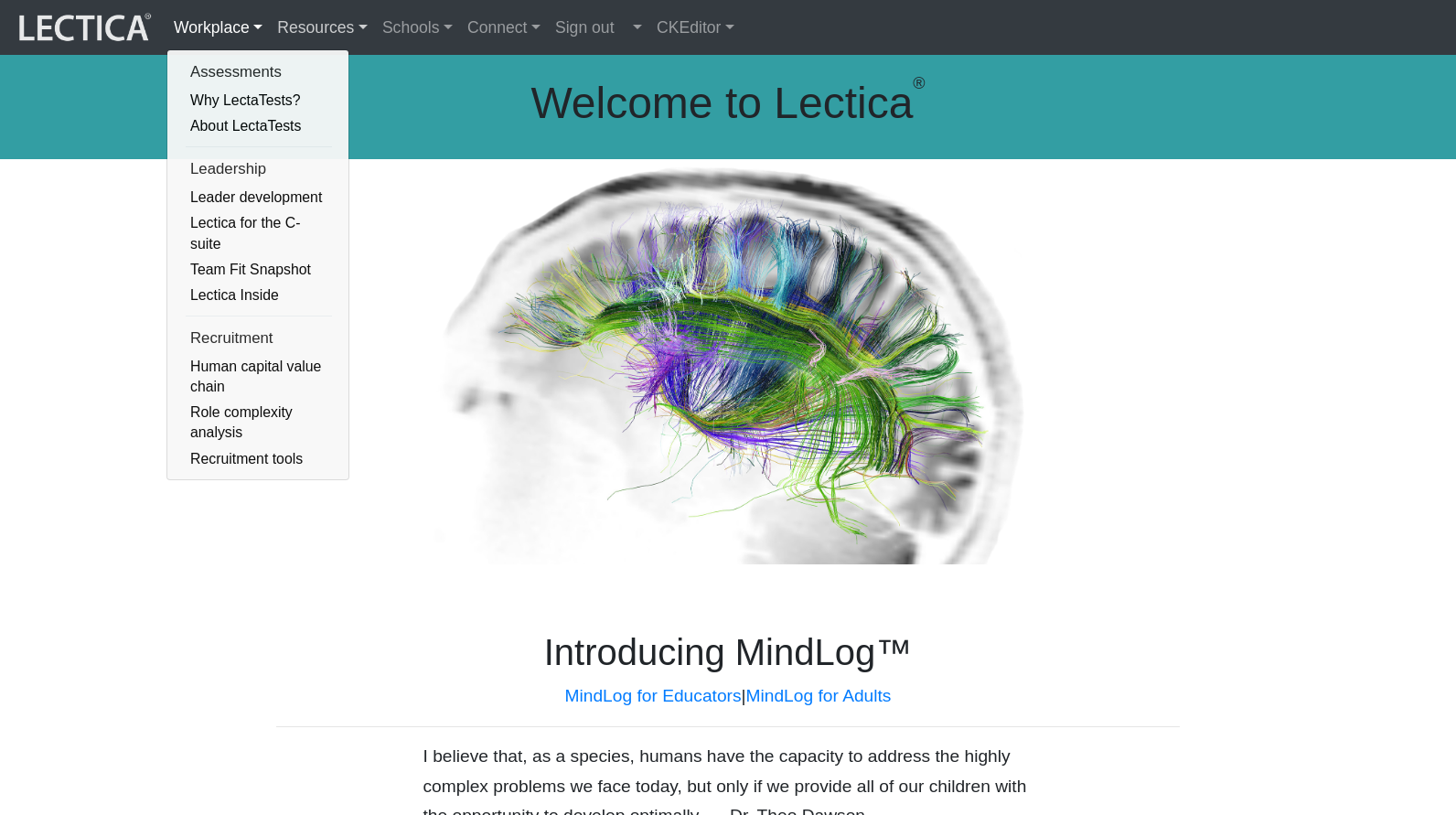 click on "Resources" at bounding box center [322, 27] 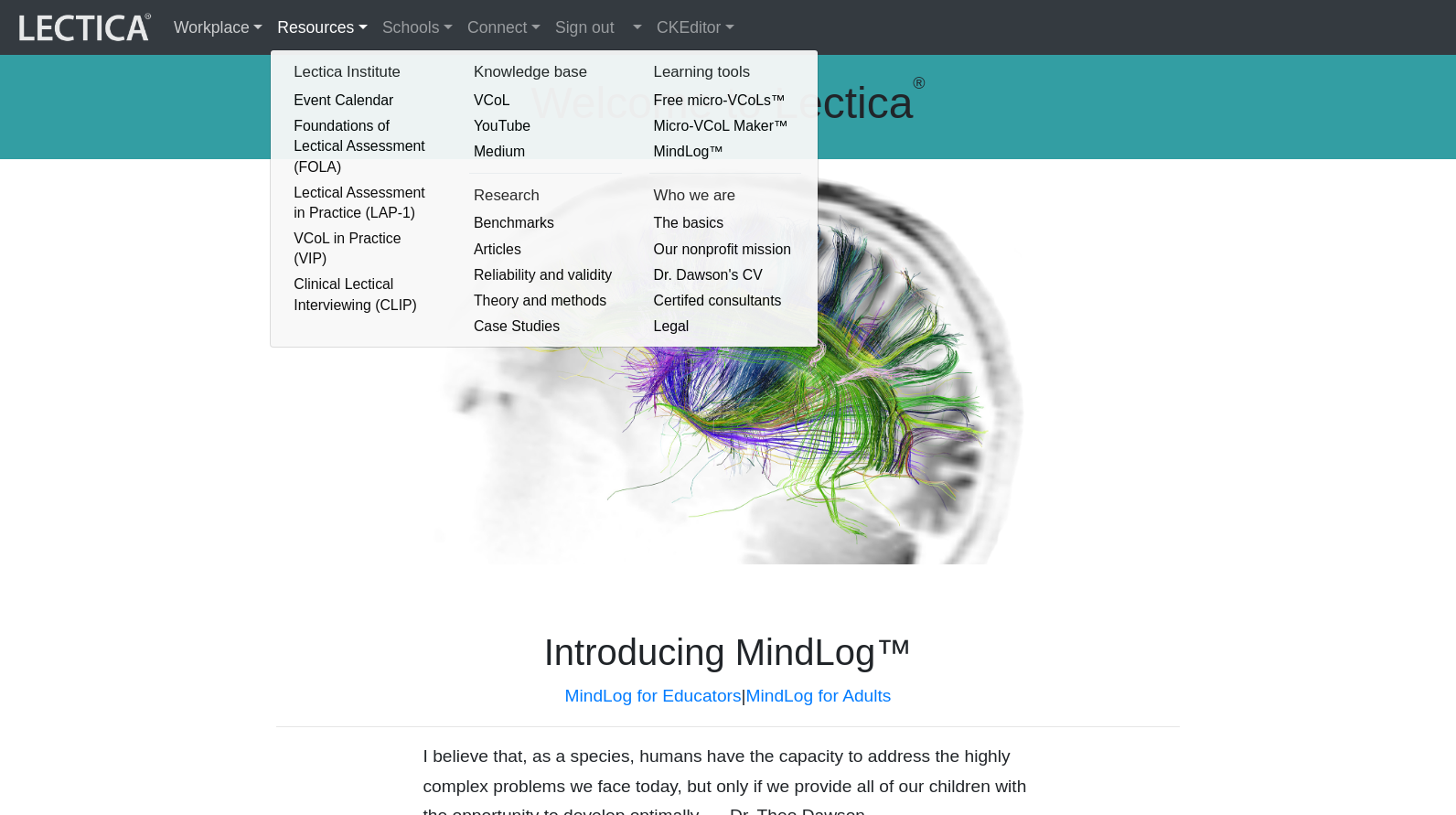 click on "Workplace" at bounding box center (218, 27) 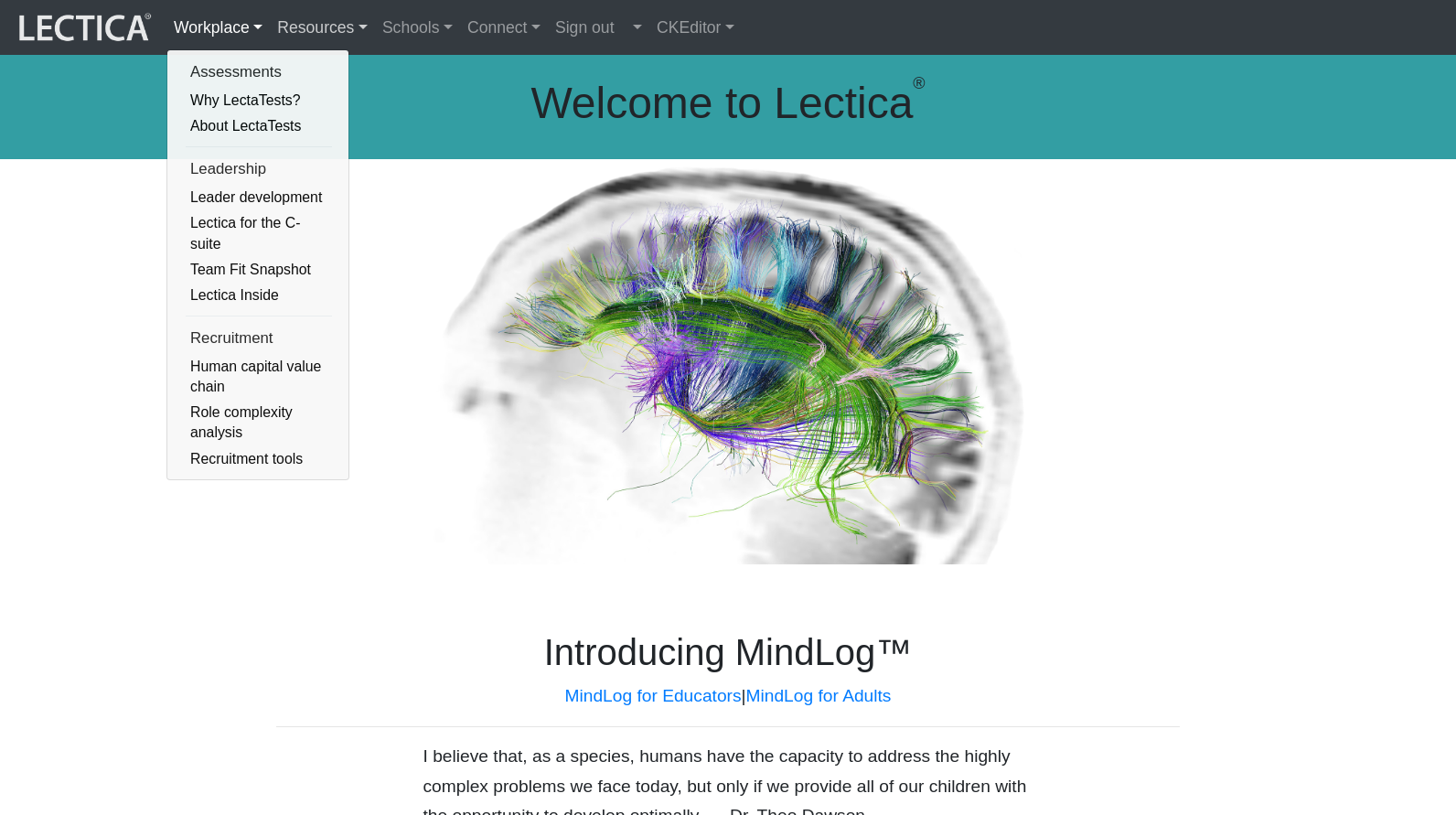 click on "Resources" at bounding box center [322, 27] 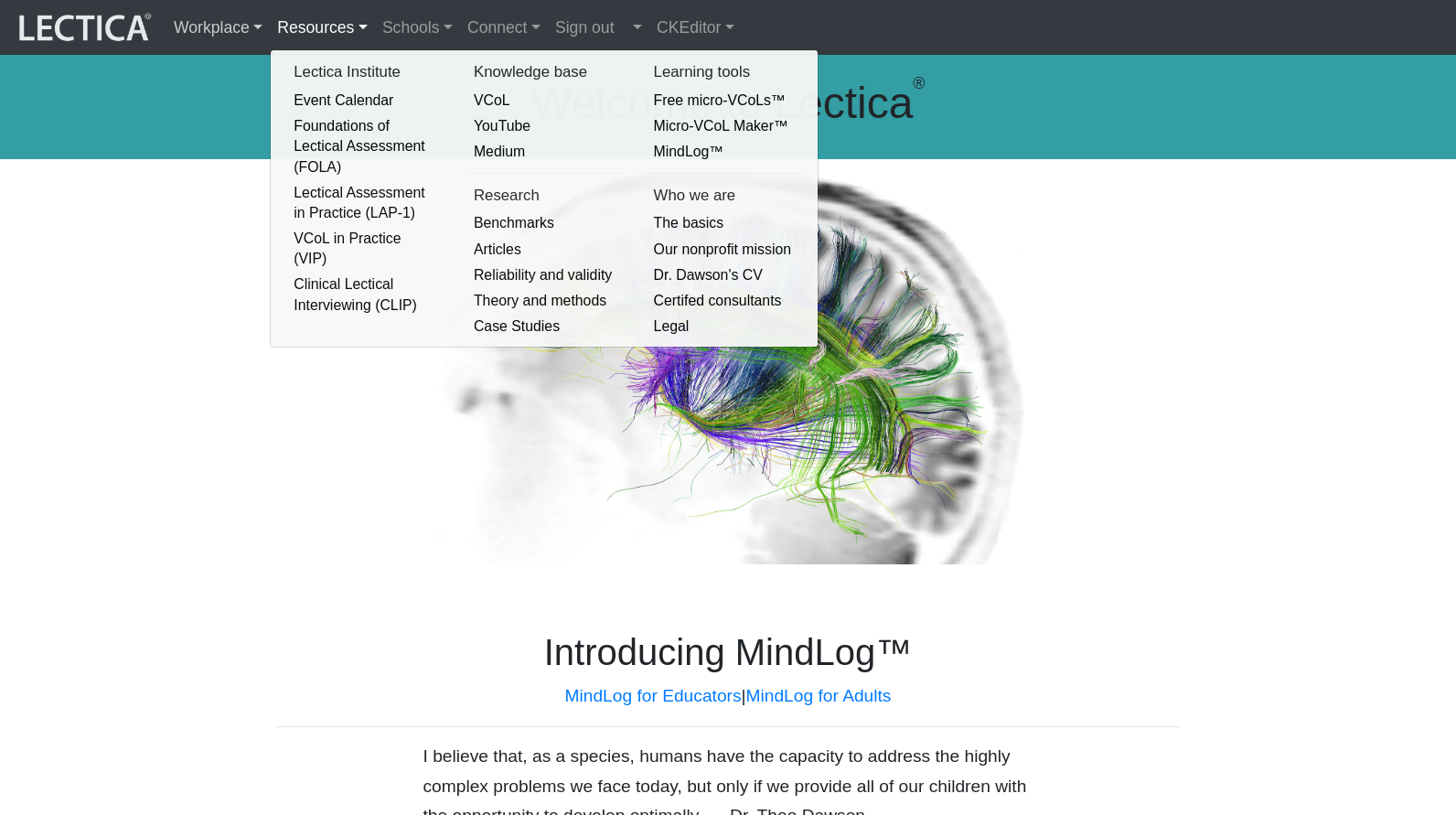 click on "Workplace" at bounding box center [218, 27] 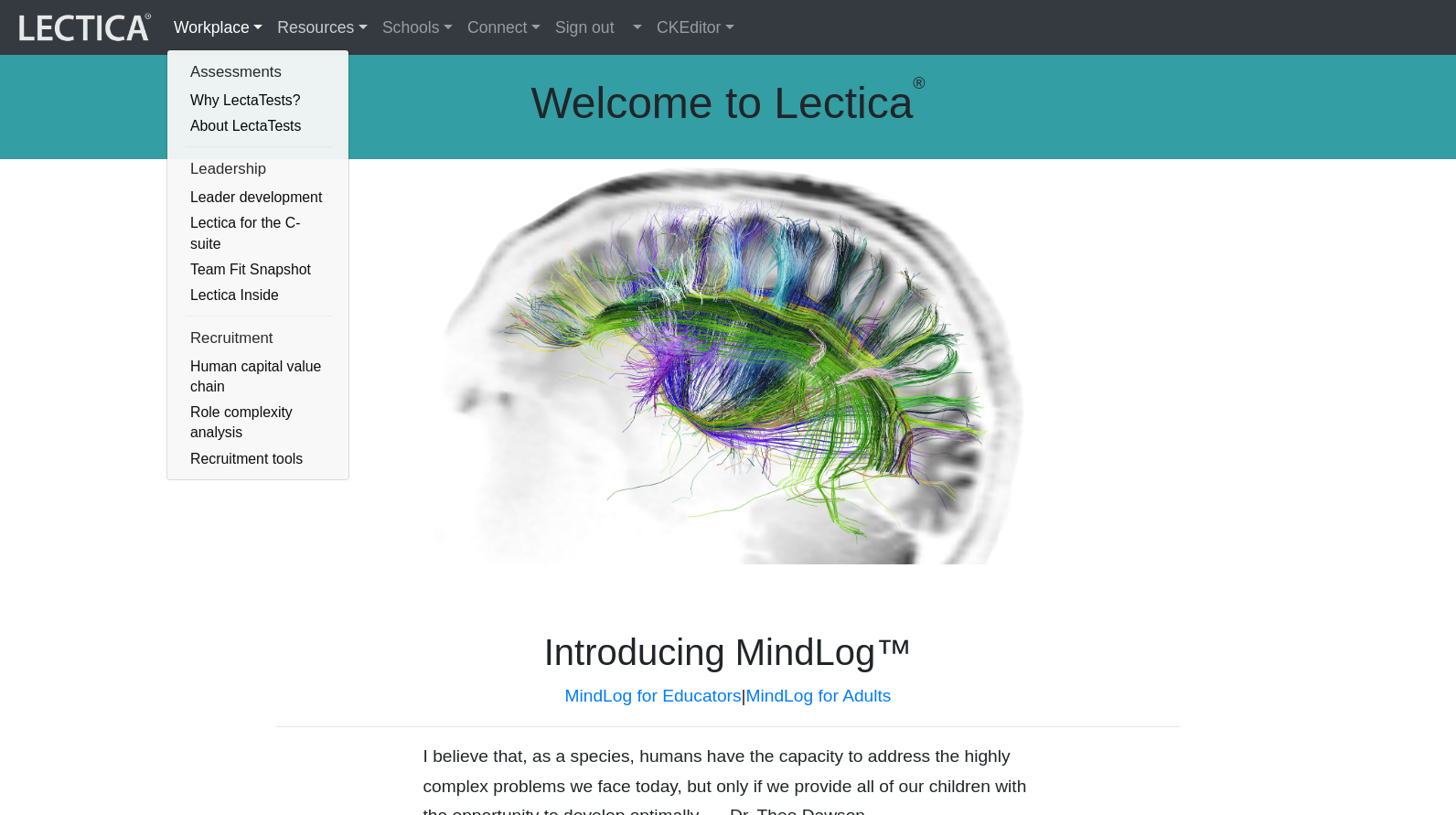 click on "Resources" at bounding box center [322, 27] 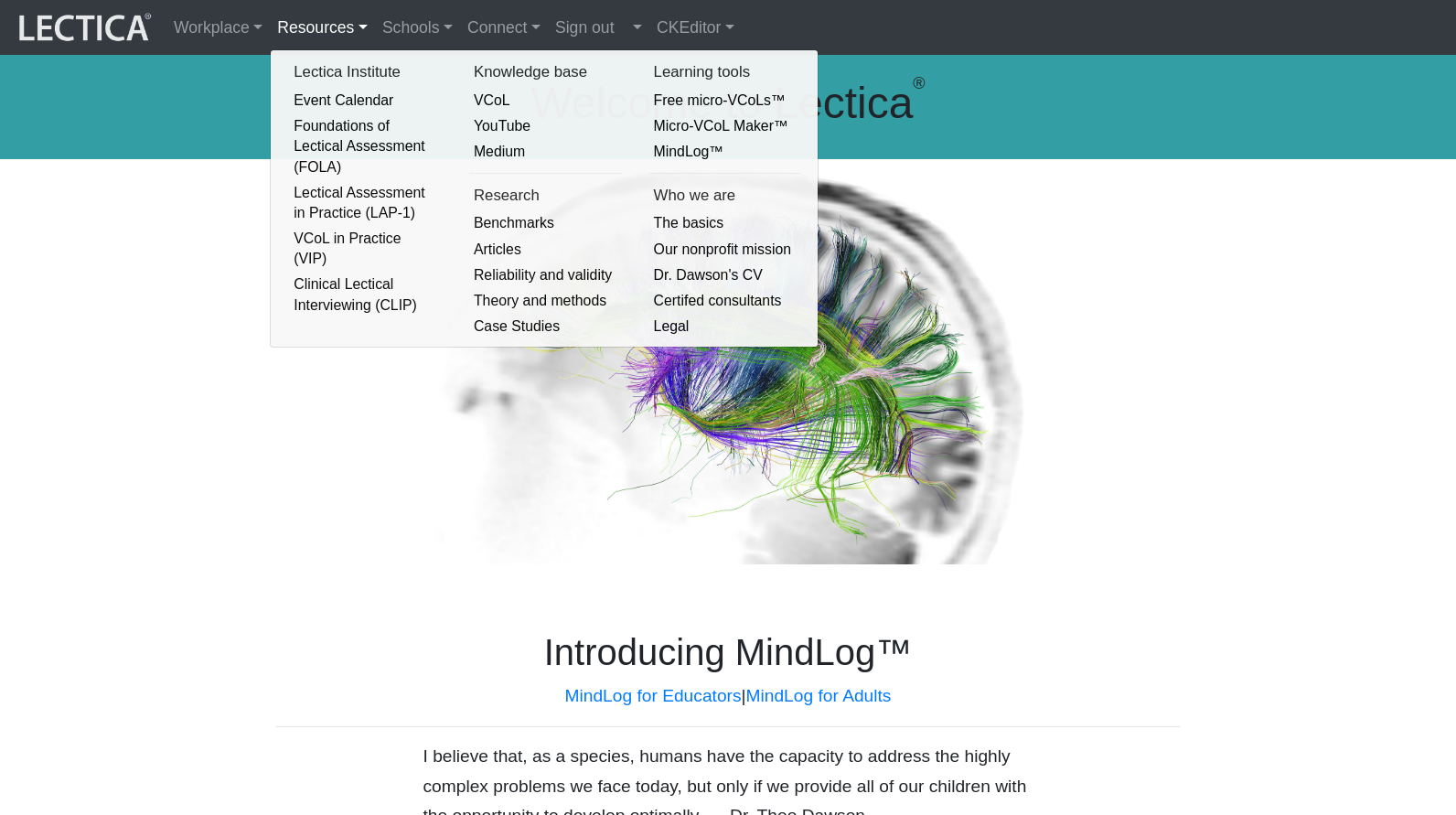 click at bounding box center (728, 362) 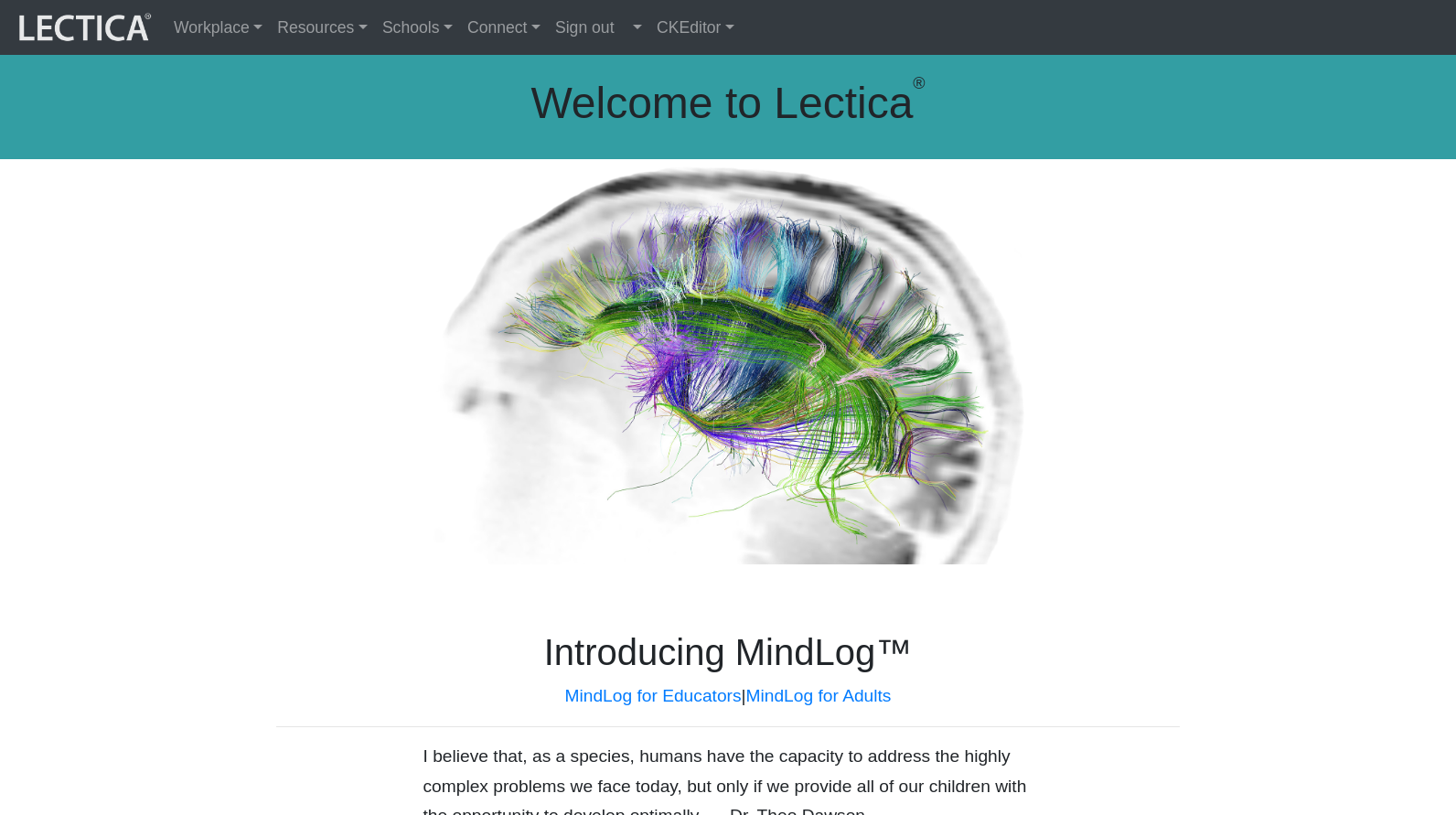 scroll, scrollTop: 0, scrollLeft: 0, axis: both 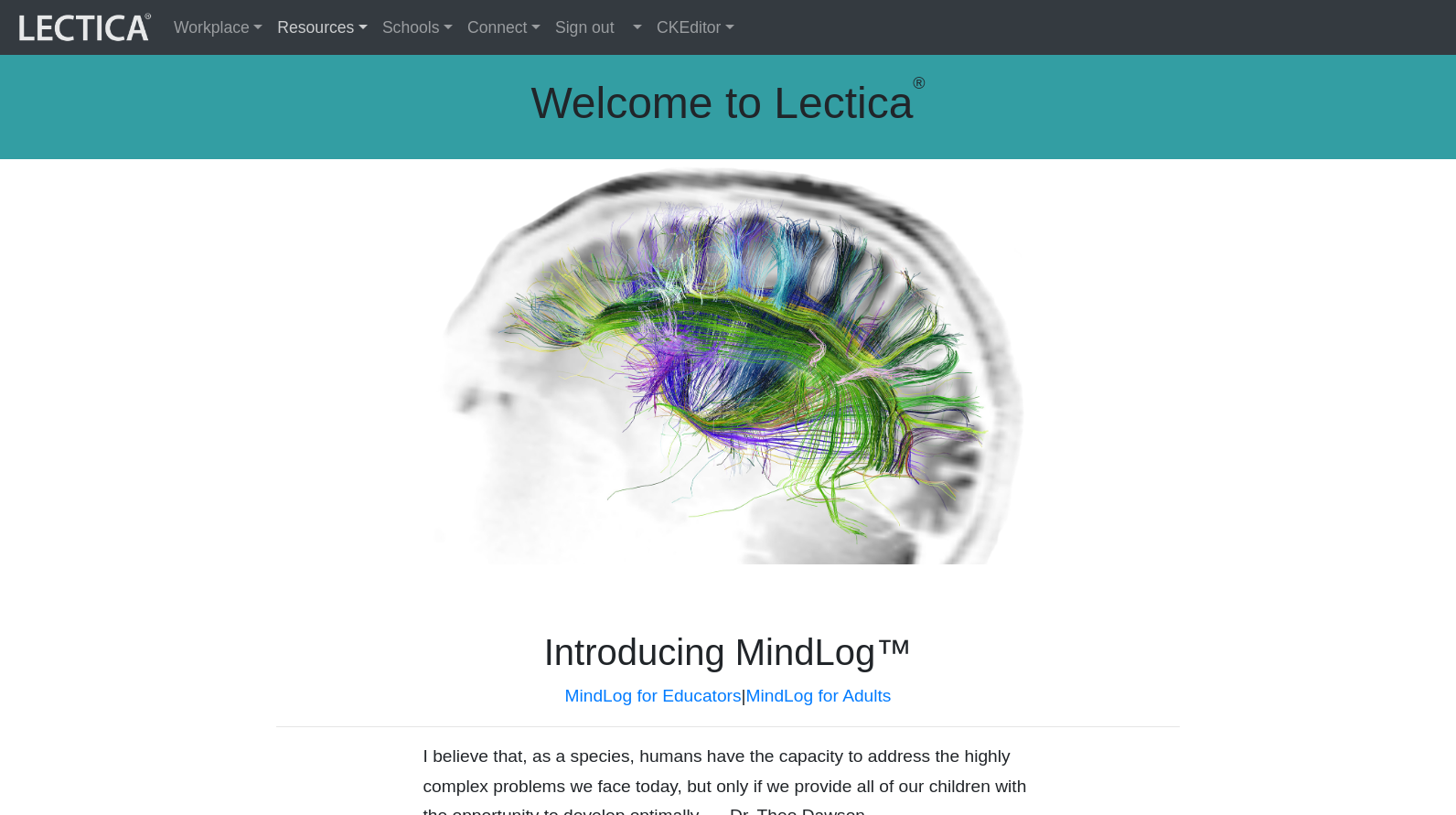 click on "Resources" at bounding box center [322, 27] 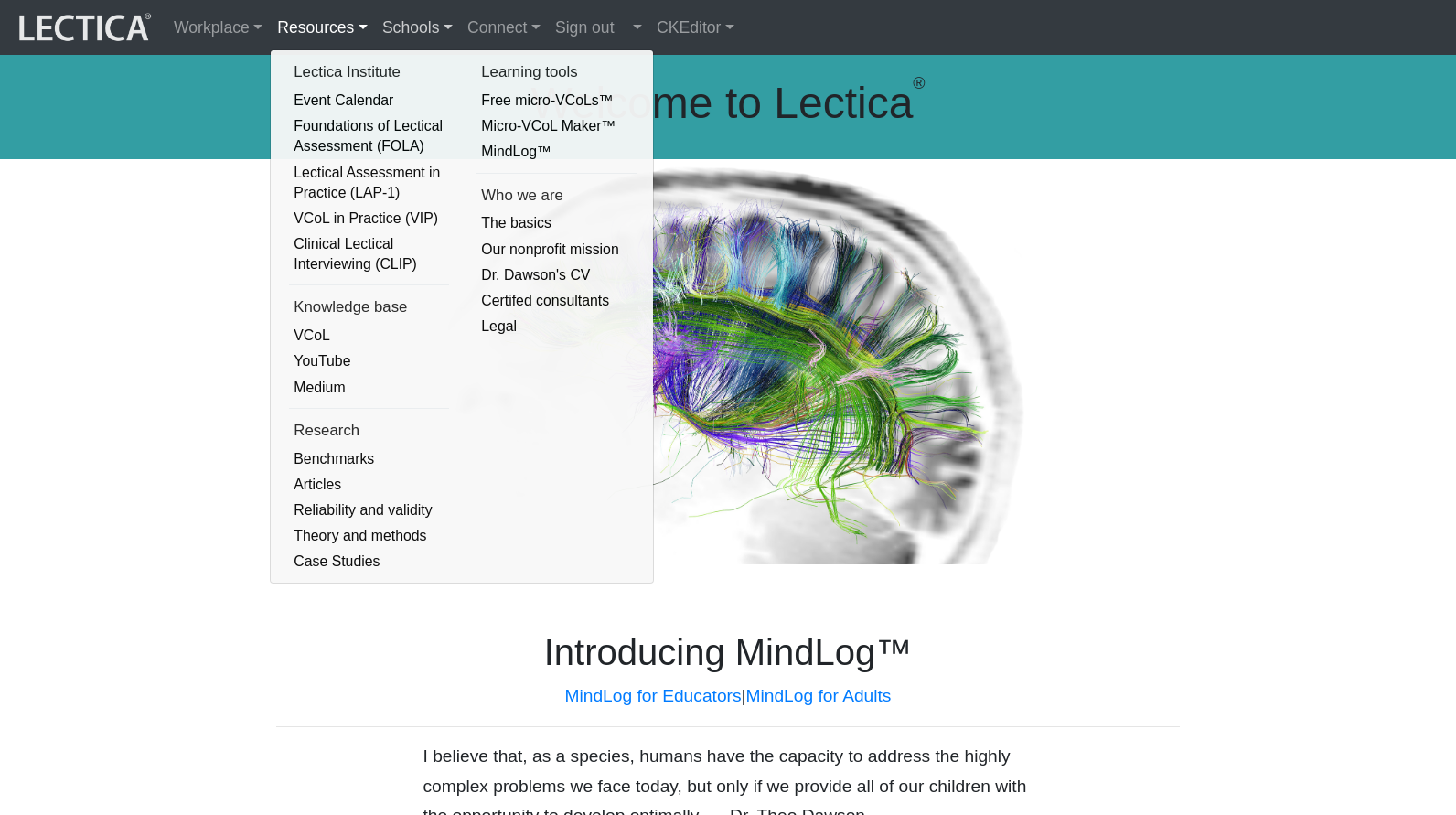 click on "Schools" at bounding box center (417, 27) 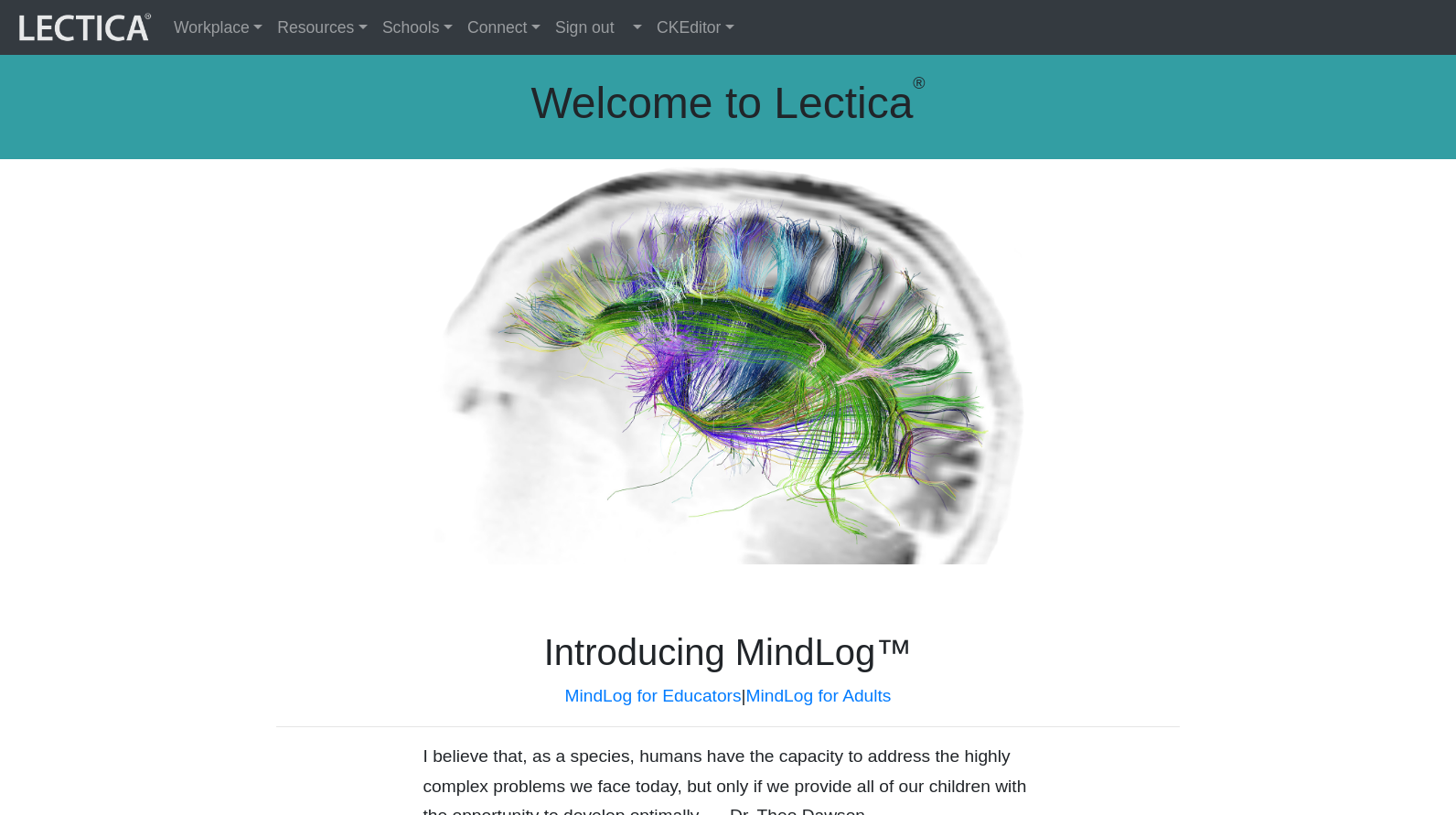 scroll, scrollTop: 0, scrollLeft: 0, axis: both 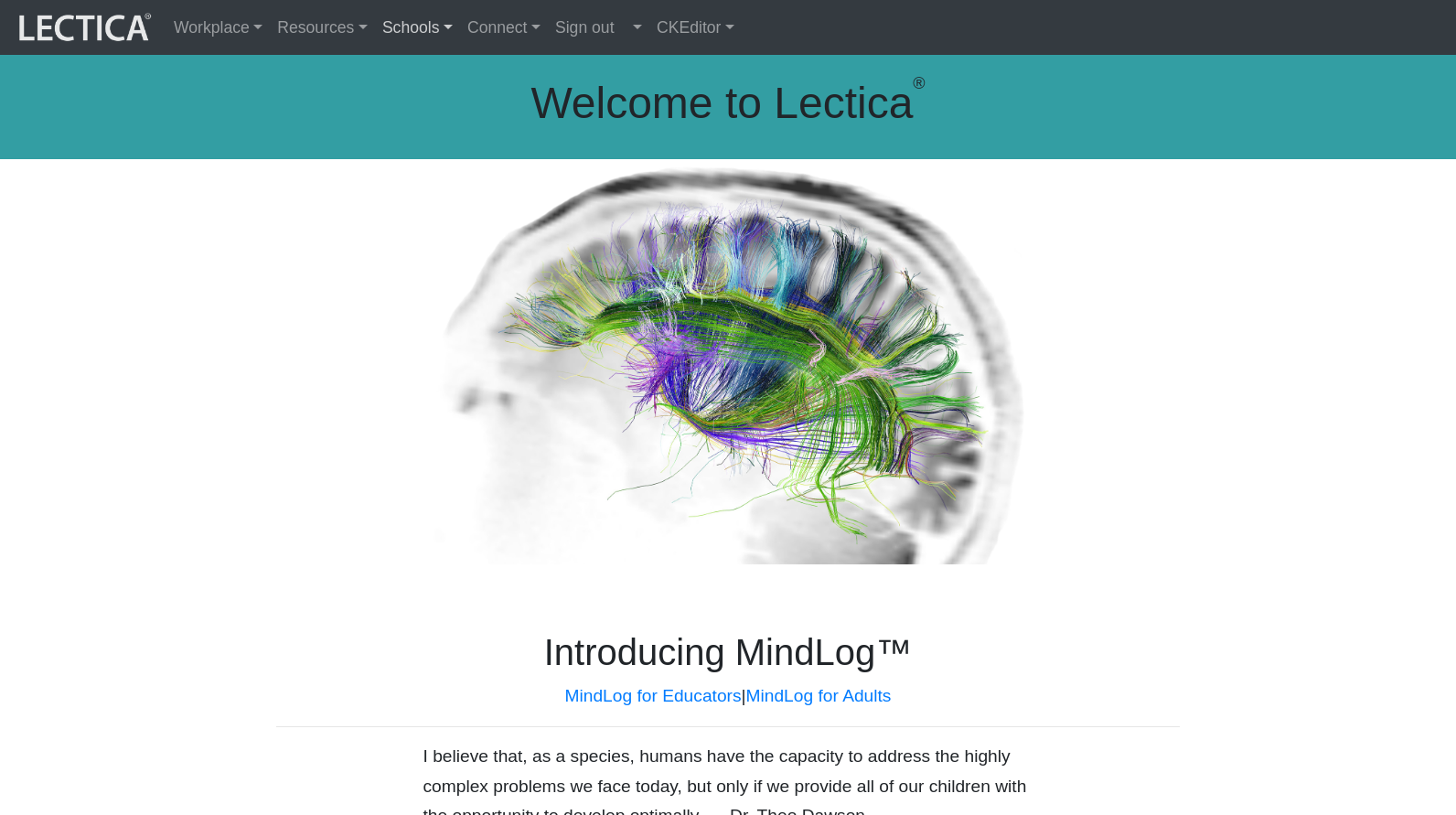 click on "Schools" at bounding box center [417, 27] 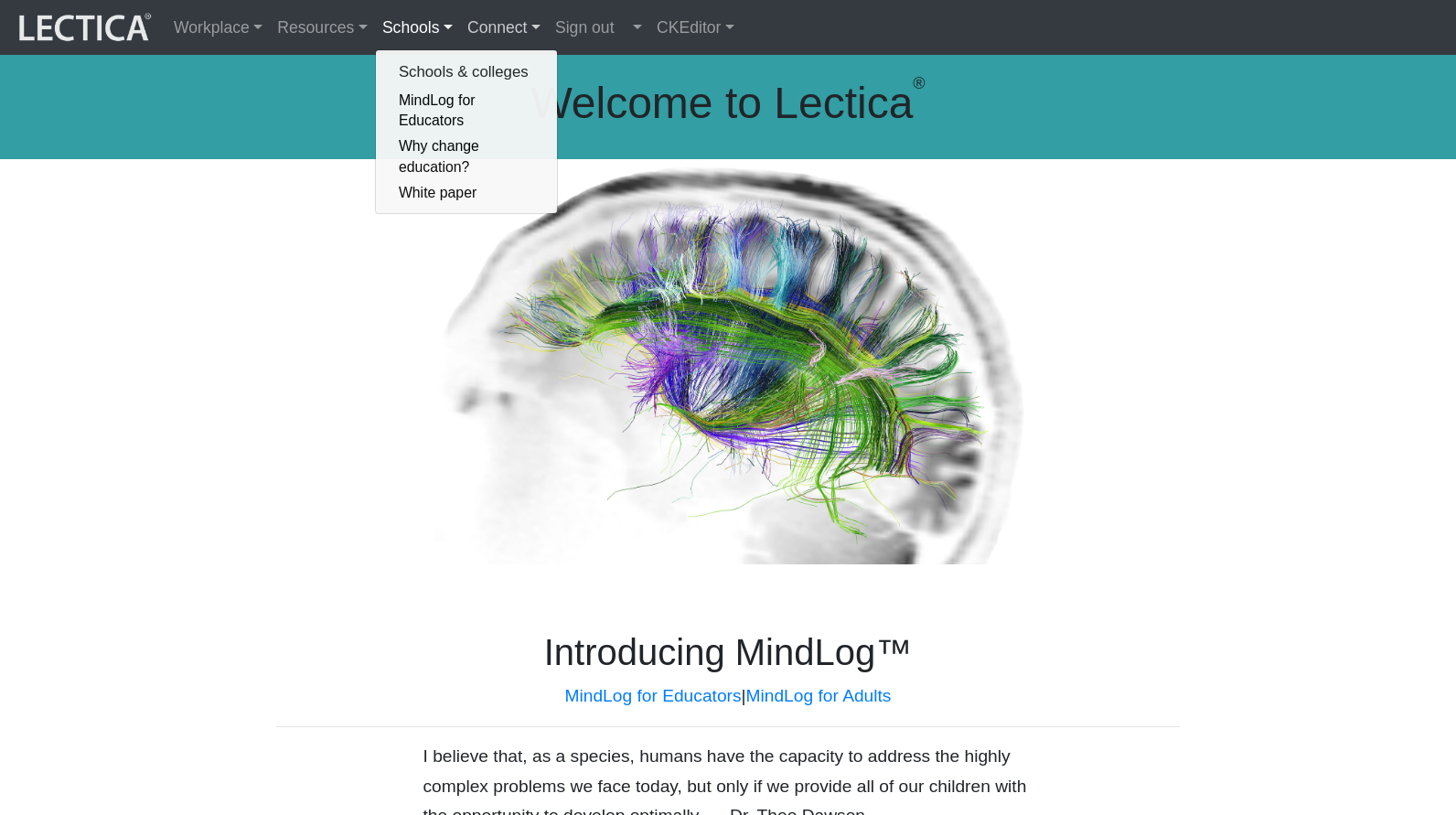 click on "Connect" at bounding box center (504, 27) 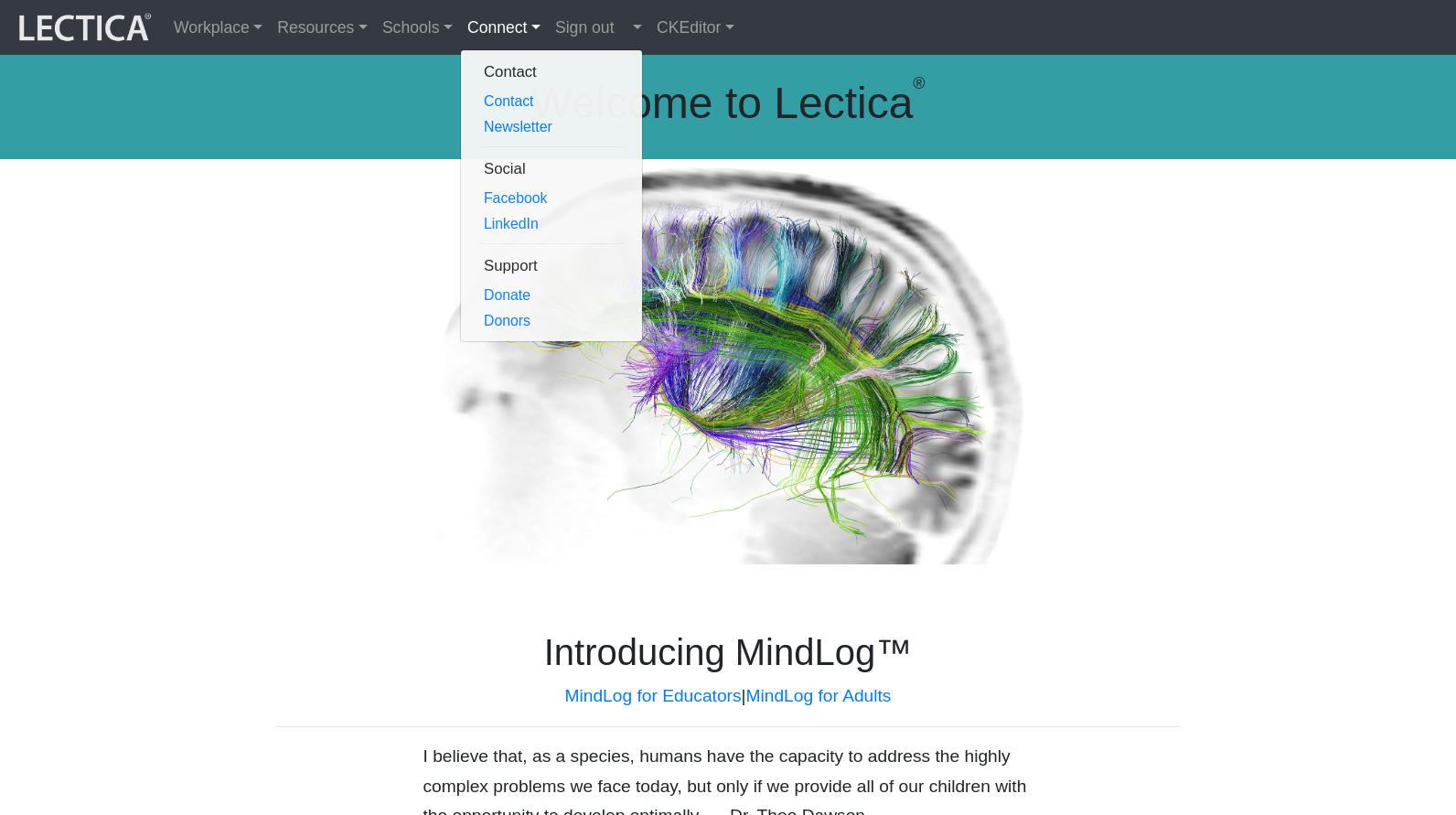 drag, startPoint x: 308, startPoint y: 336, endPoint x: 323, endPoint y: 264, distance: 73.545904 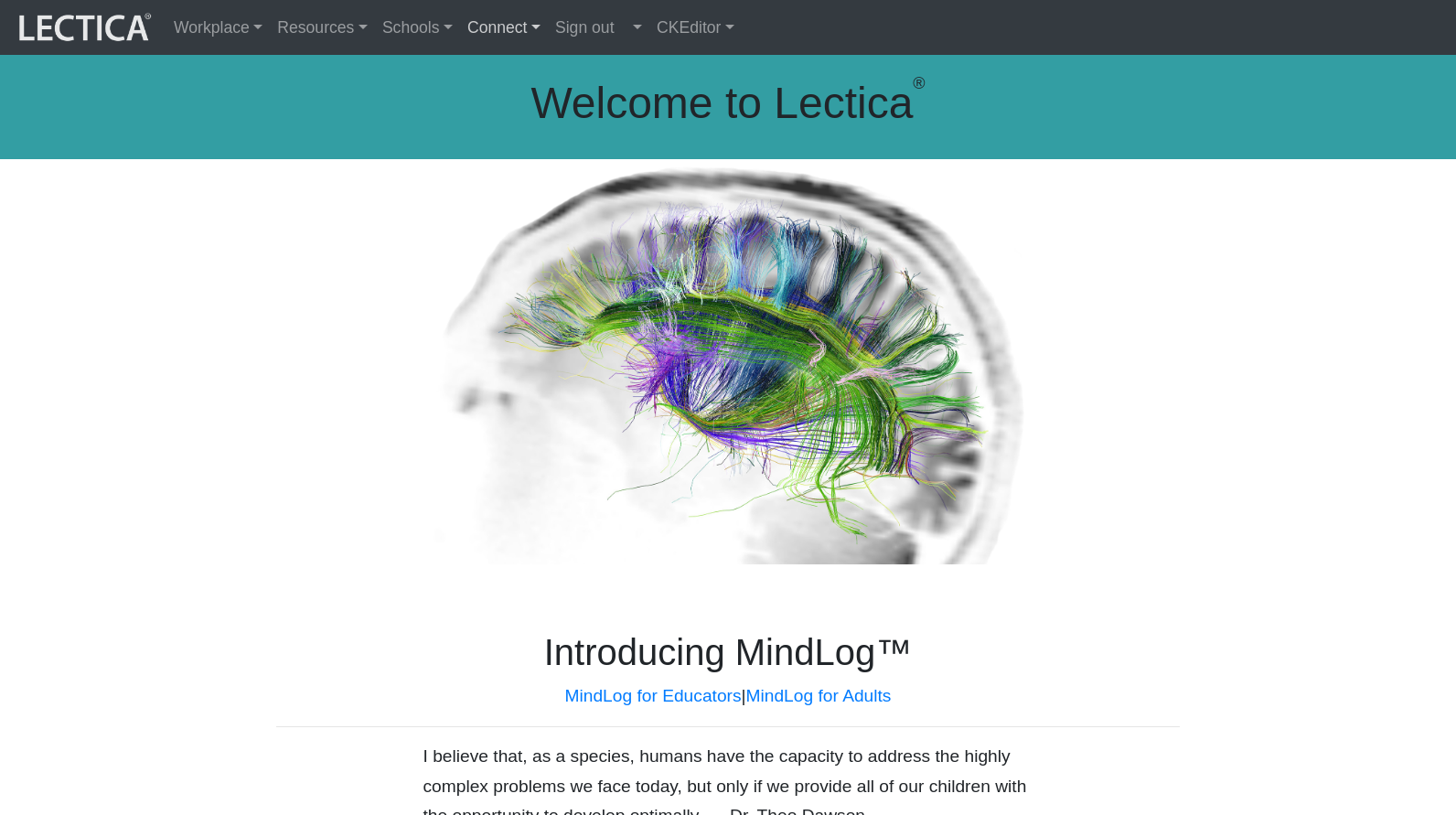 scroll, scrollTop: 0, scrollLeft: 0, axis: both 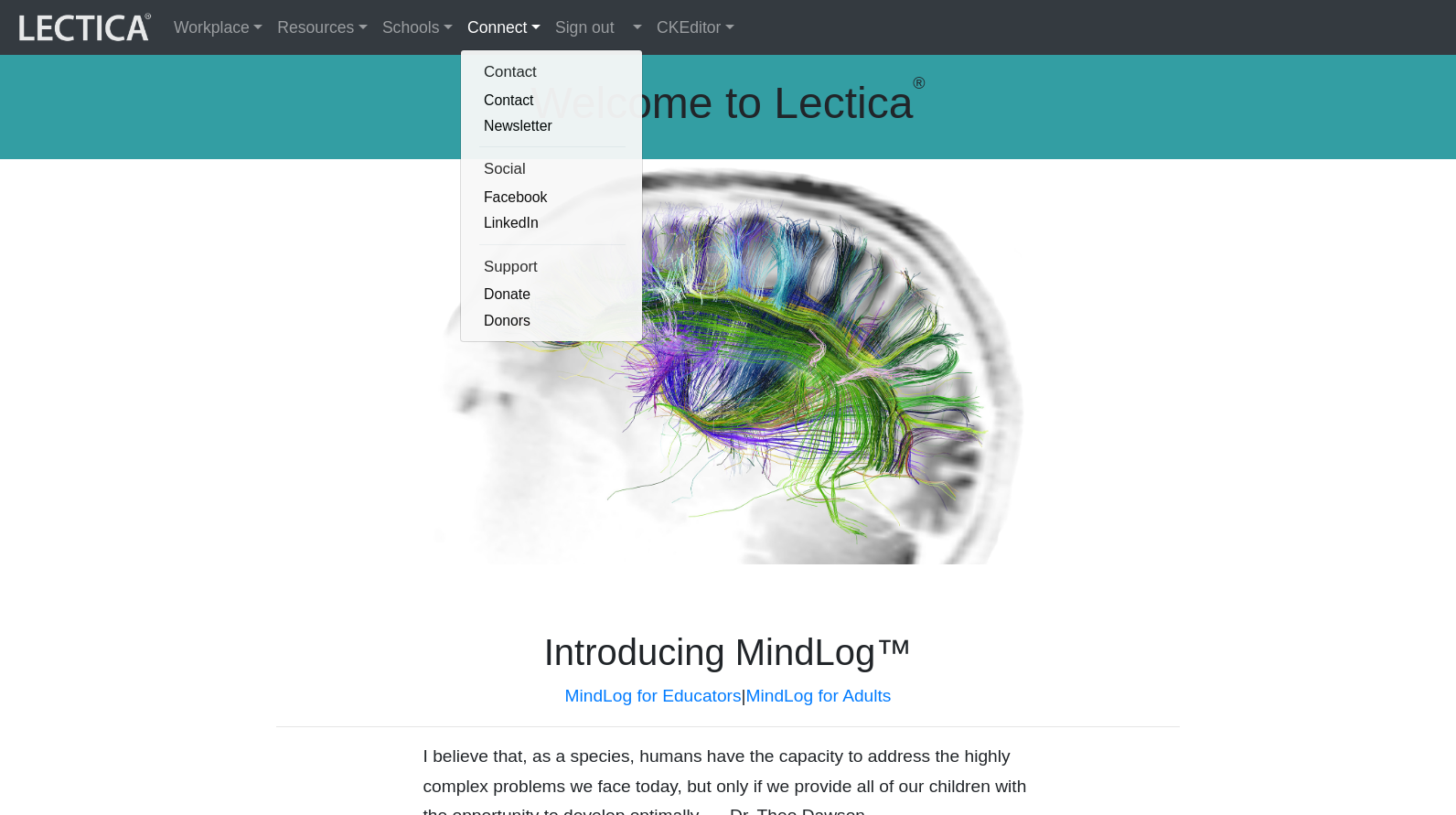 click on "Introducing MindLog™ MindLog for Educators  |  MindLog for Adults I believe that, as a species, humans have the capacity to address the highly complex problems we face today, but only if we provide all of our children with the opportunity to develop optimally.  —Dr. Theo Dawson MindLog™ is a celebration of the human mind. On the surface, it's a simple journal-like learning and measurement system, but look under the surface and you will find a fully scalable and integrated approach to supporting the development of hopeful, competent, and caring humans with dynamic, agile, and adaptive minds.  The MindLog process works as follows:  About once a week, educators assign a thought-provoking prompt designed to help learners reflect on something they are currently learning; Learners write brief reflections in response to these prompts; Educators or peers read and comment upon these reflections; Learners read these comments and use what they learn from them to set small learning goals; then CLAS See the" at bounding box center (728, 1963) 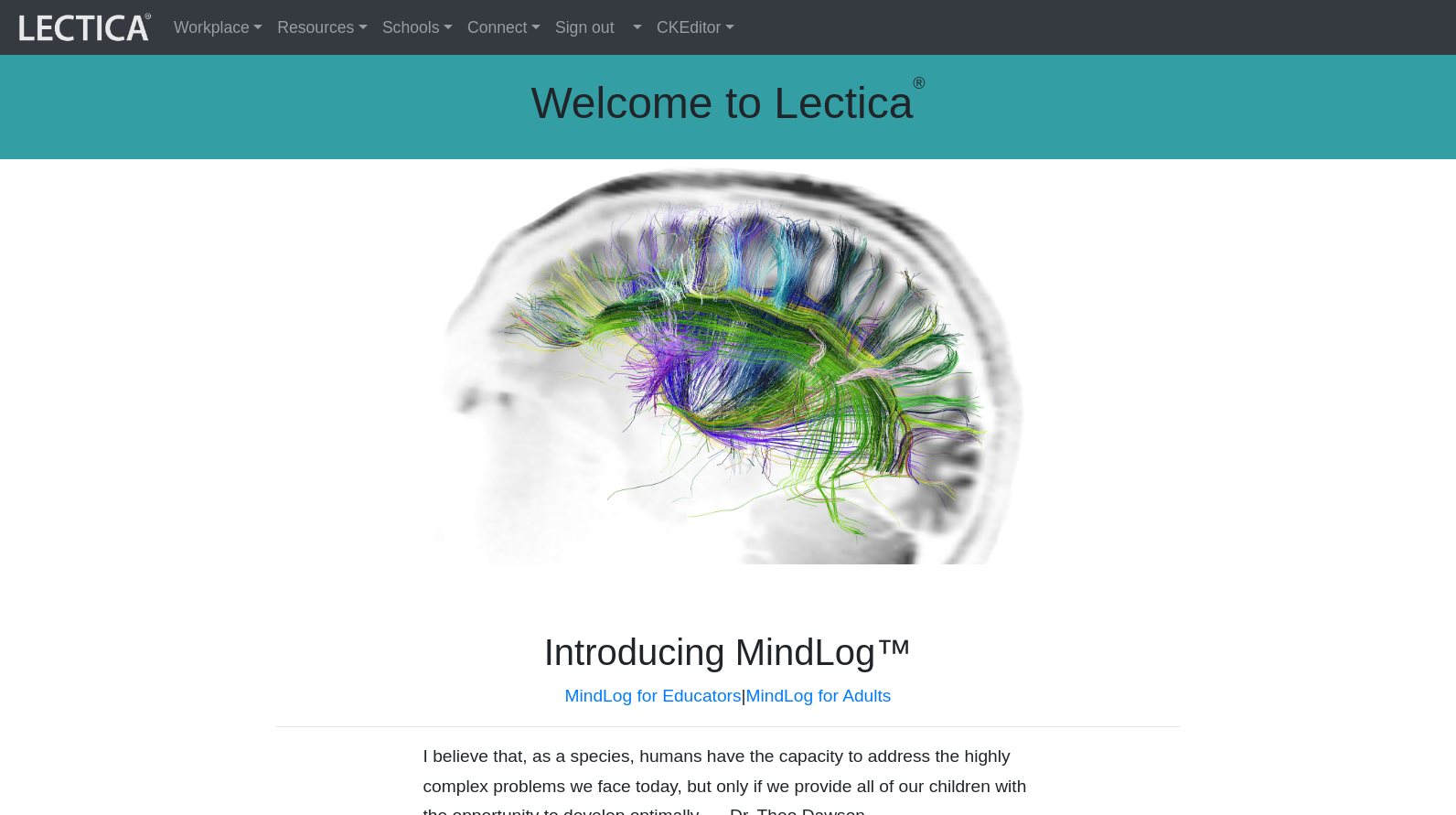 scroll, scrollTop: 0, scrollLeft: 0, axis: both 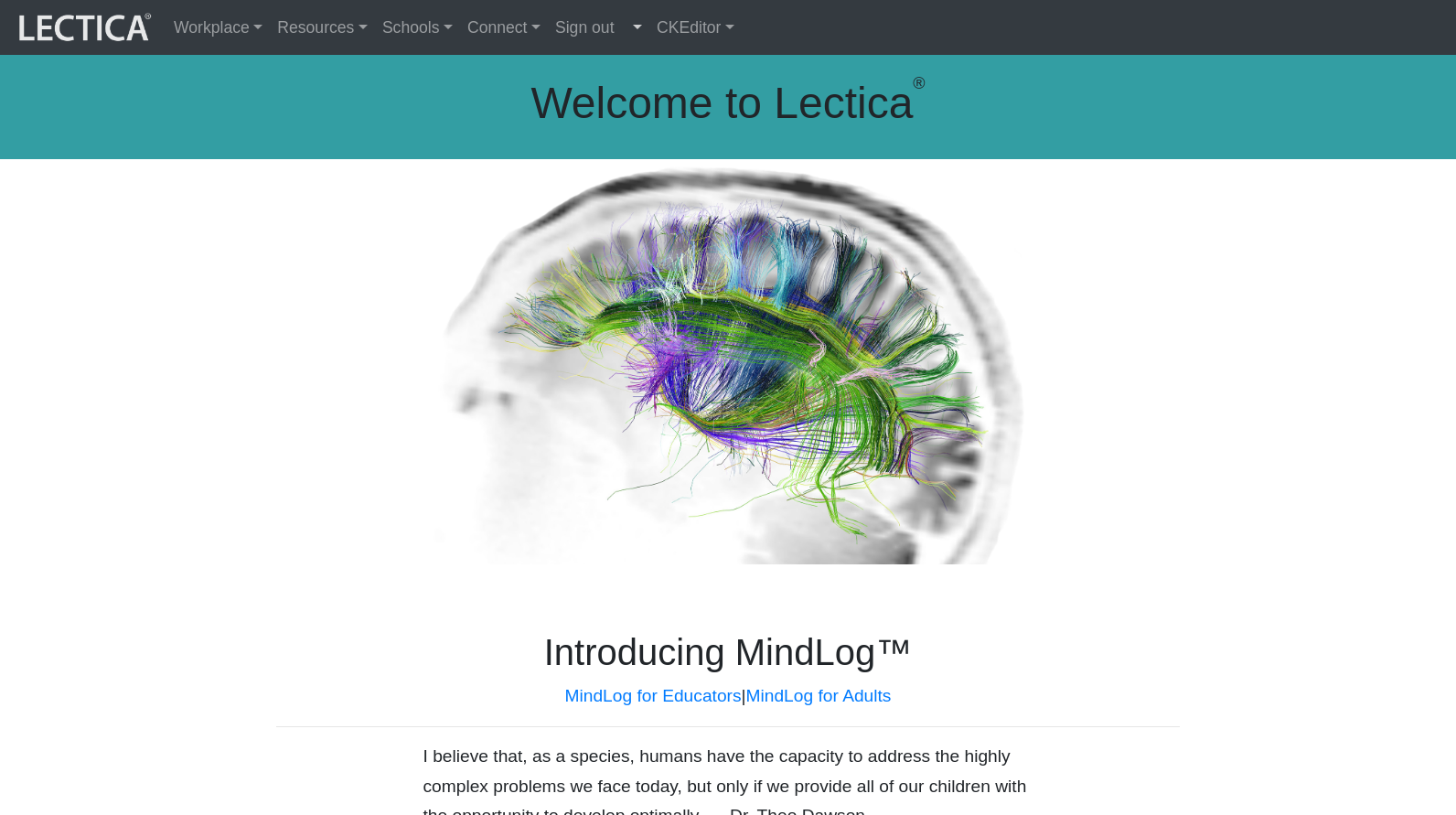 click at bounding box center (636, 27) 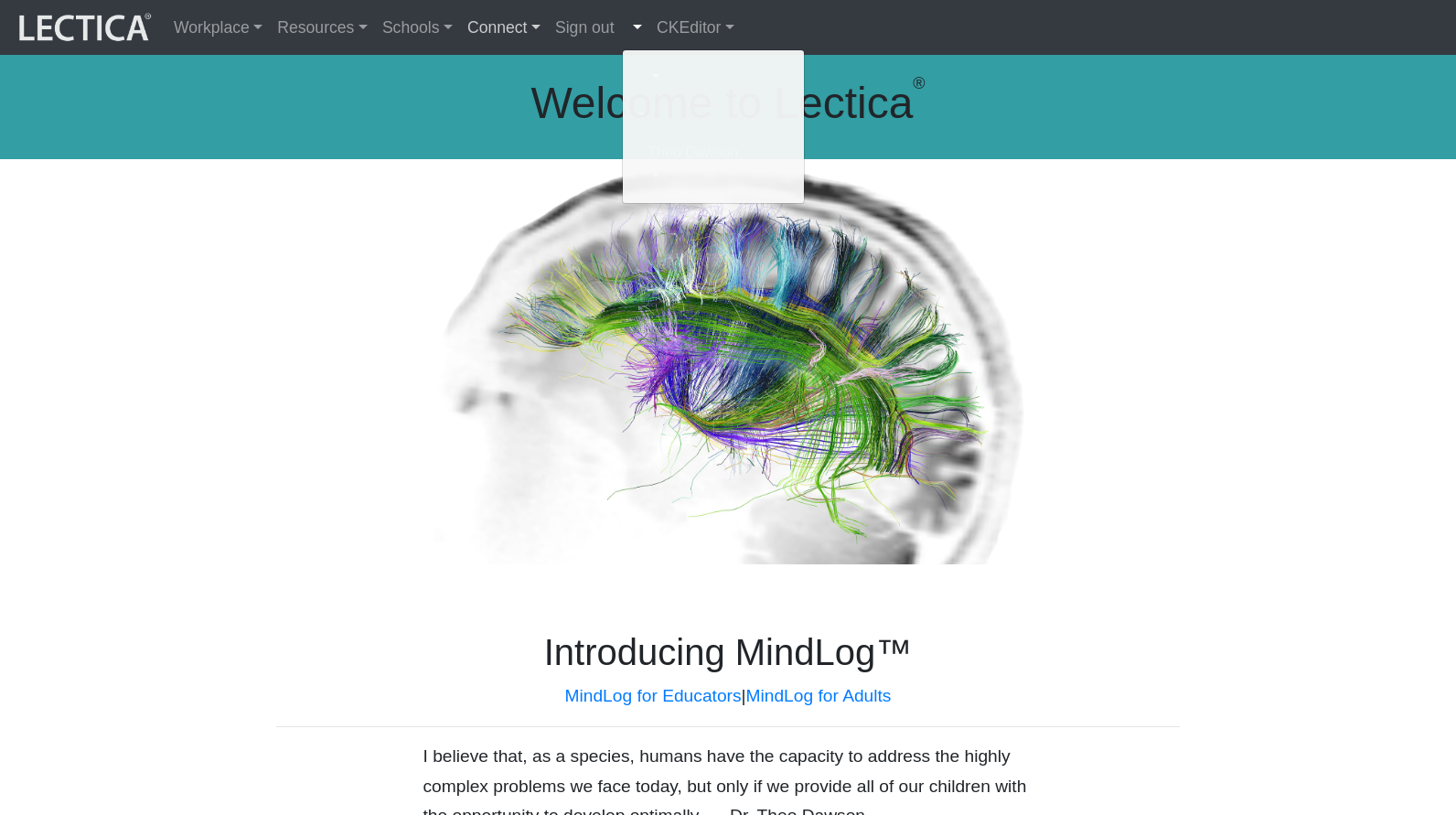 click on "Connect" at bounding box center [504, 27] 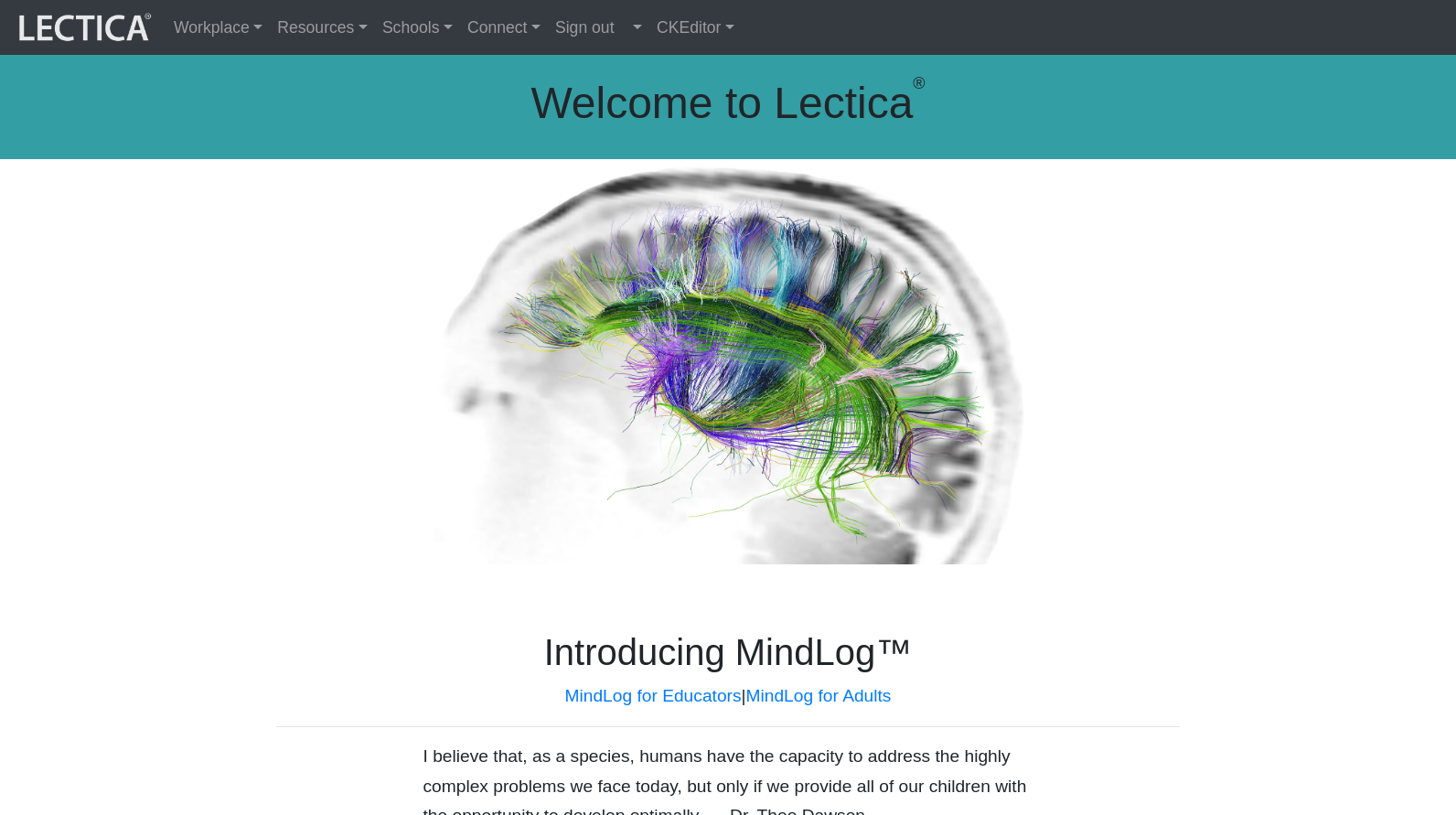 scroll, scrollTop: 0, scrollLeft: 0, axis: both 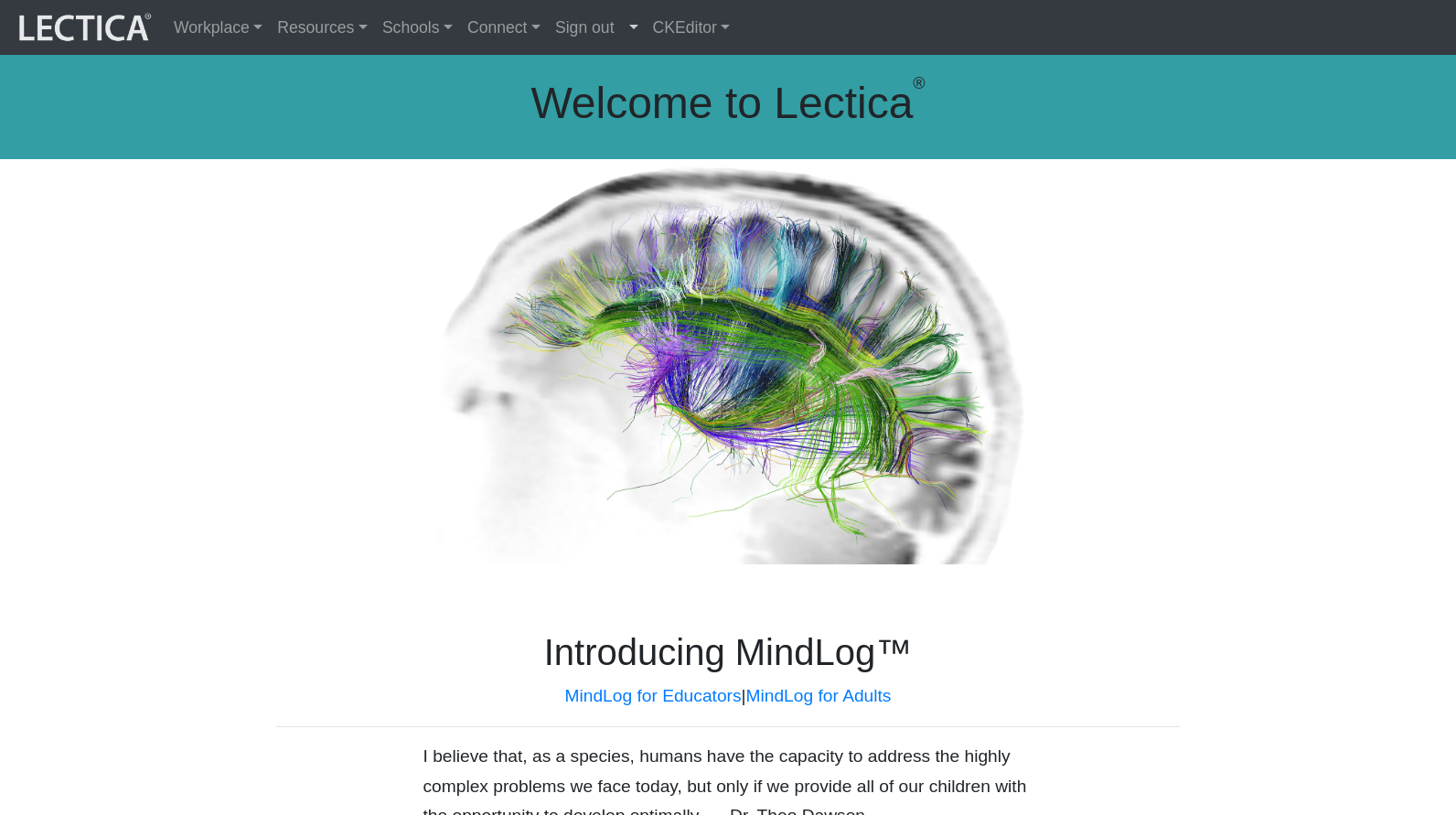 click at bounding box center (634, 27) 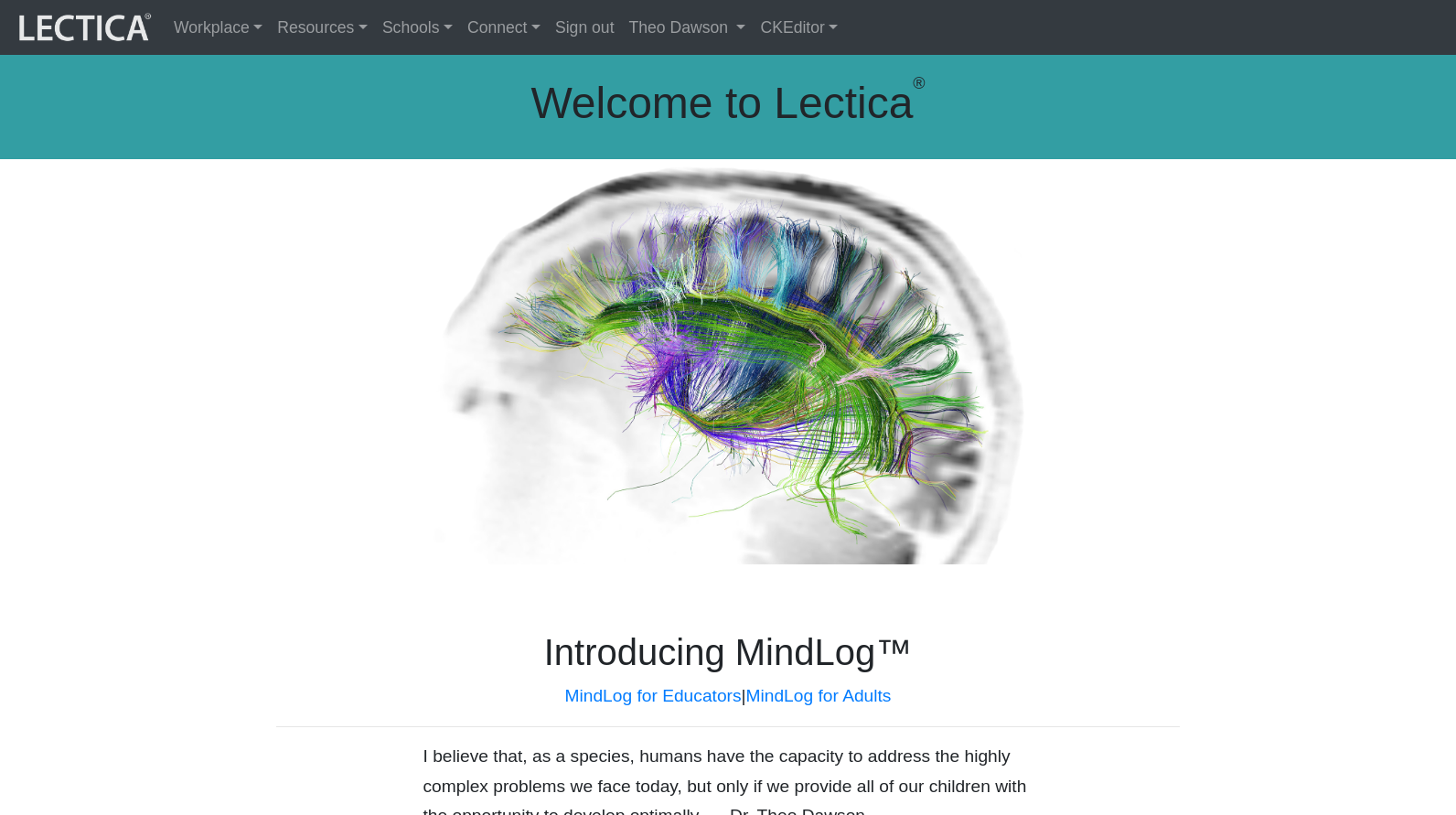 scroll, scrollTop: 0, scrollLeft: 0, axis: both 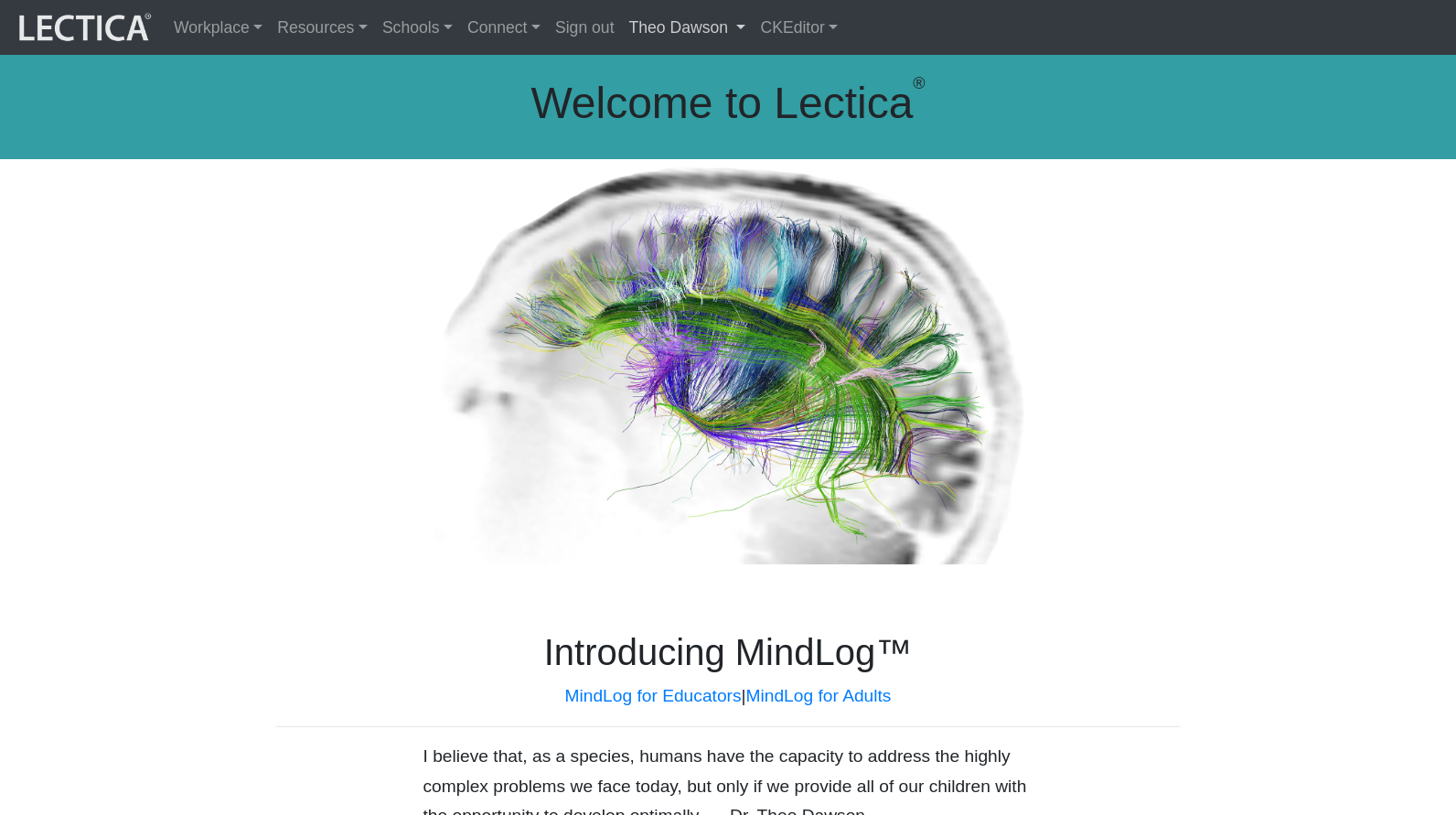 click on "Theo Dawson" at bounding box center [688, 27] 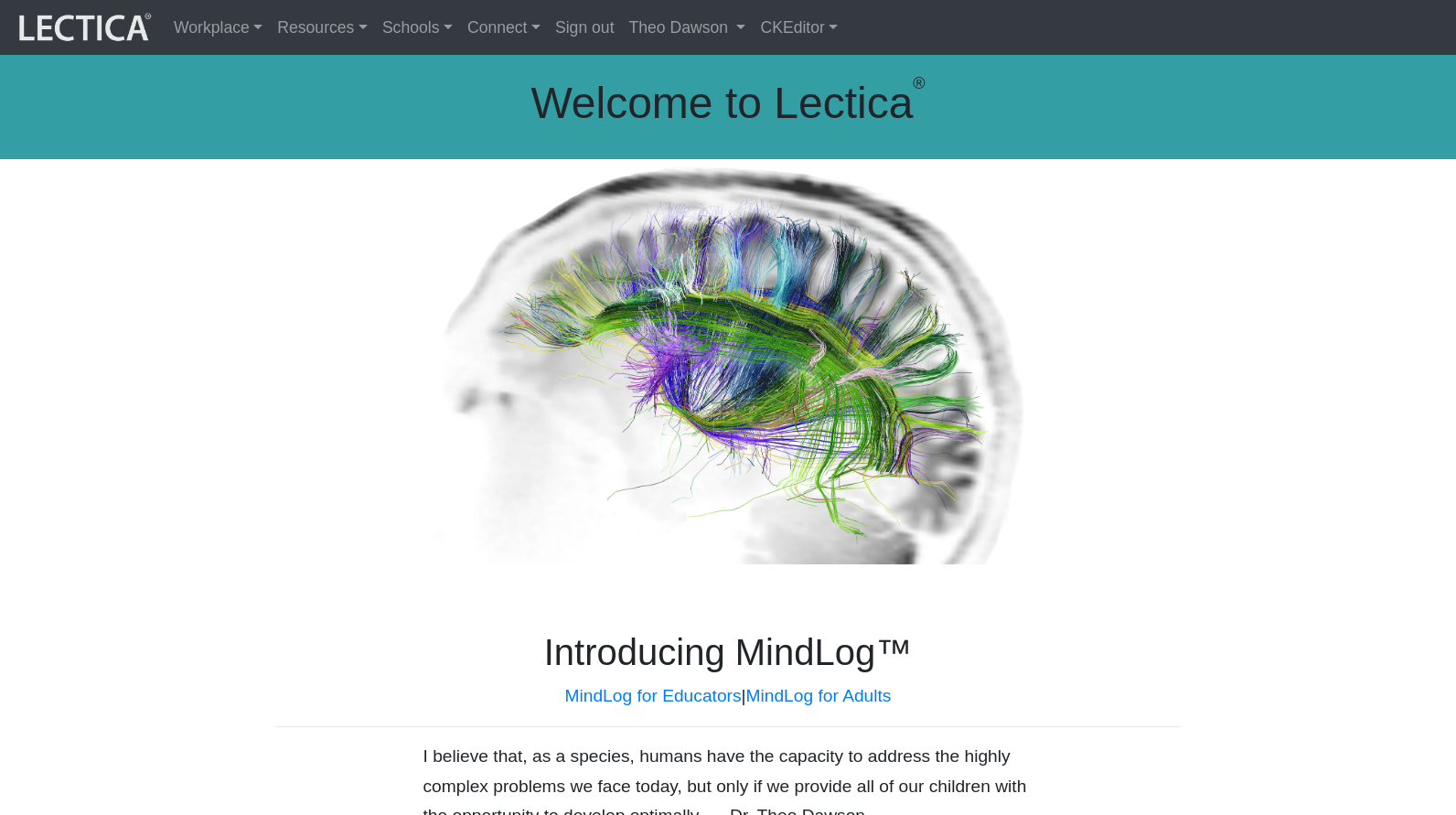 scroll, scrollTop: 0, scrollLeft: 0, axis: both 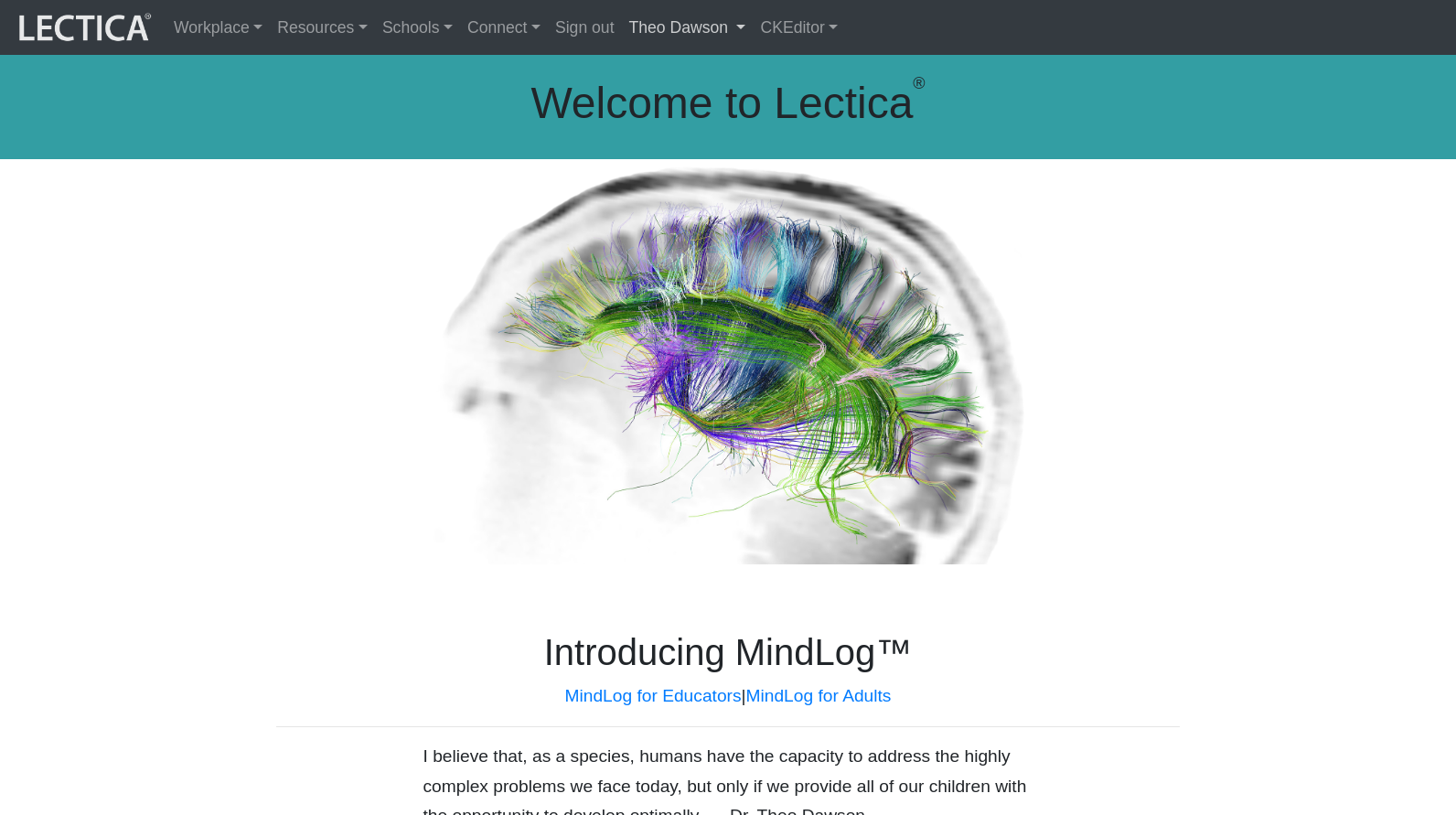 click on "Theo Dawson" at bounding box center [688, 27] 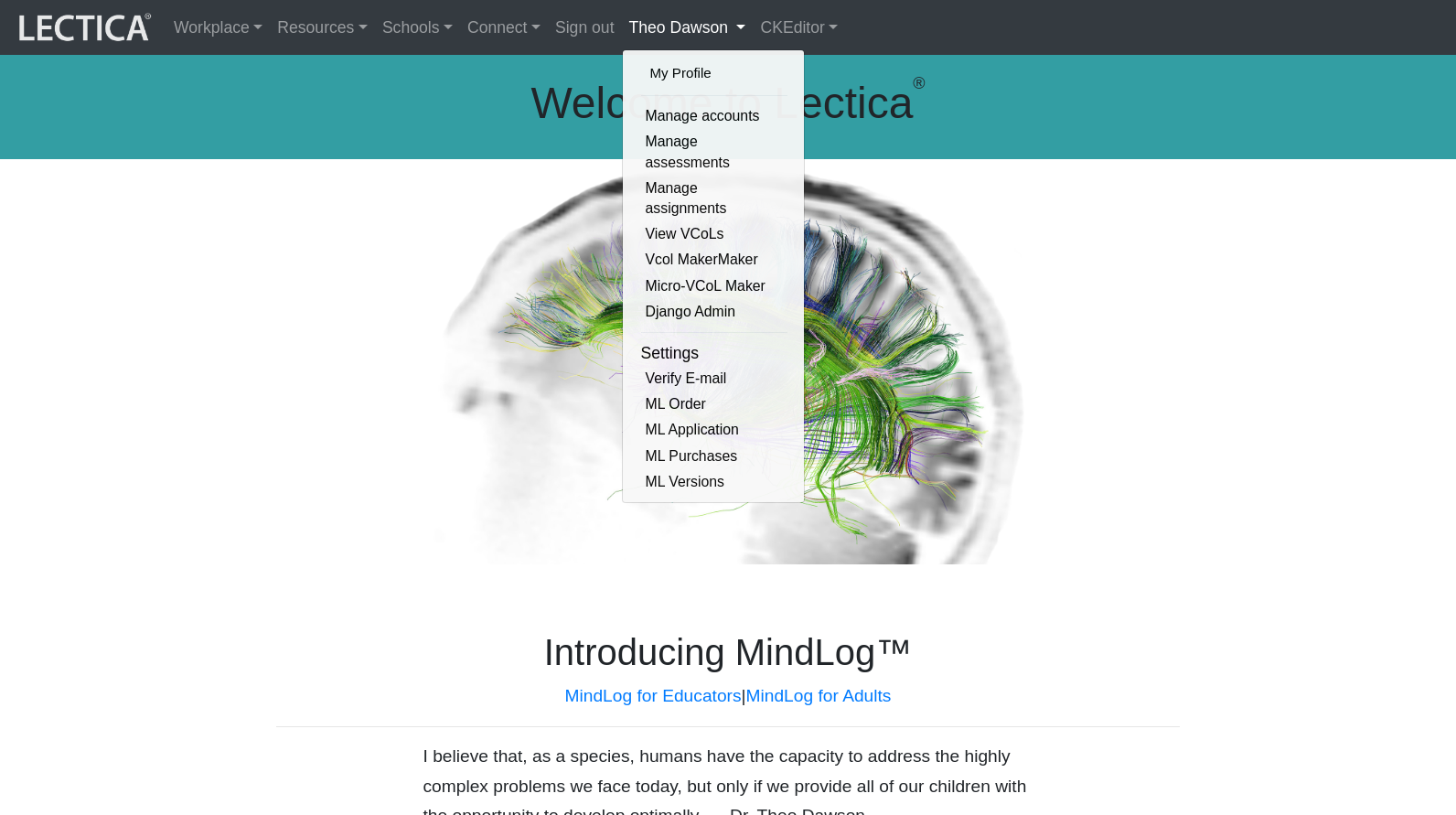 scroll, scrollTop: 4, scrollLeft: 0, axis: vertical 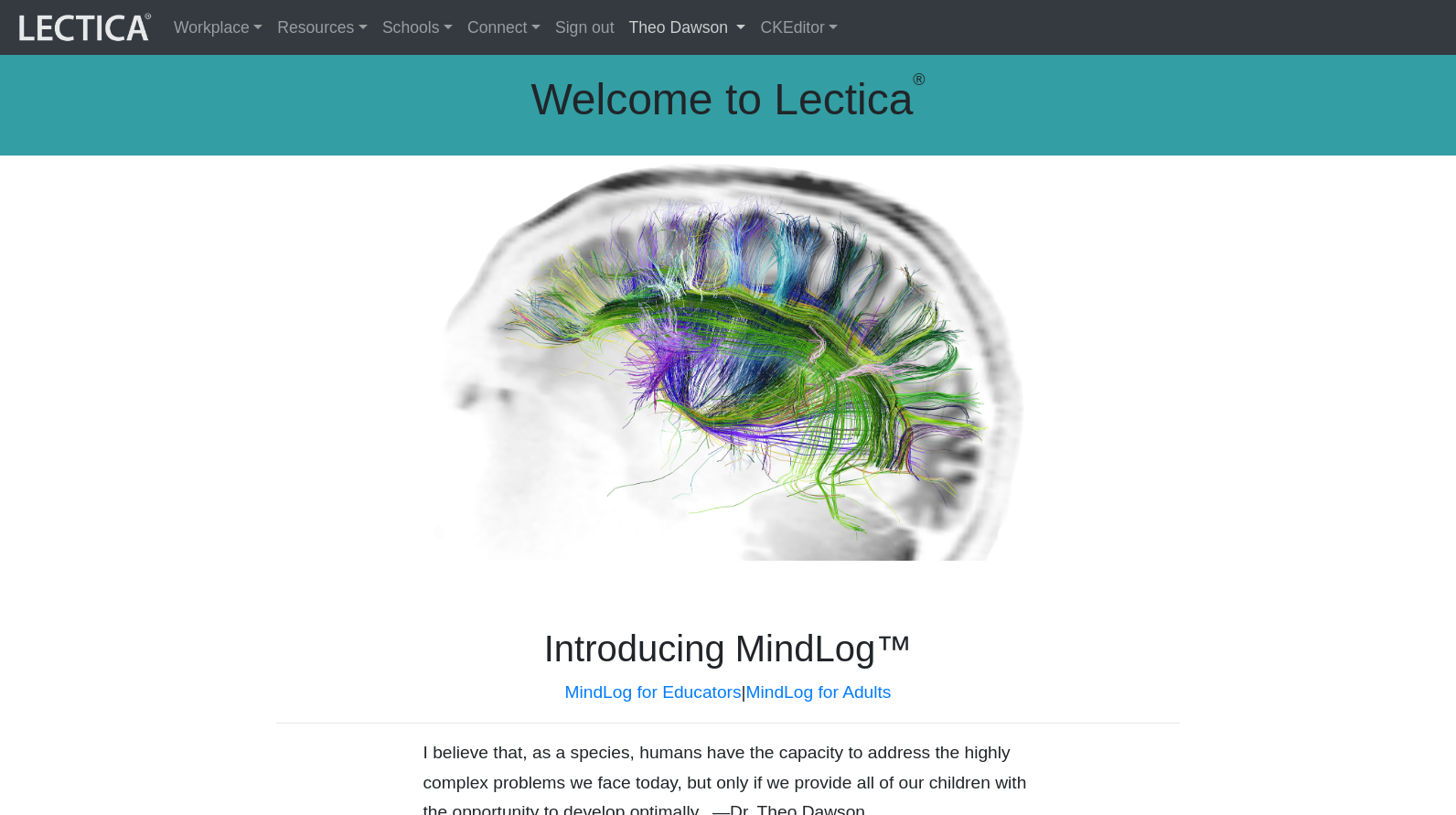 click on "Theo Dawson" at bounding box center [688, 27] 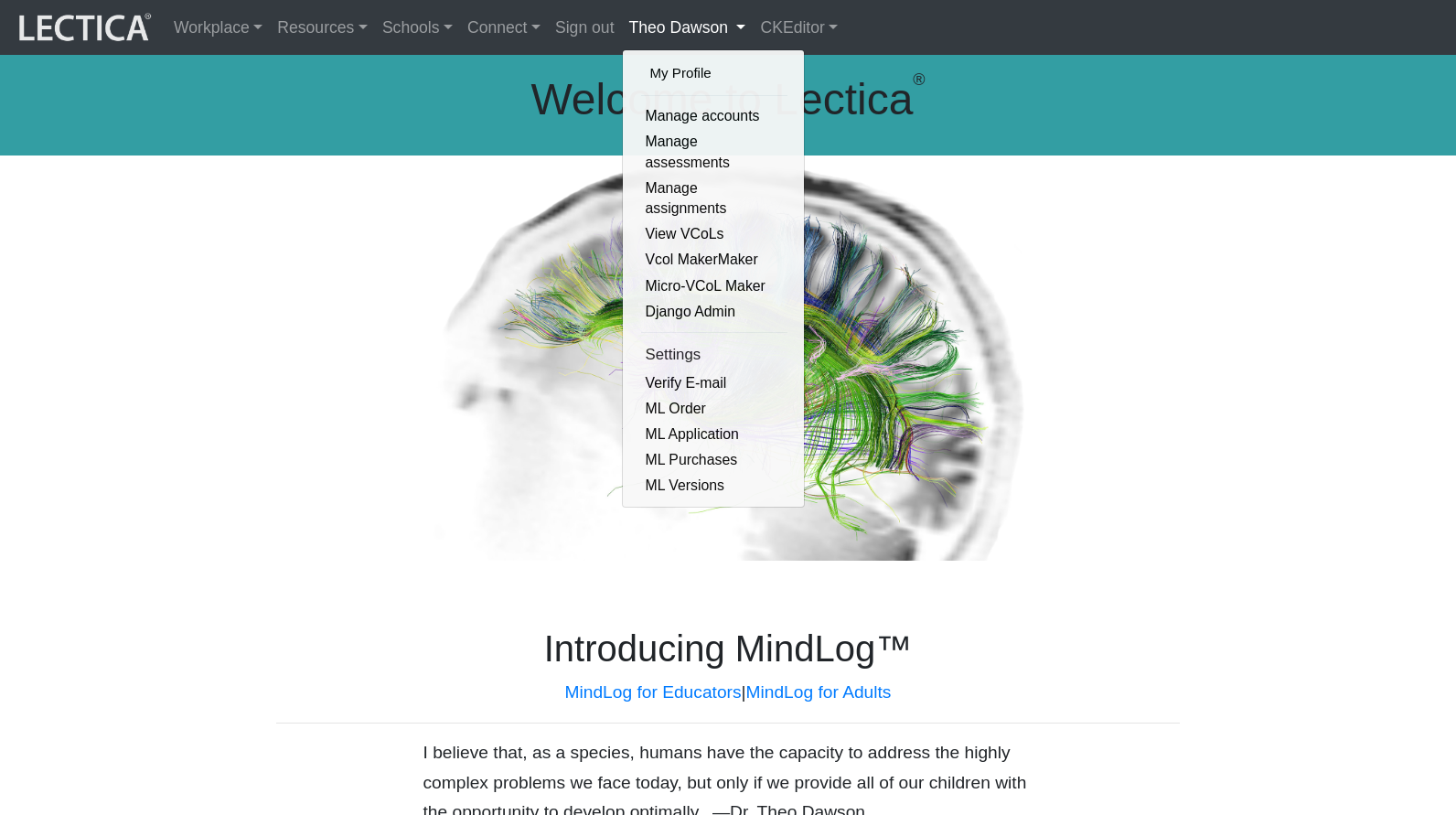 scroll, scrollTop: 0, scrollLeft: 0, axis: both 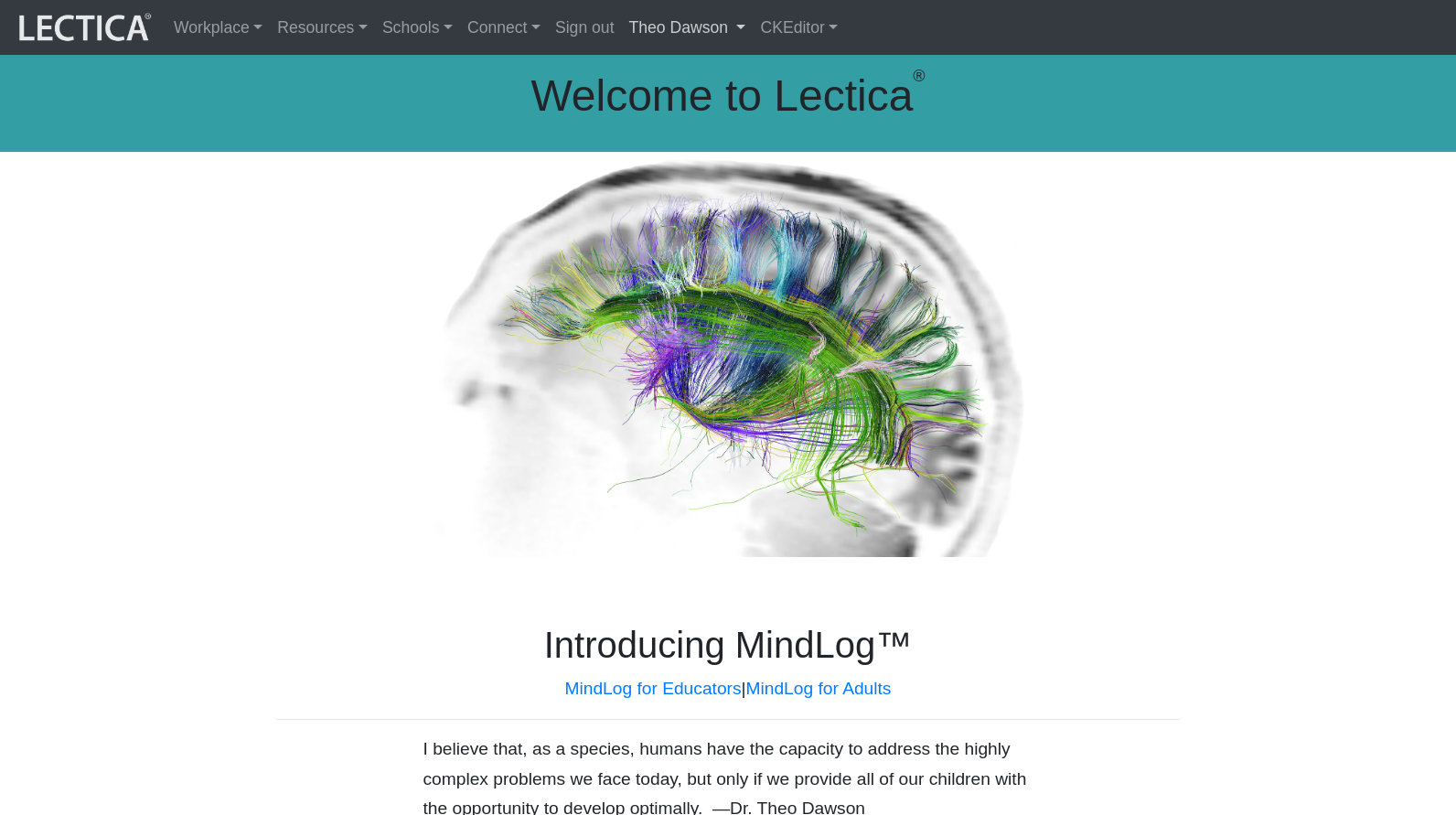 click on "Theo Dawson" at bounding box center (688, 27) 